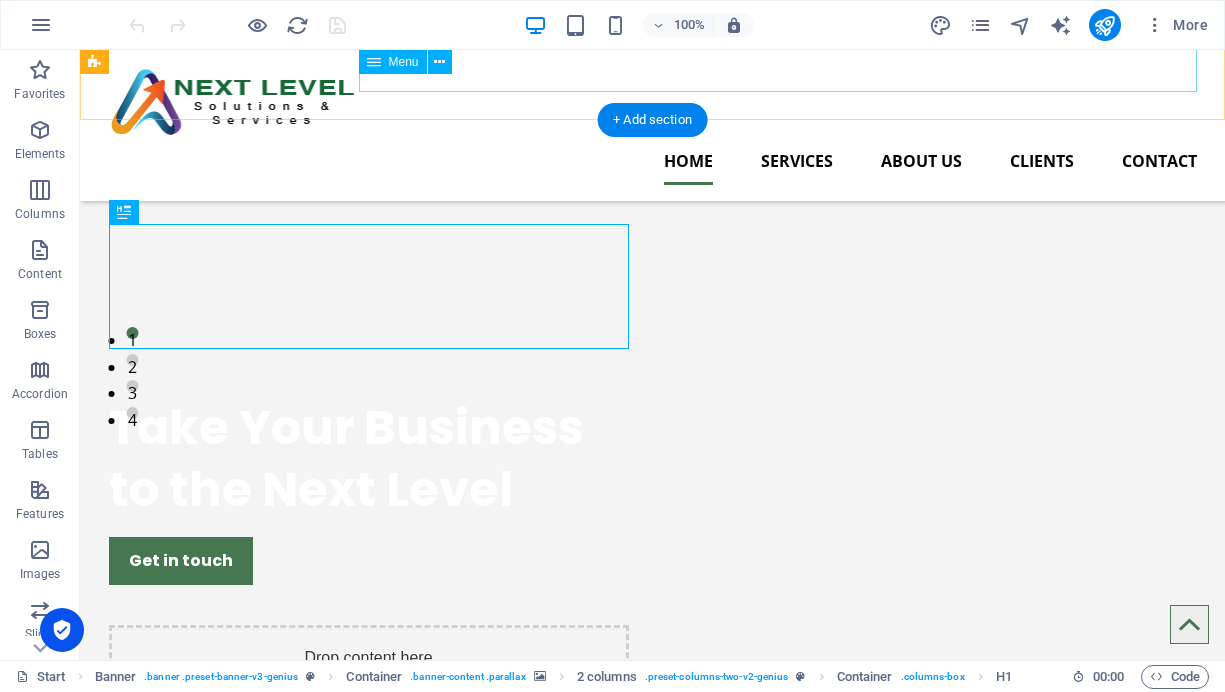 scroll, scrollTop: 0, scrollLeft: 0, axis: both 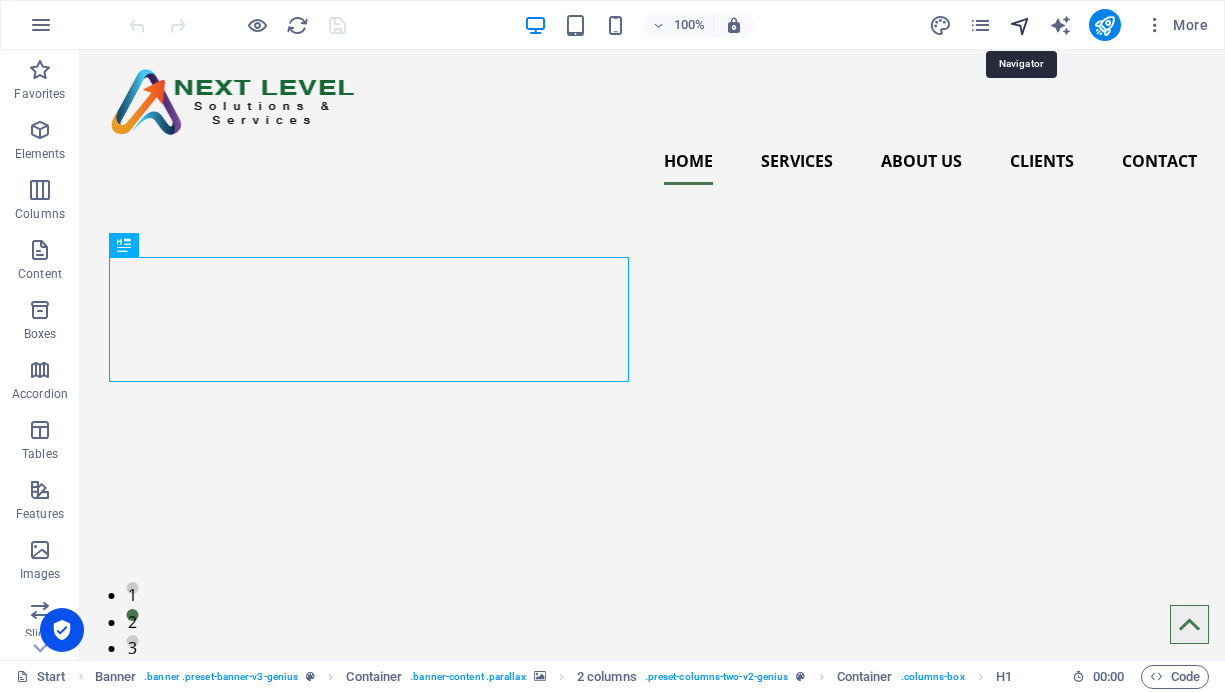 click at bounding box center (1020, 25) 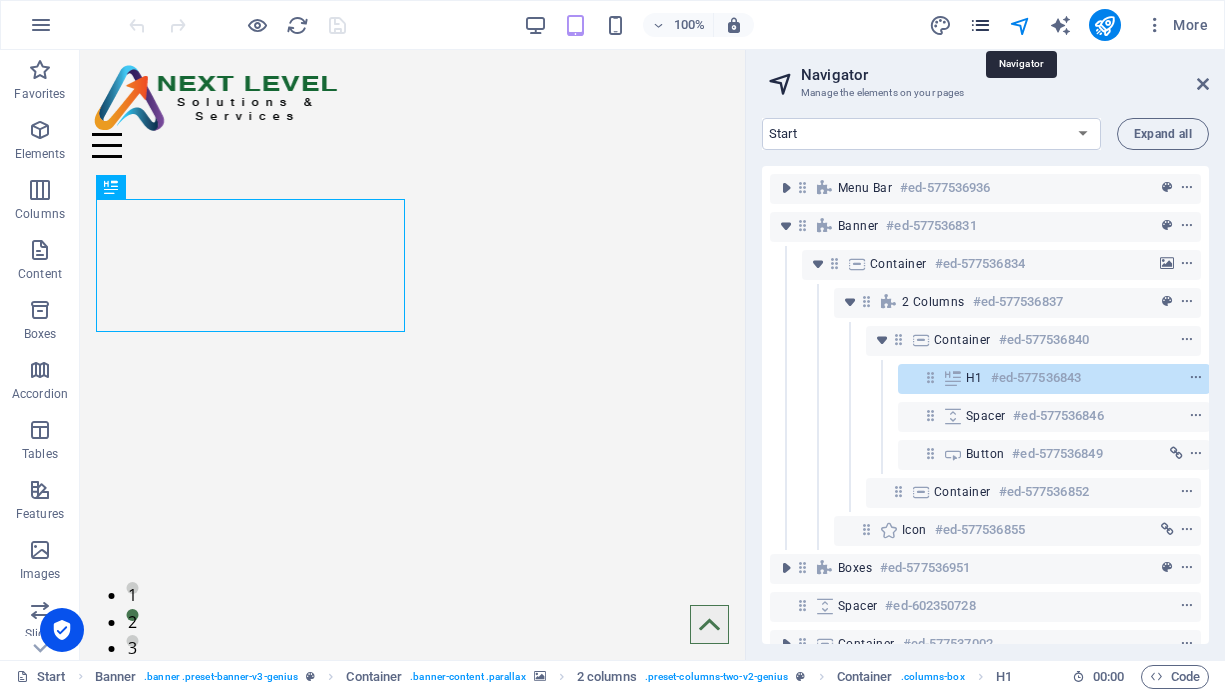 scroll, scrollTop: 0, scrollLeft: 1, axis: horizontal 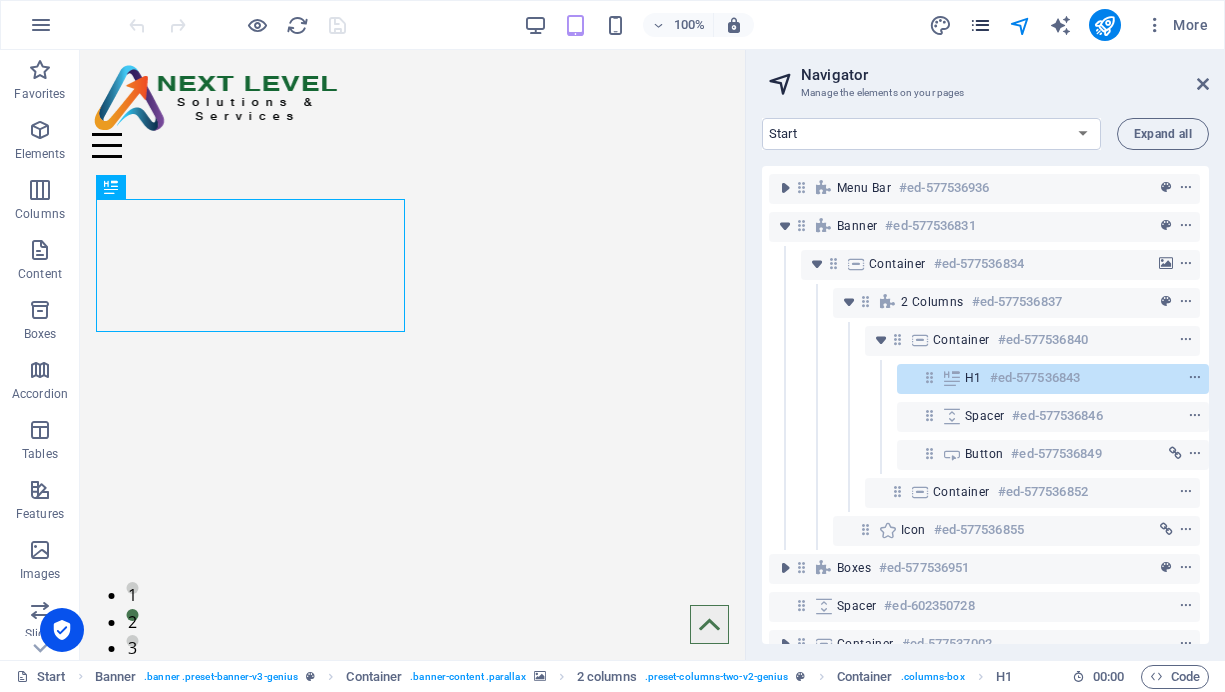 click at bounding box center (981, 25) 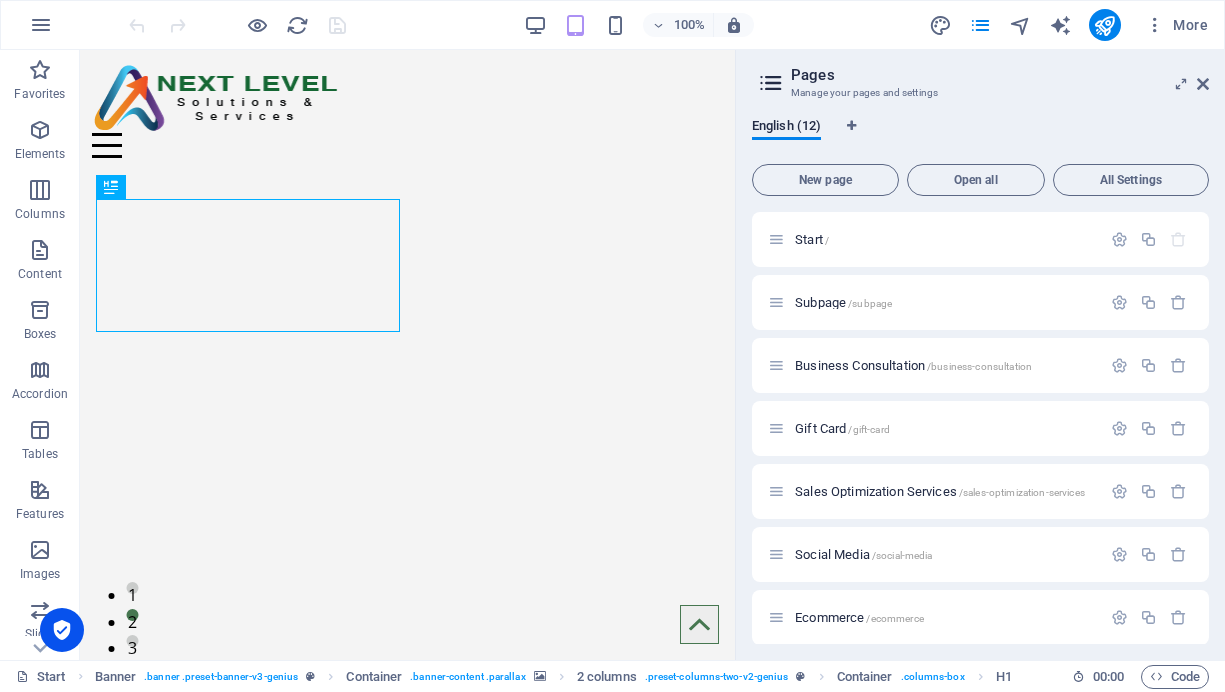 scroll, scrollTop: 60, scrollLeft: 0, axis: vertical 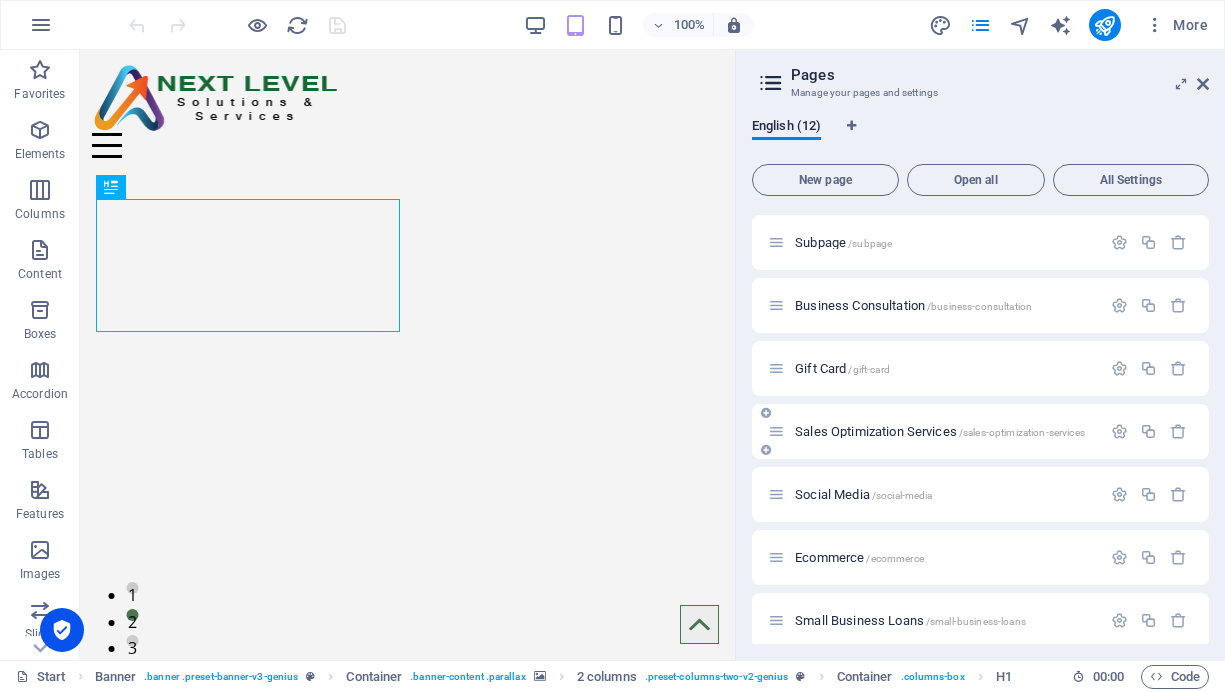click on "Sales Optimization Services /sales-optimization-services" at bounding box center (940, 431) 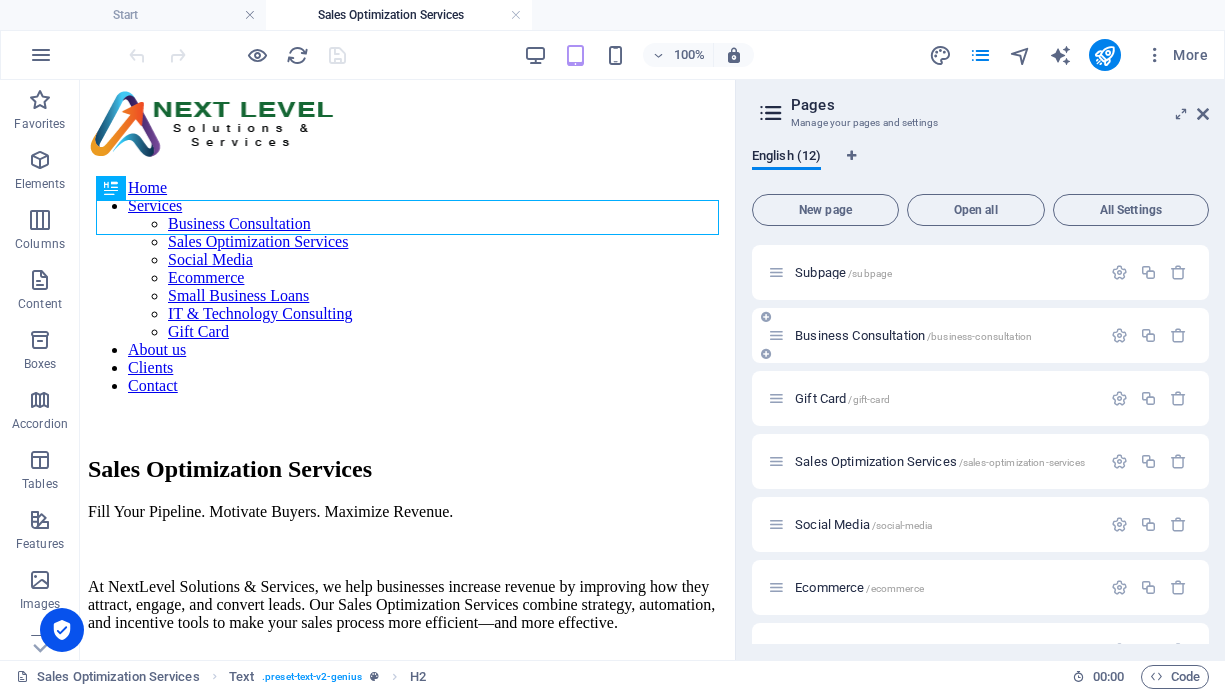 scroll, scrollTop: 0, scrollLeft: 0, axis: both 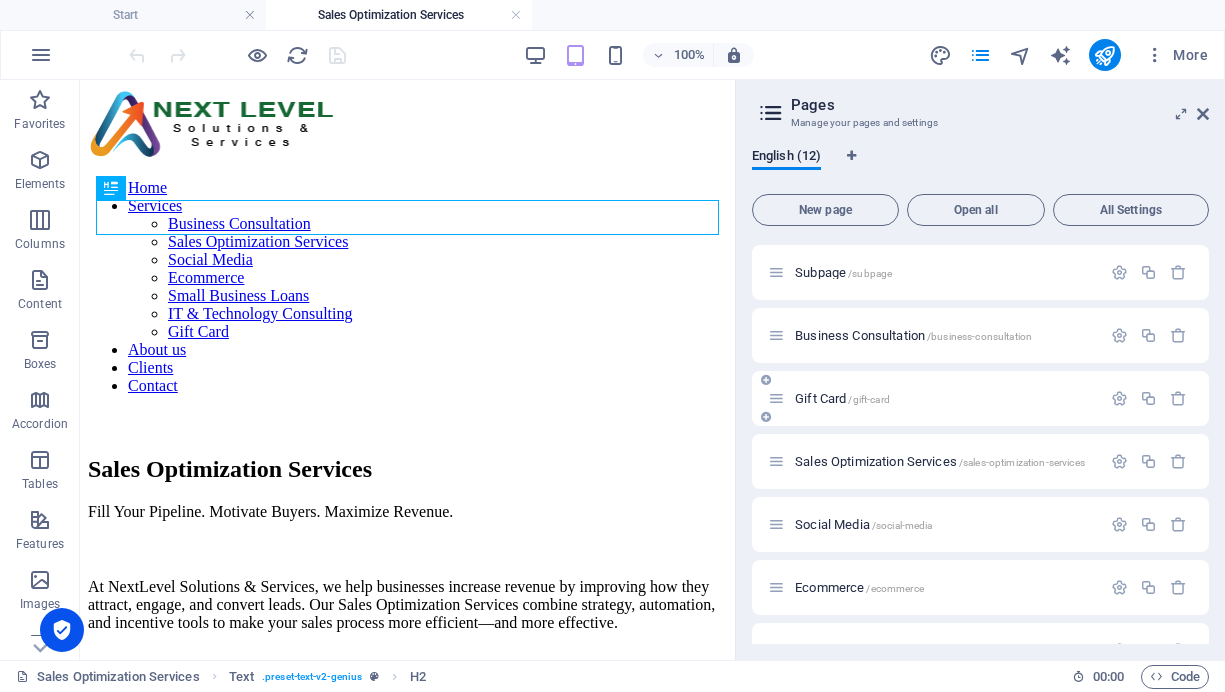 click on "Gift Card /gift-card" at bounding box center [945, 398] 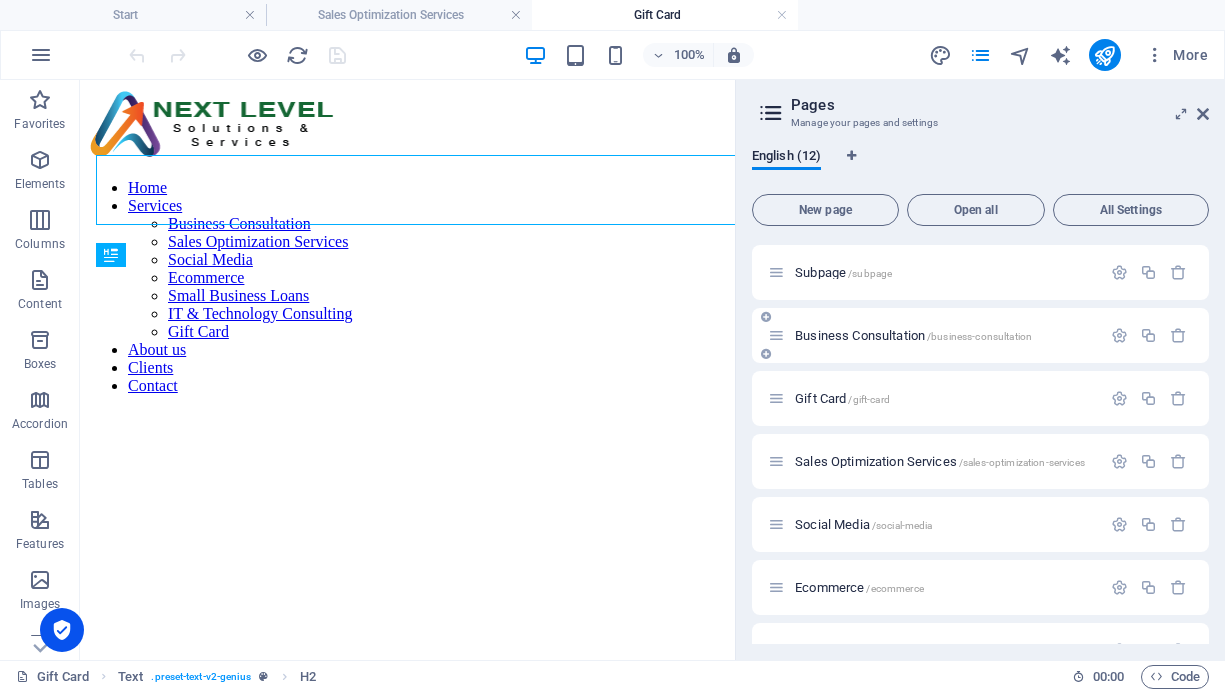 scroll, scrollTop: 0, scrollLeft: 0, axis: both 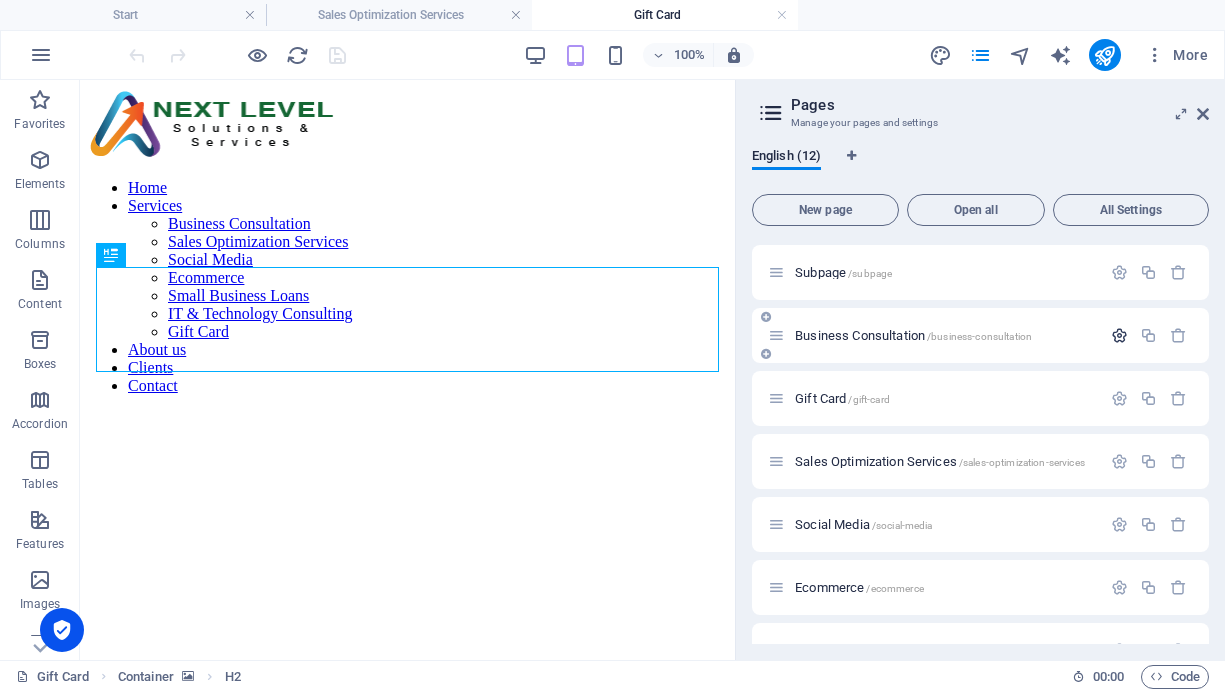 click at bounding box center (1119, 335) 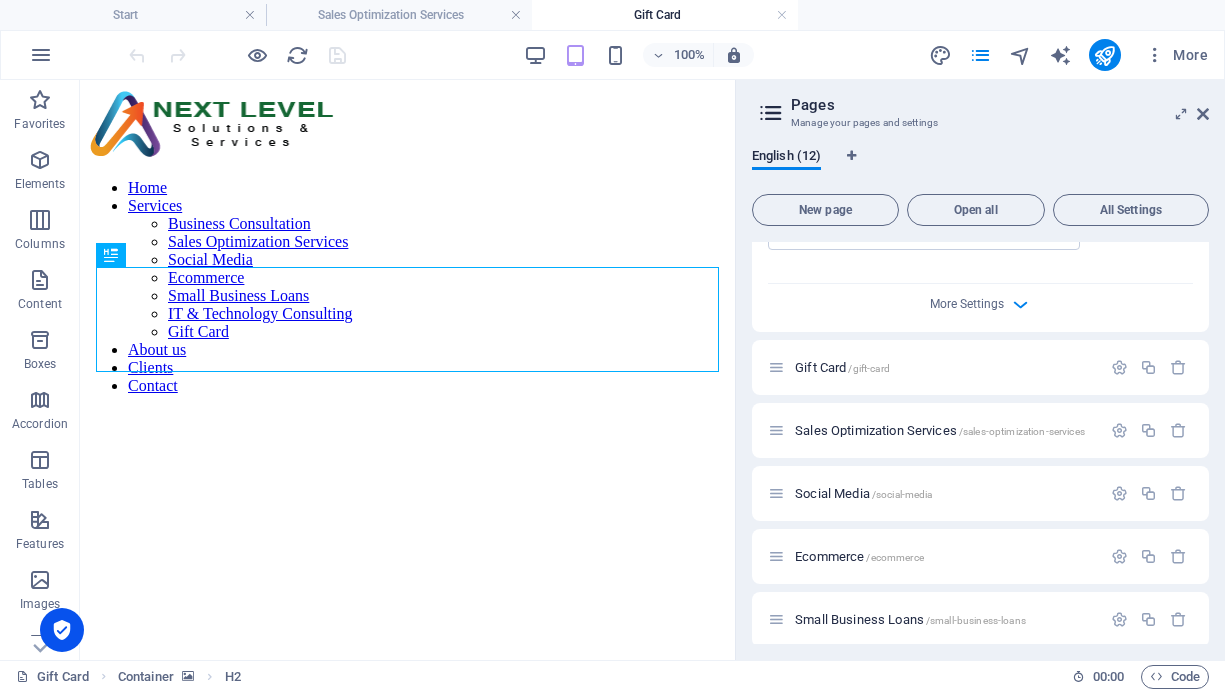 scroll, scrollTop: 865, scrollLeft: 0, axis: vertical 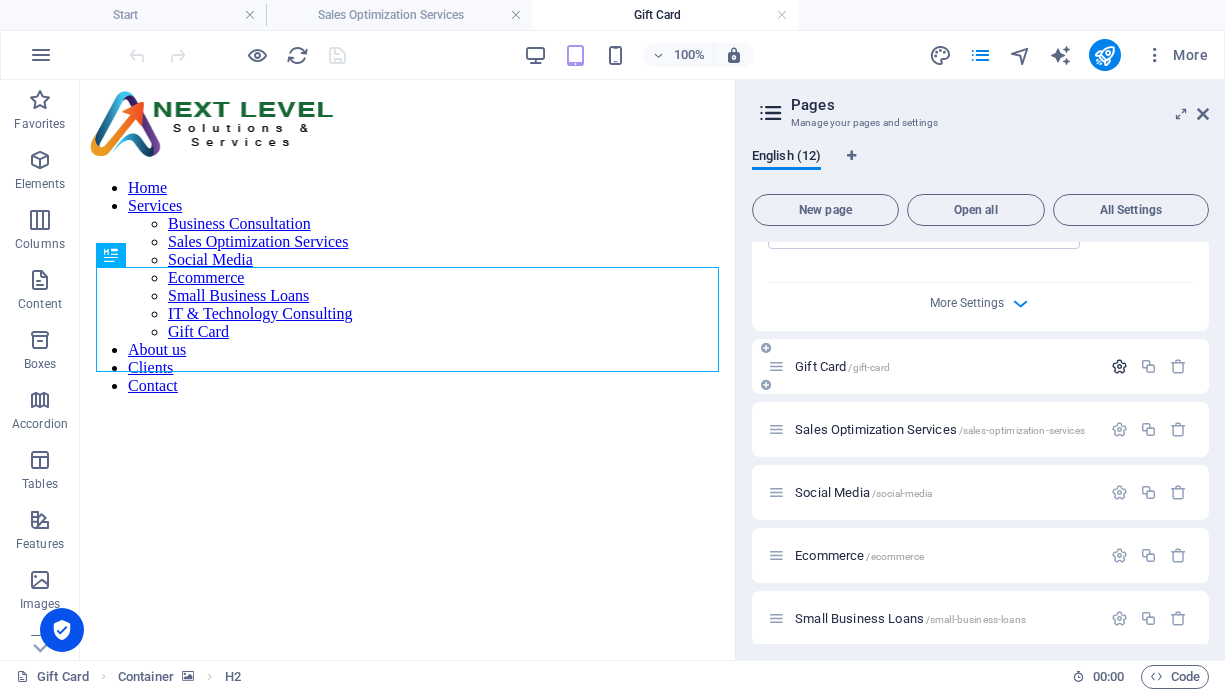 click at bounding box center (1119, 366) 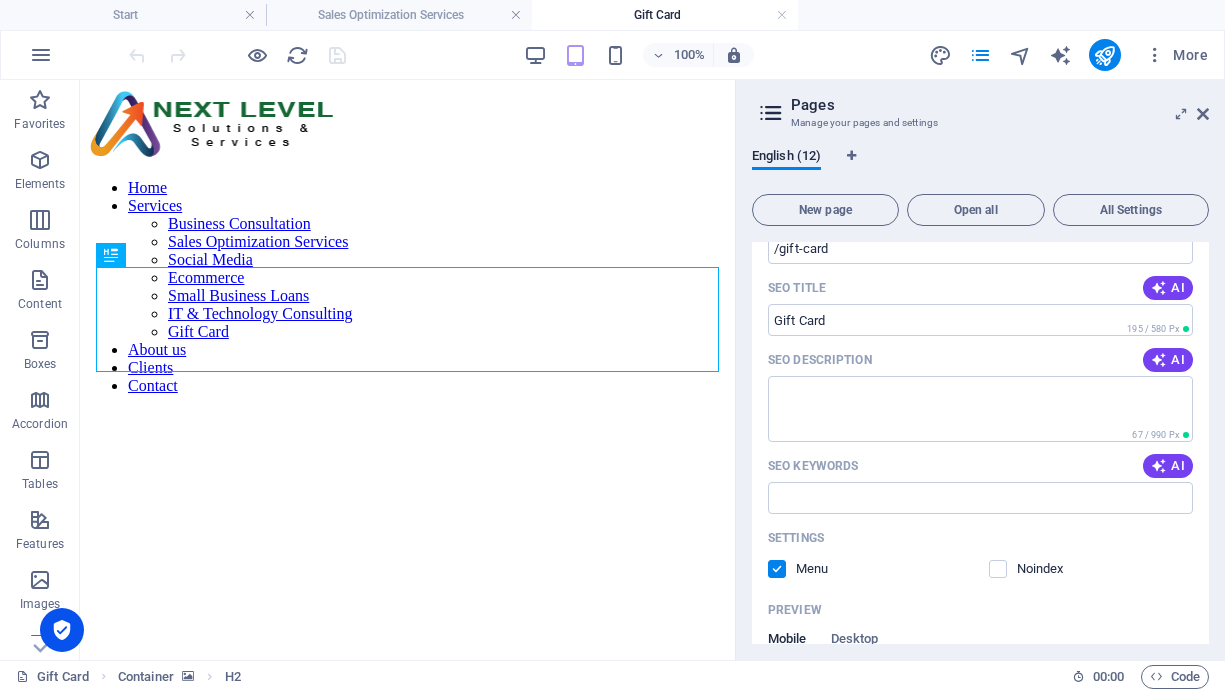 scroll, scrollTop: 1226, scrollLeft: 0, axis: vertical 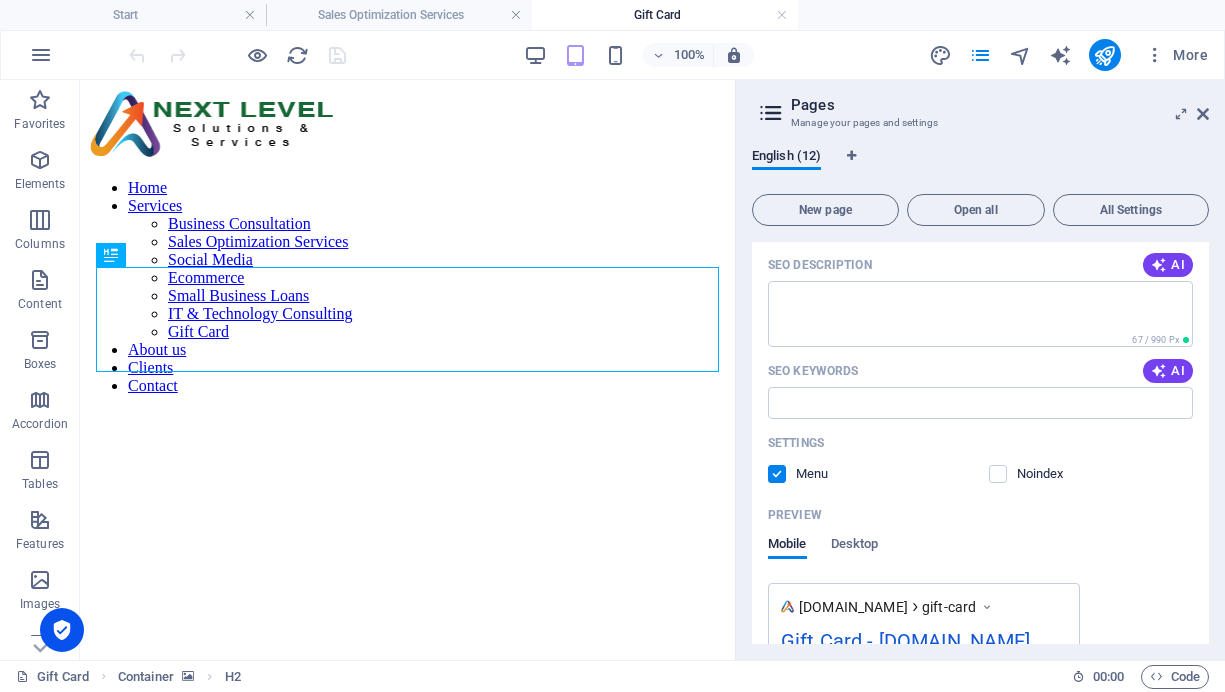 click at bounding box center [777, 474] 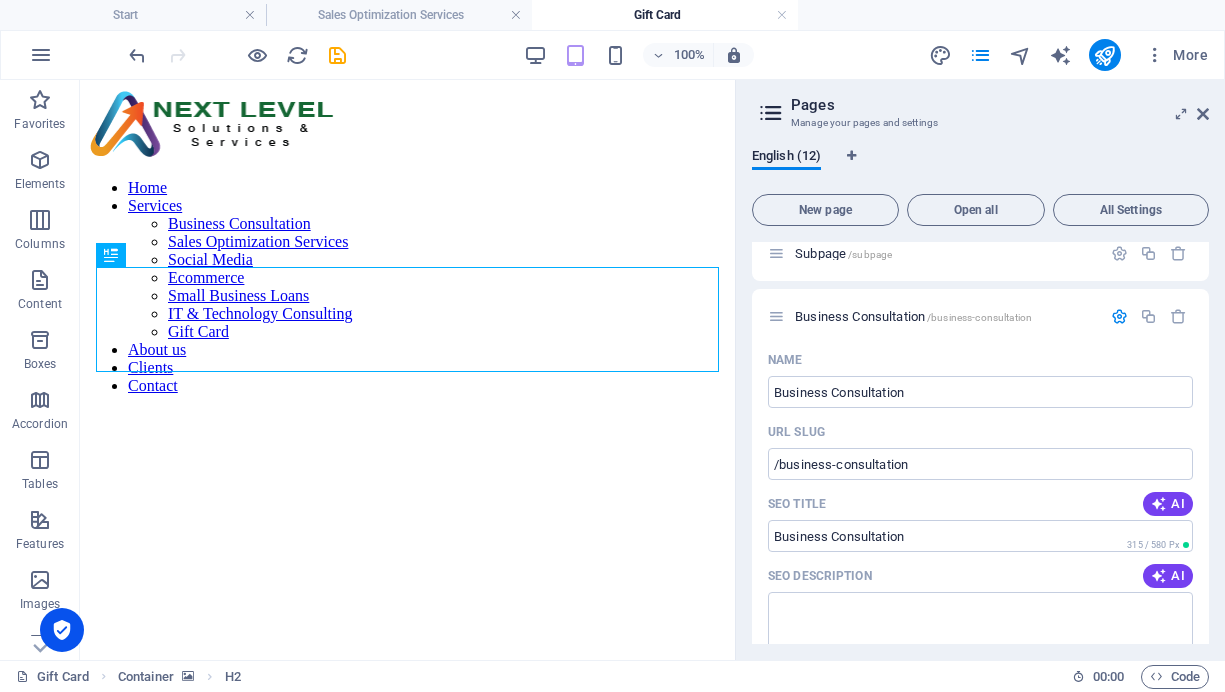 scroll, scrollTop: 71, scrollLeft: 0, axis: vertical 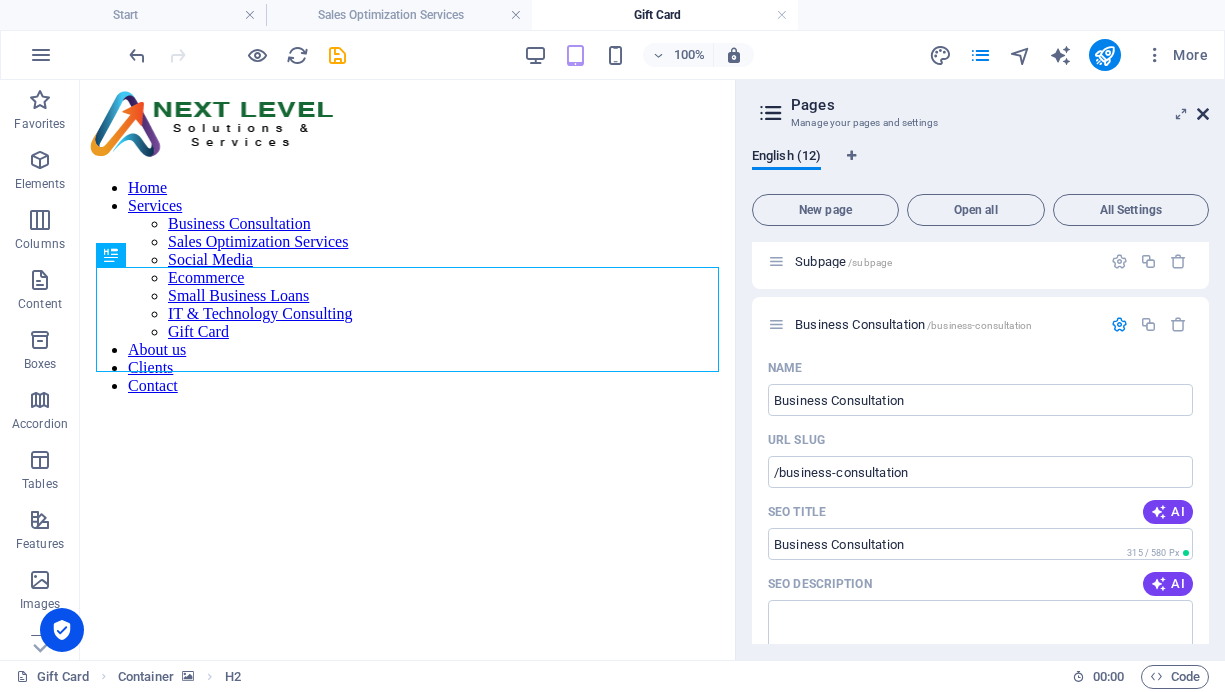 drag, startPoint x: 1204, startPoint y: 115, endPoint x: 573, endPoint y: 138, distance: 631.419 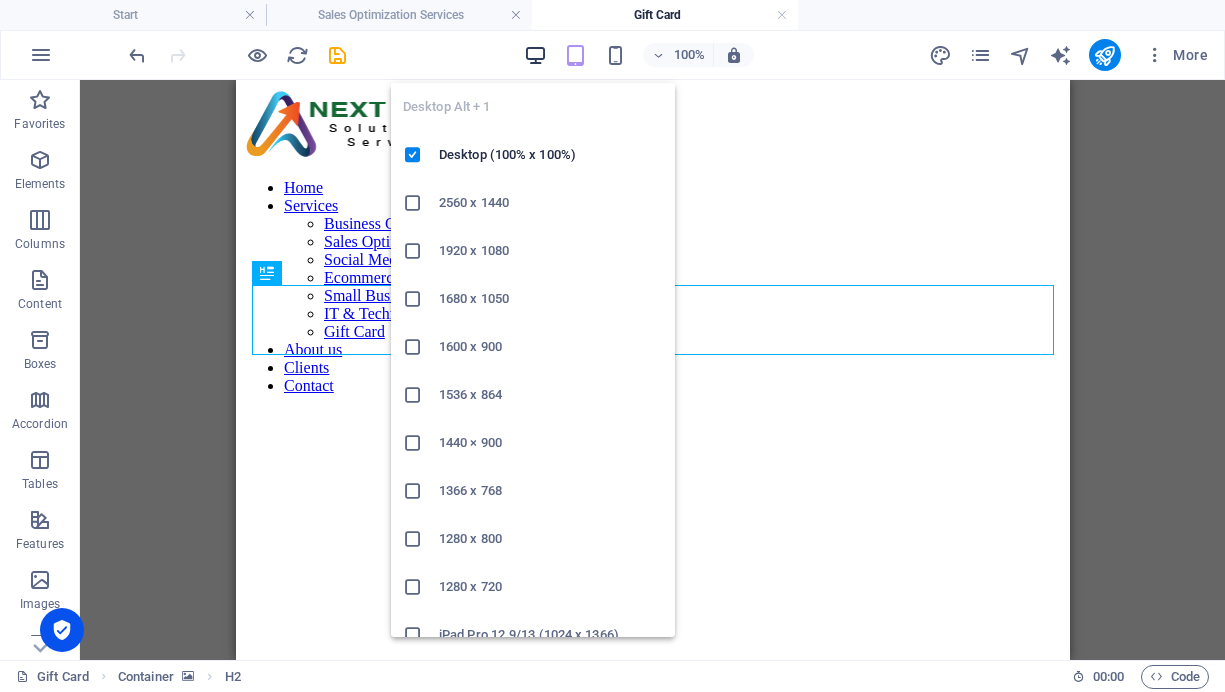 click at bounding box center [535, 55] 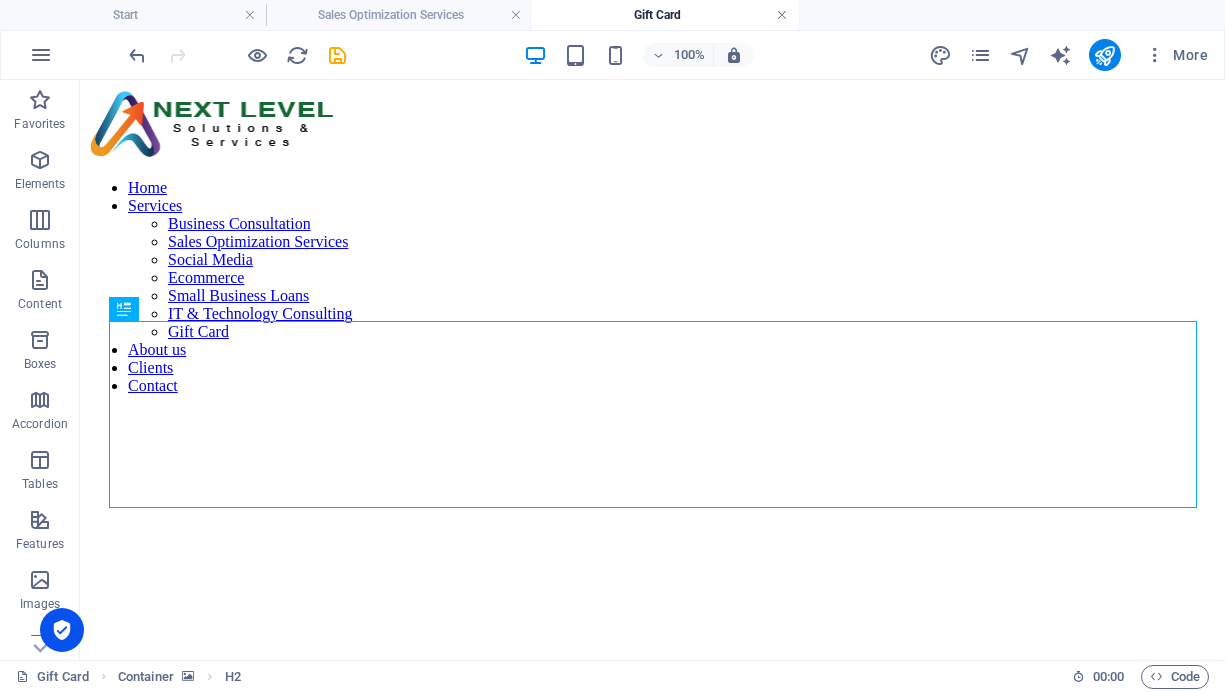 click at bounding box center [782, 15] 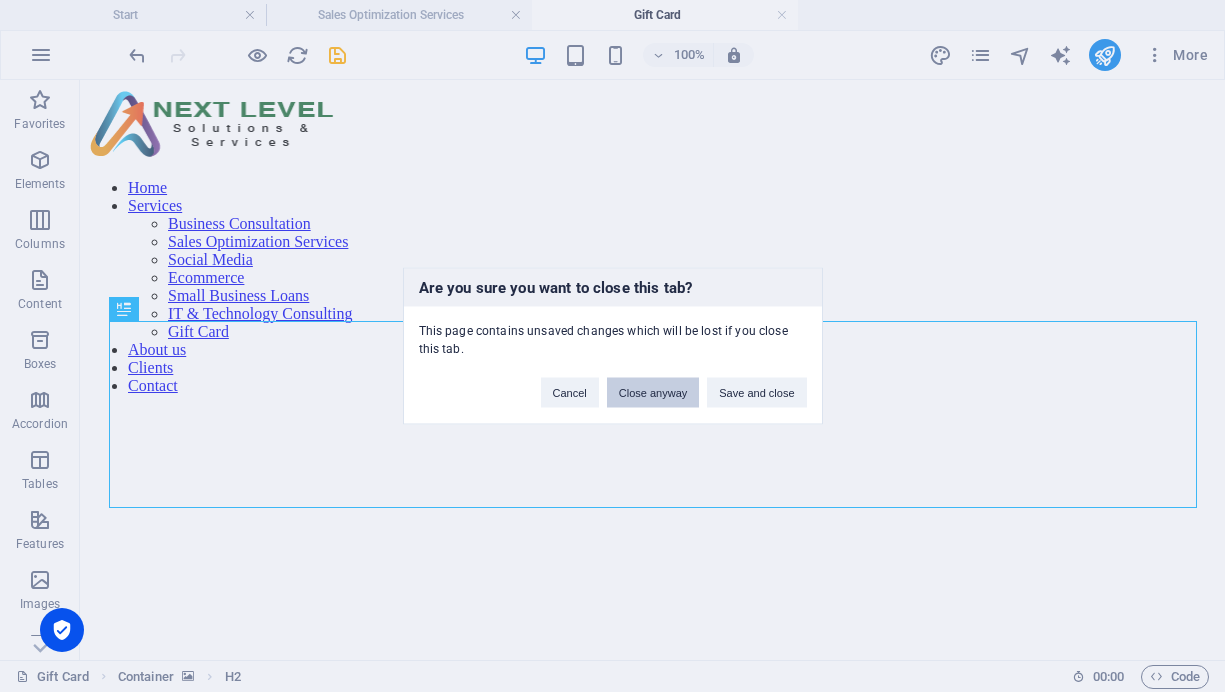 click on "Close anyway" at bounding box center [653, 393] 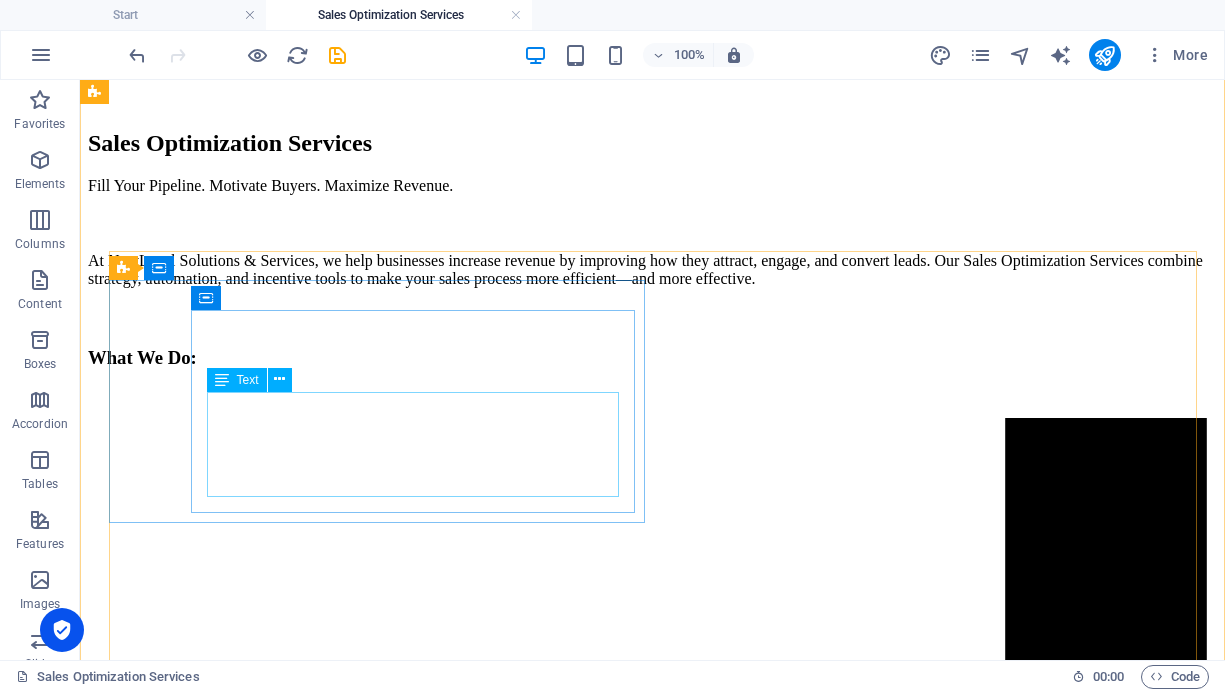 scroll, scrollTop: 139, scrollLeft: 0, axis: vertical 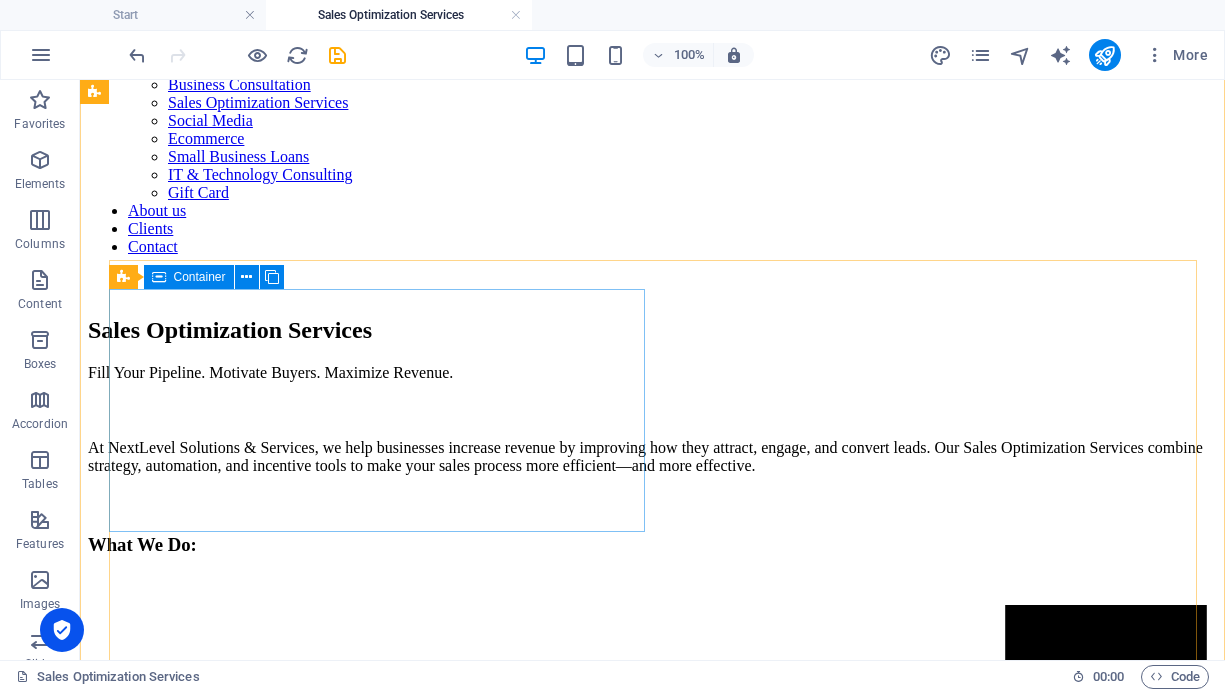 click on "Lead Generation Made Simple Gain access to our powerful lead generation platform that automates outreach, follow-ups, and prospect management—saving your team time while filling your pipeline." at bounding box center [652, 1170] 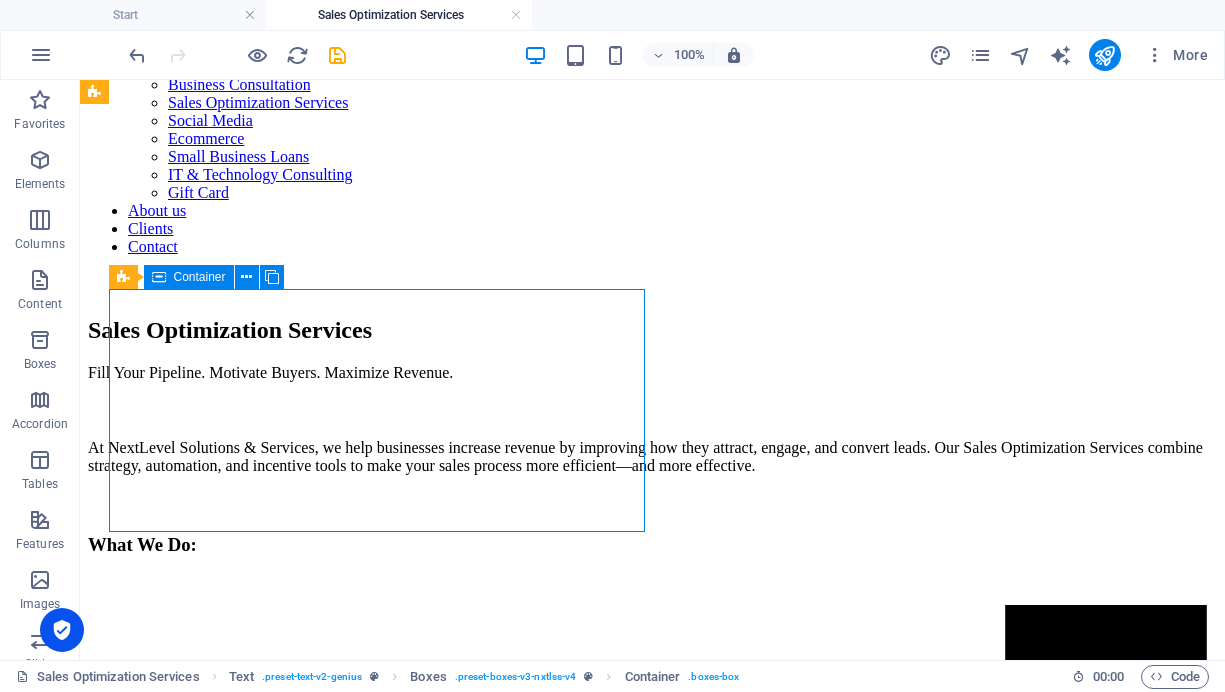 click on "Lead Generation Made Simple Gain access to our powerful lead generation platform that automates outreach, follow-ups, and prospect management—saving your team time while filling your pipeline." at bounding box center [652, 1170] 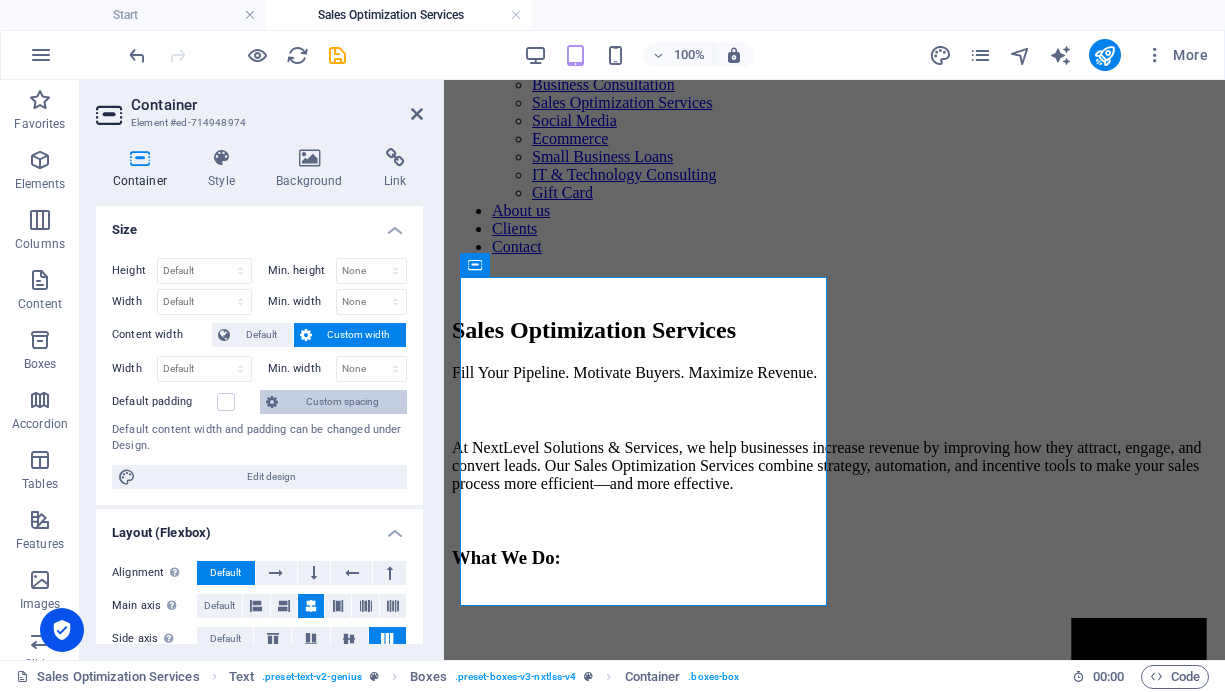 click on "Custom spacing" at bounding box center (342, 402) 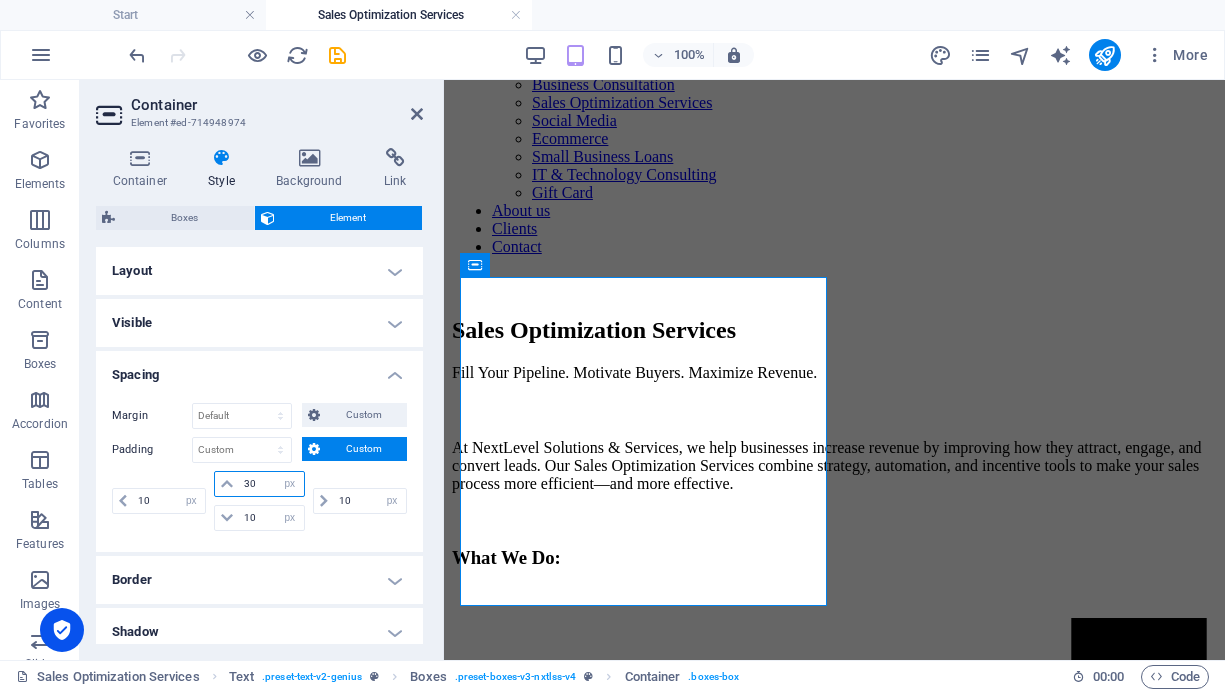 drag, startPoint x: 260, startPoint y: 489, endPoint x: 243, endPoint y: 487, distance: 17.117243 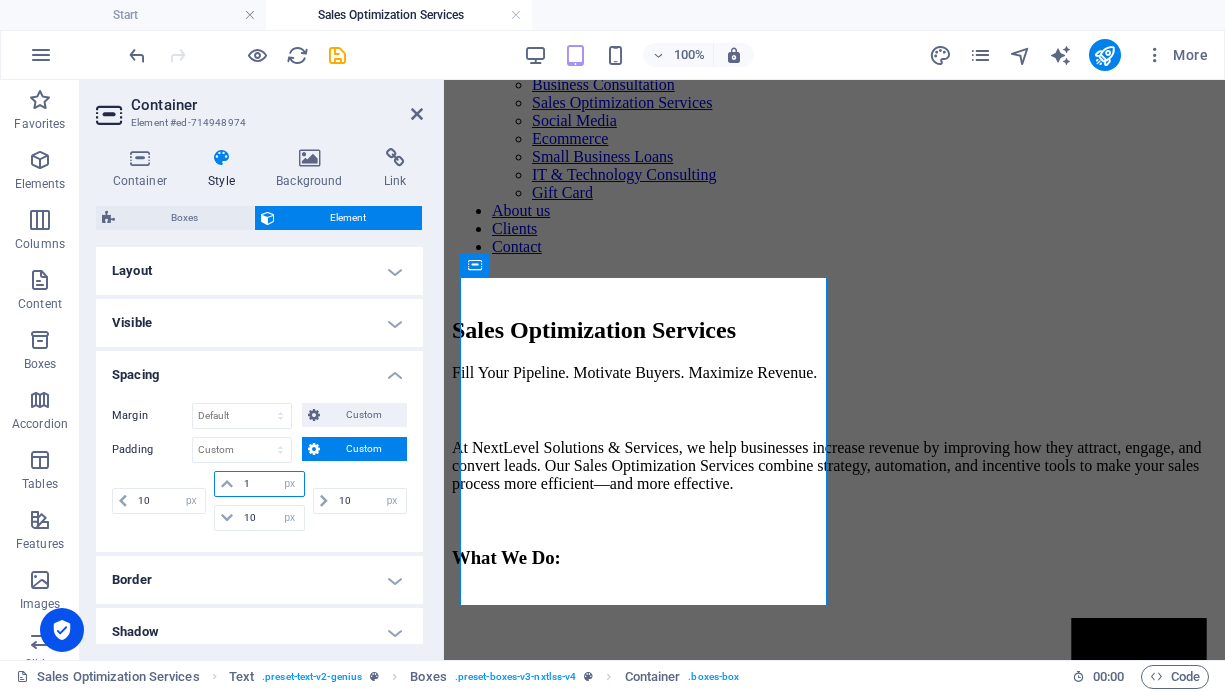 type on "10" 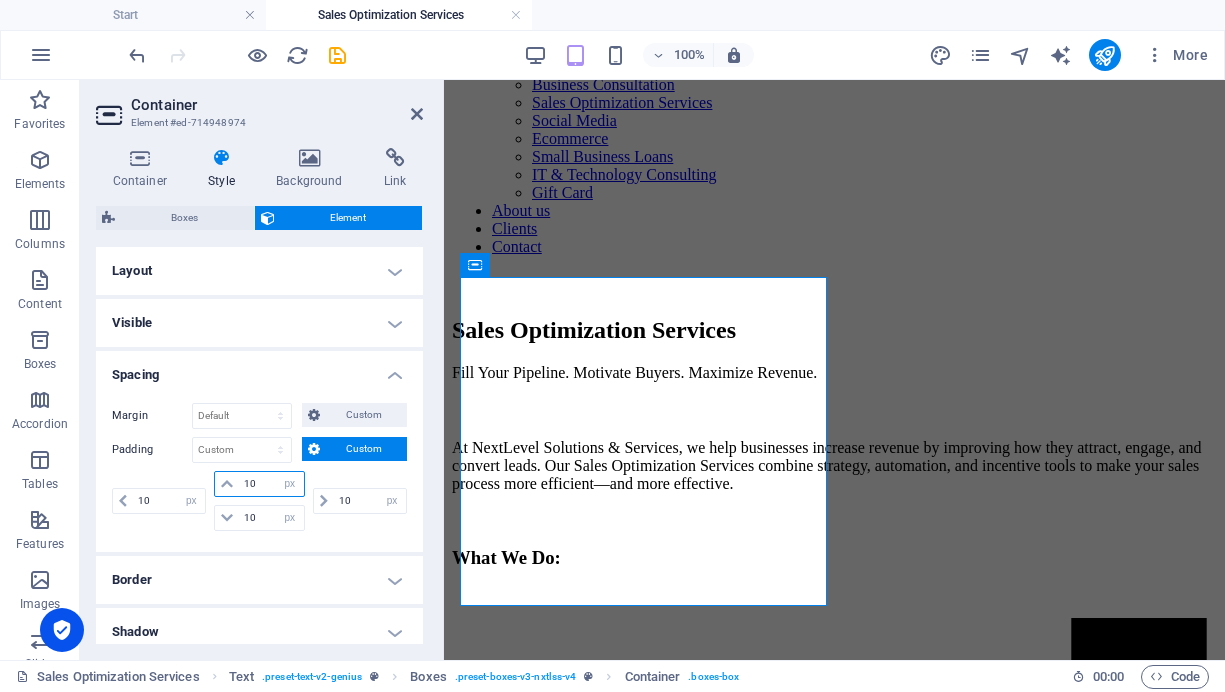 type on "10" 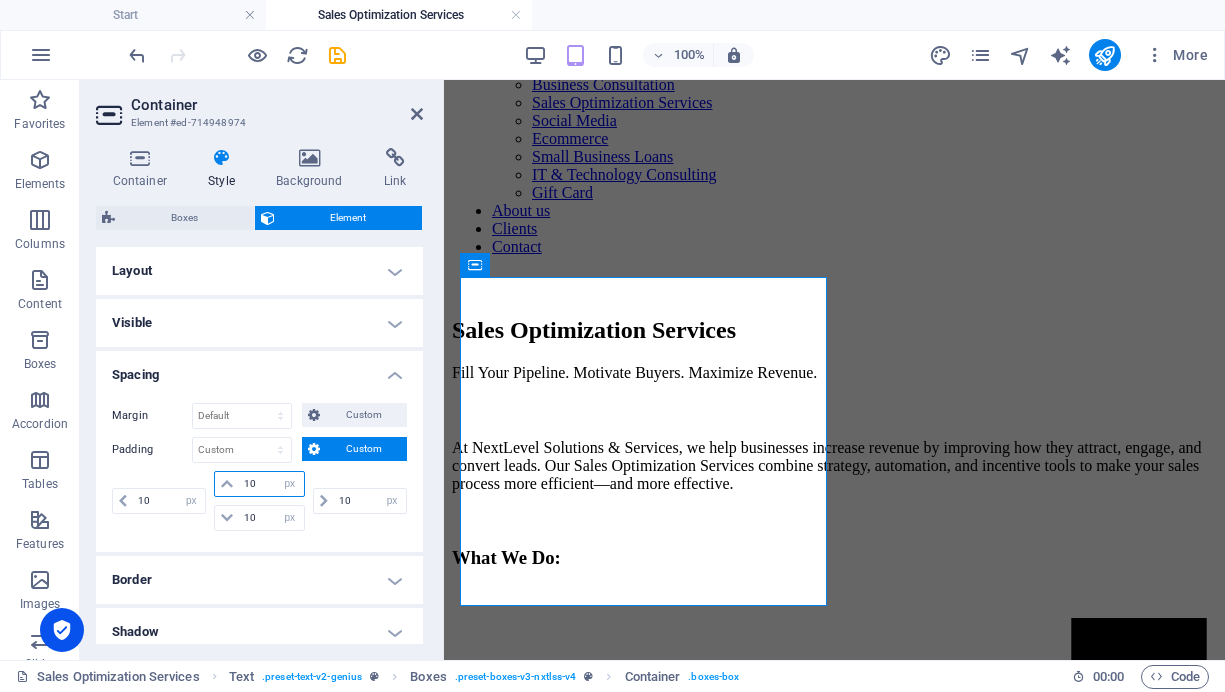 select on "px" 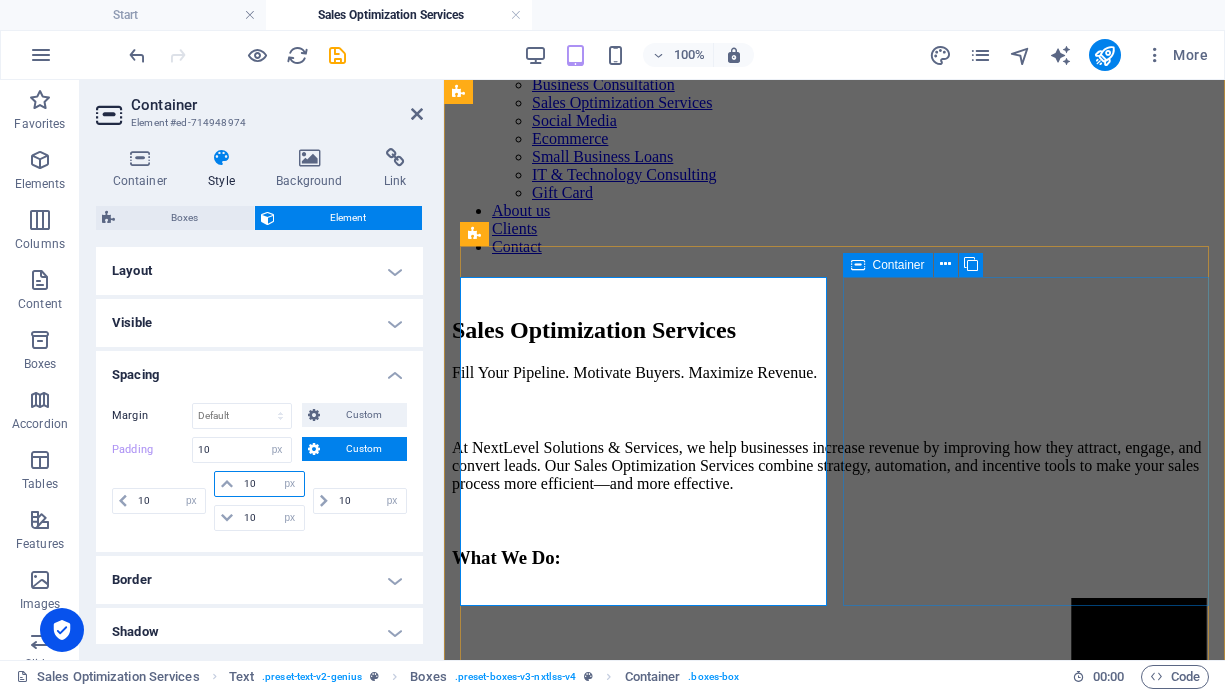 type on "10" 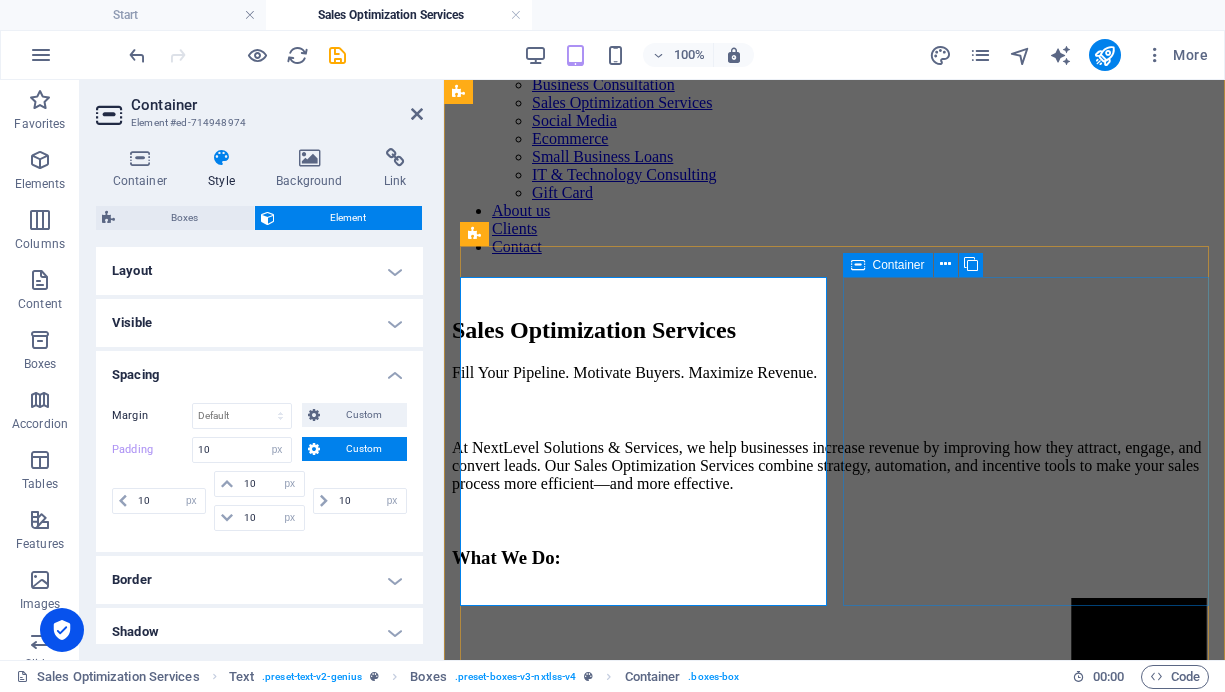 click on "Sales Process Review & Redesign Analyze your current sales approach, eliminate bottlenecks, and build a workflow that converts more prospects into paying customers." at bounding box center (834, 1900) 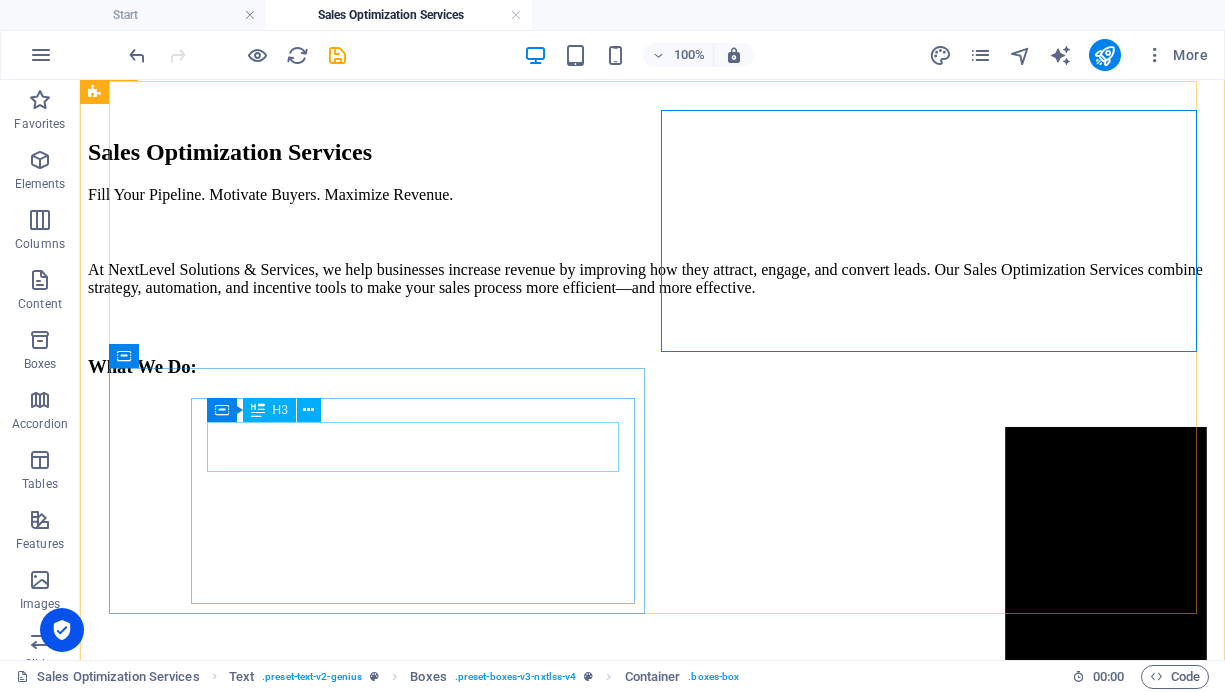scroll, scrollTop: 318, scrollLeft: 0, axis: vertical 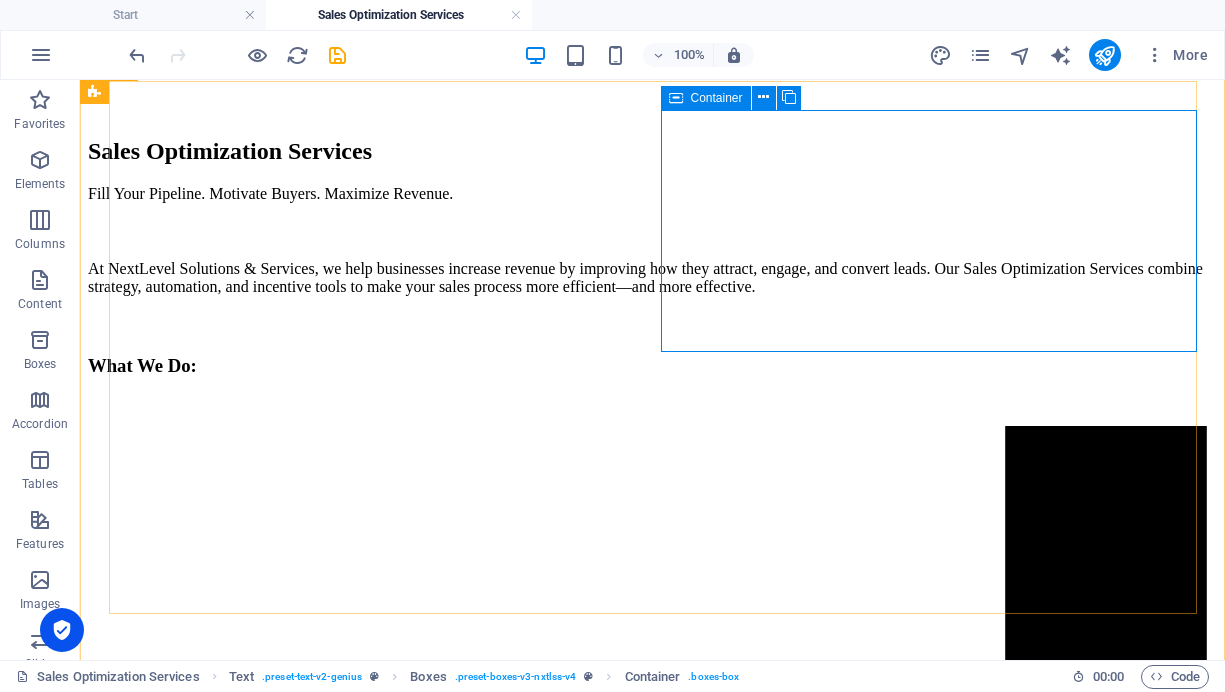 click on "Sales Process Review & Redesign Analyze your current sales approach, eliminate bottlenecks, and build a workflow that converts more prospects into paying customers." at bounding box center [652, 2206] 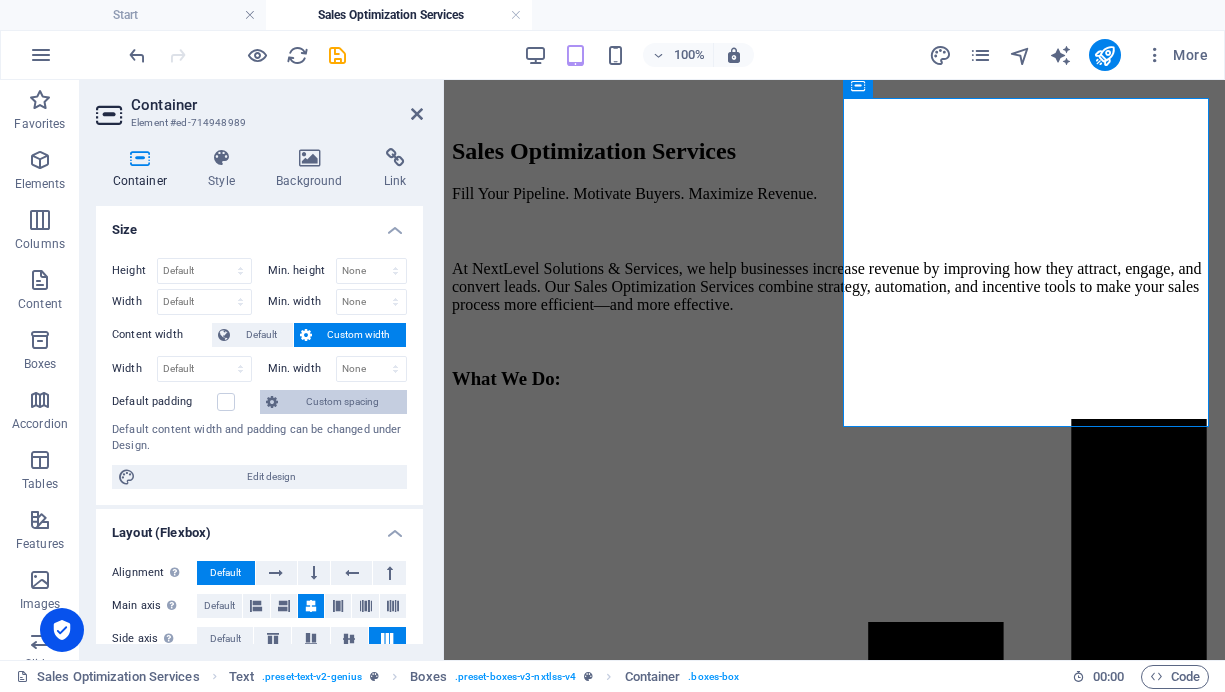 click on "Custom spacing" at bounding box center [342, 402] 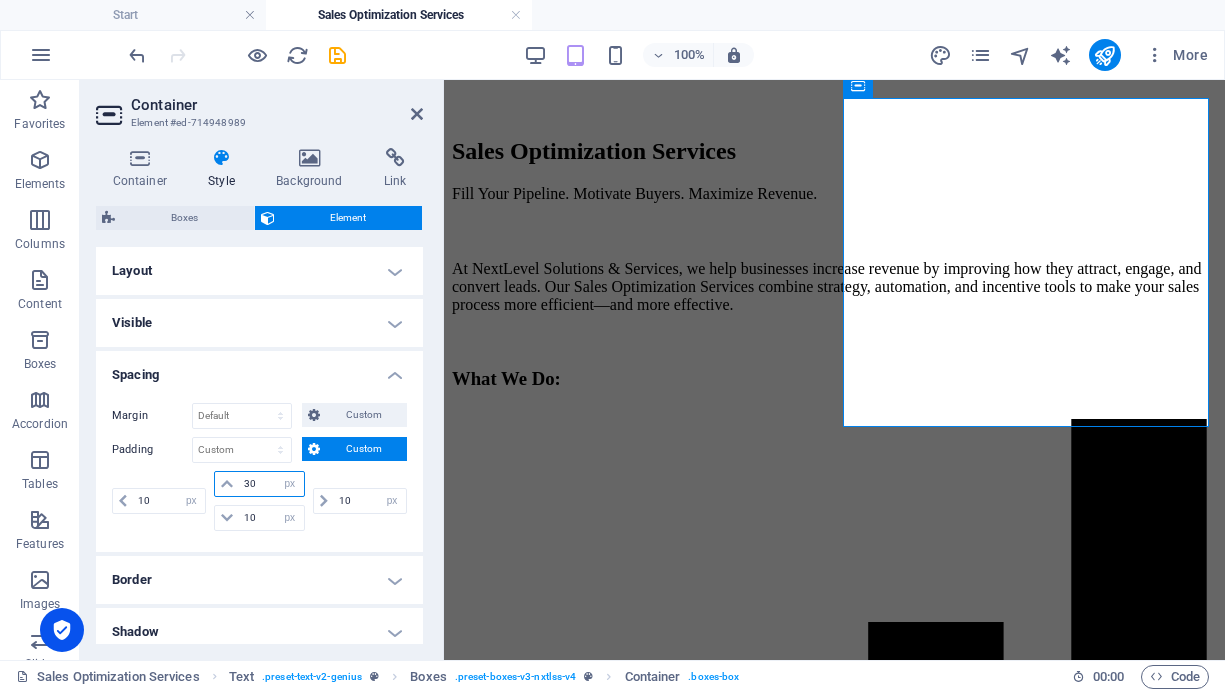 drag, startPoint x: 264, startPoint y: 488, endPoint x: 205, endPoint y: 481, distance: 59.413803 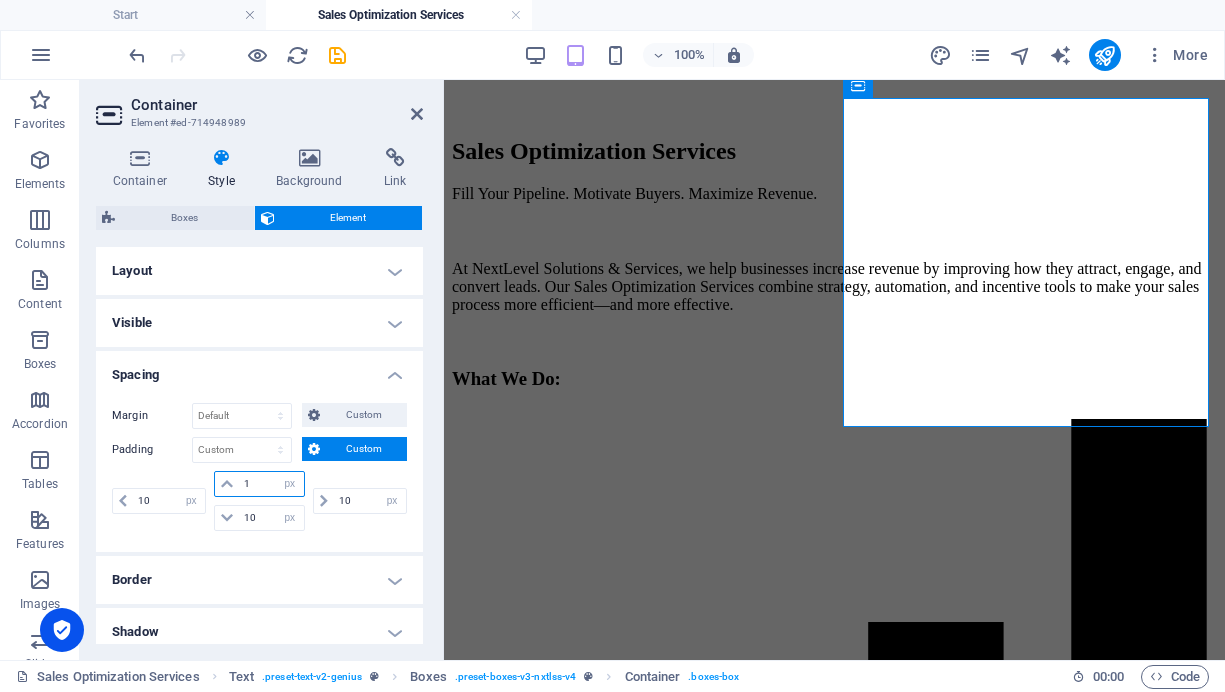 type on "10" 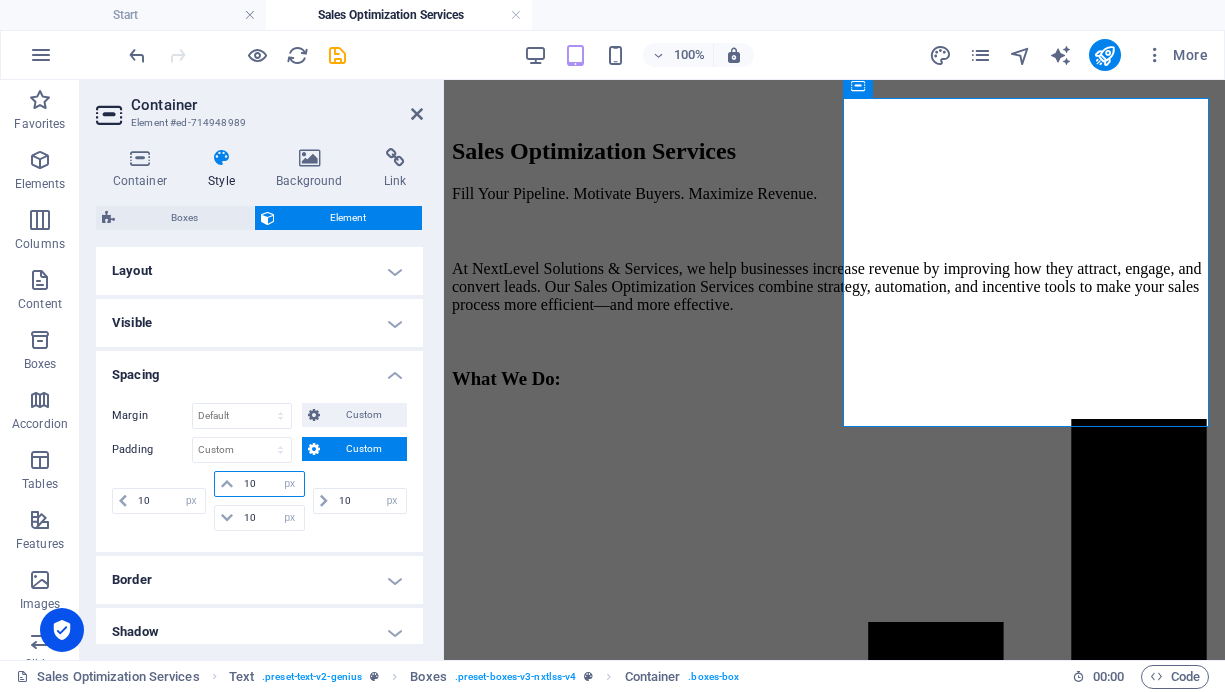 type on "10" 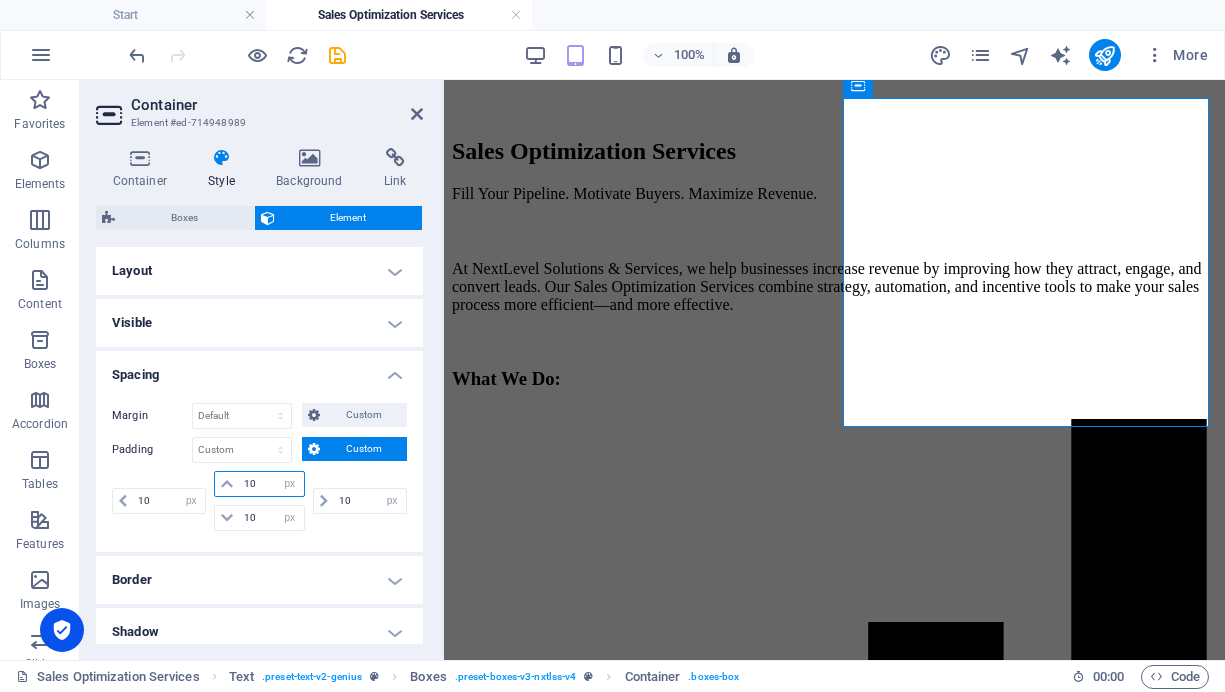 select on "px" 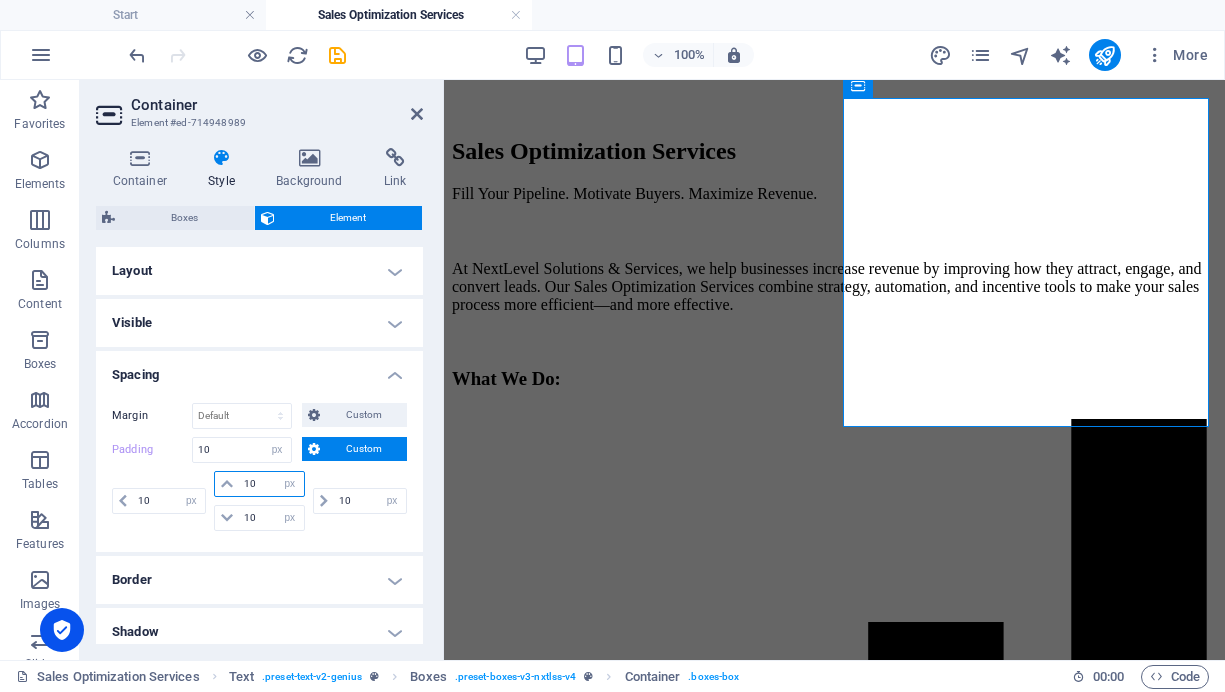 type on "10" 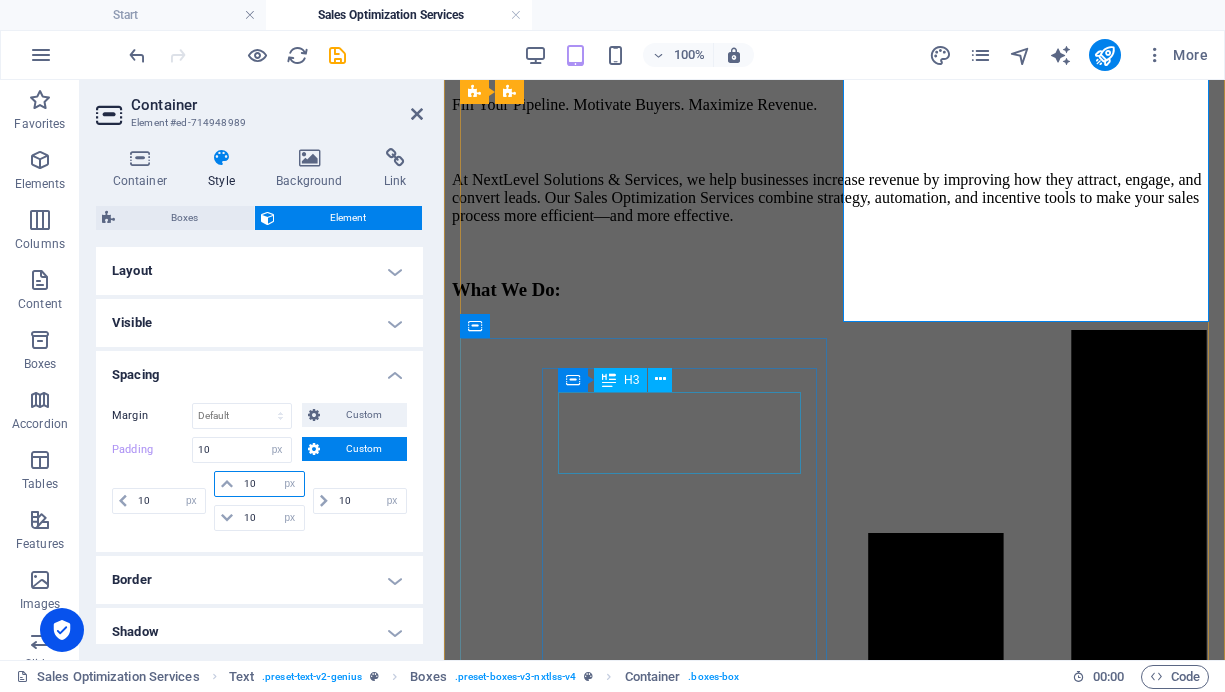 scroll, scrollTop: 397, scrollLeft: 0, axis: vertical 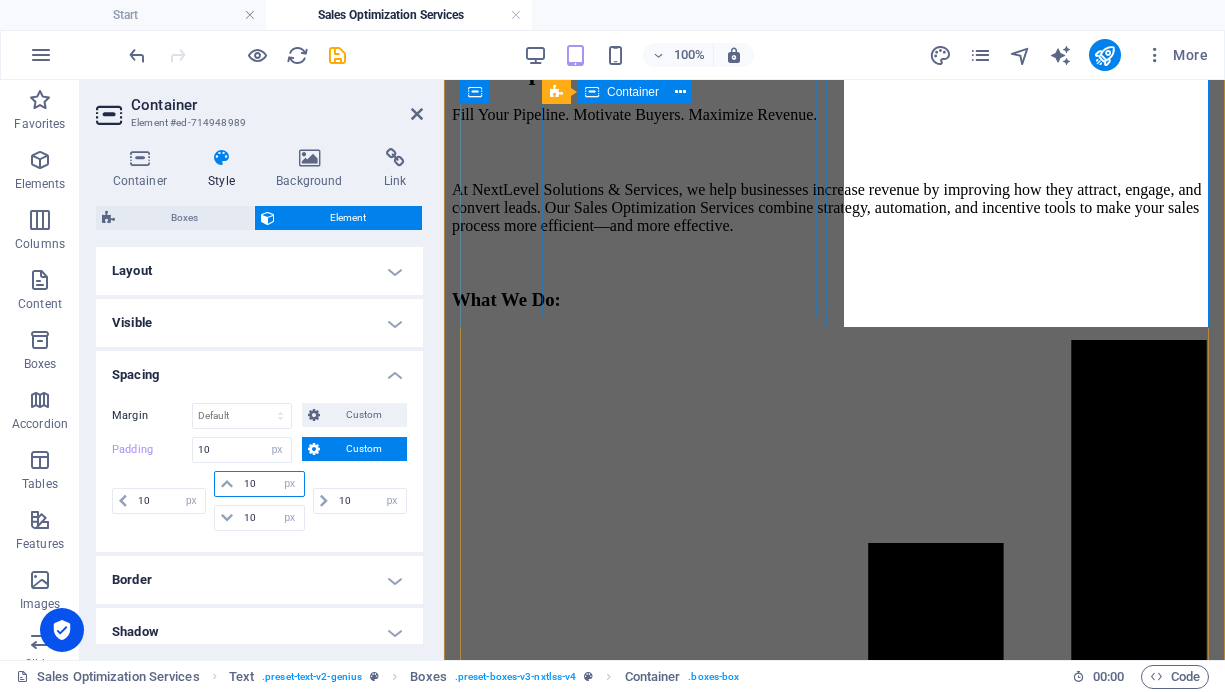 type 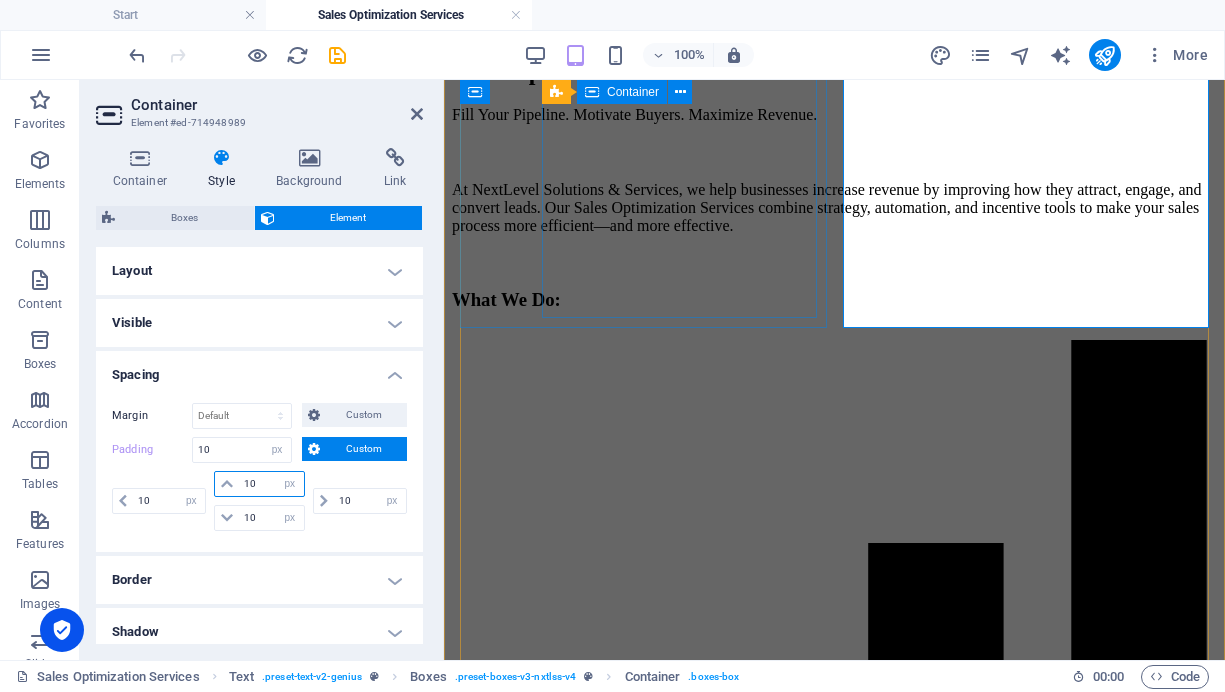 select on "DISABLED_OPTION_VALUE" 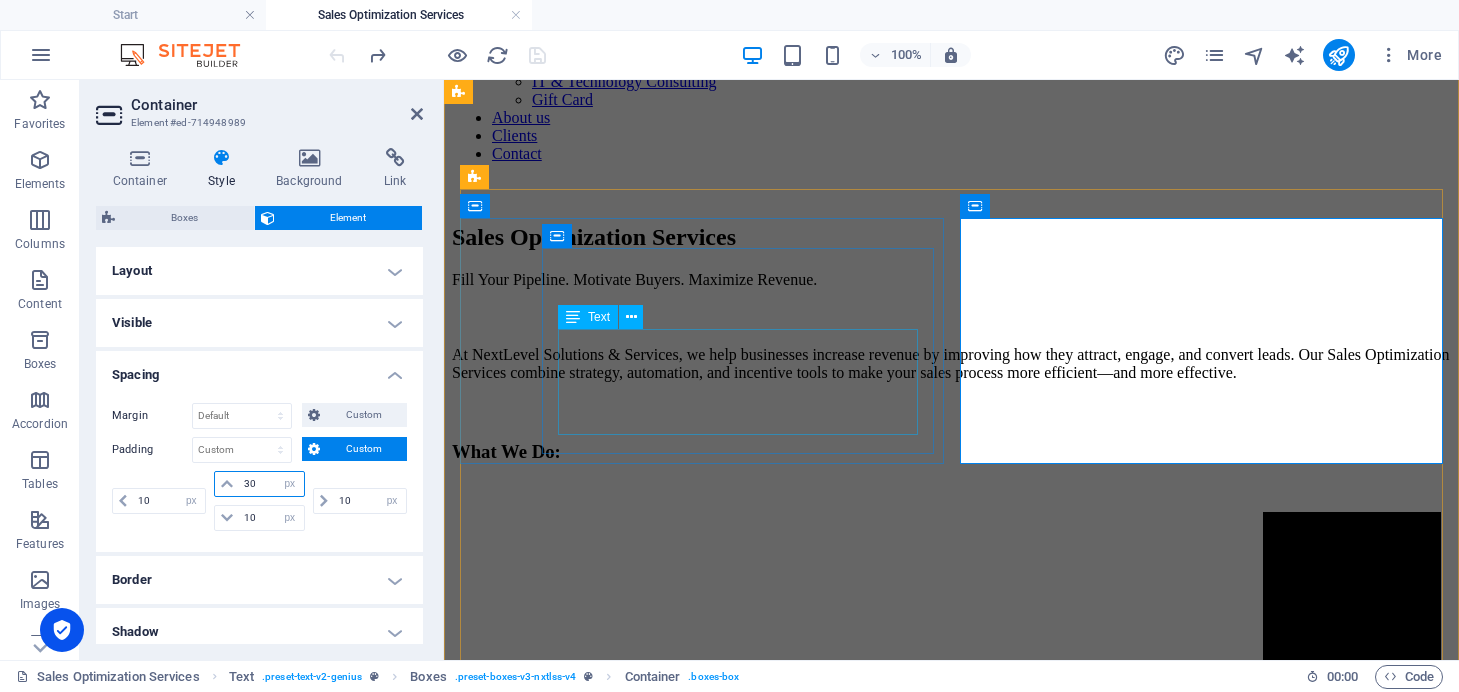 scroll, scrollTop: 237, scrollLeft: 0, axis: vertical 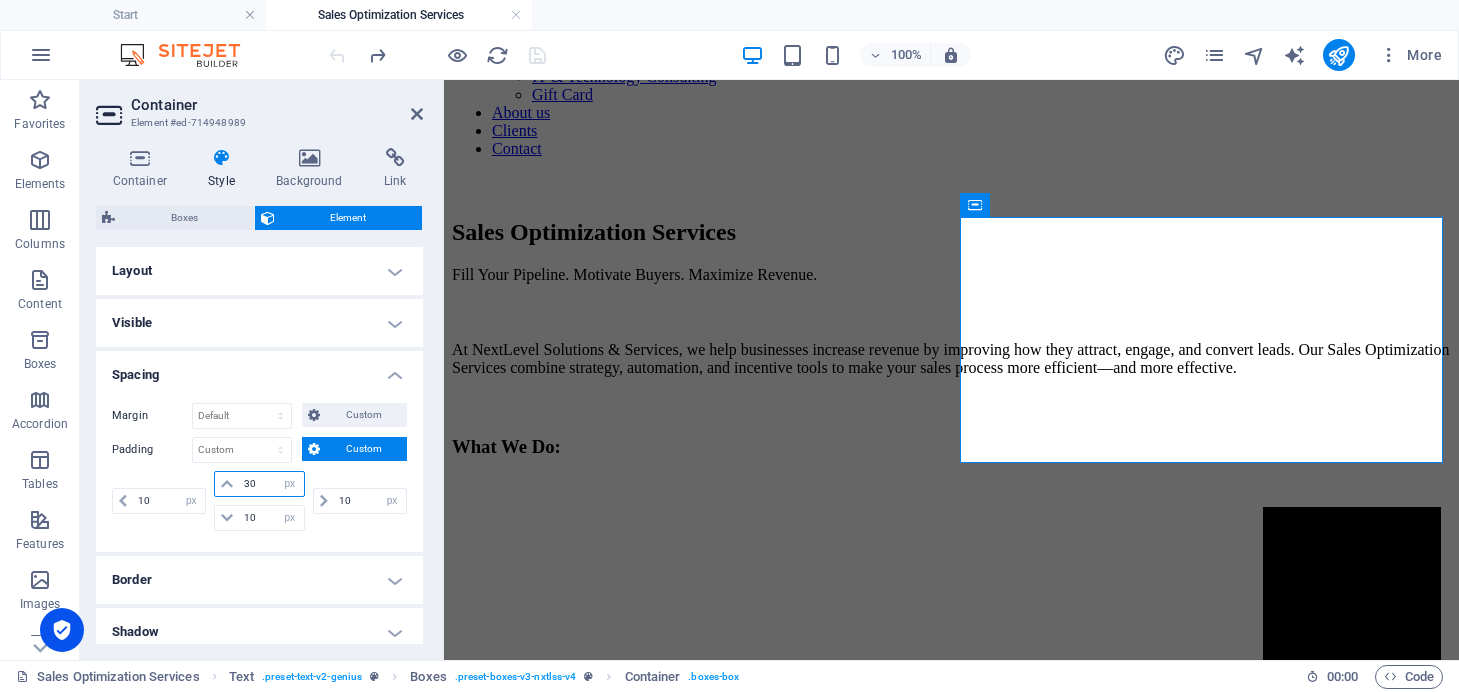 drag, startPoint x: 262, startPoint y: 480, endPoint x: 209, endPoint y: 480, distance: 53 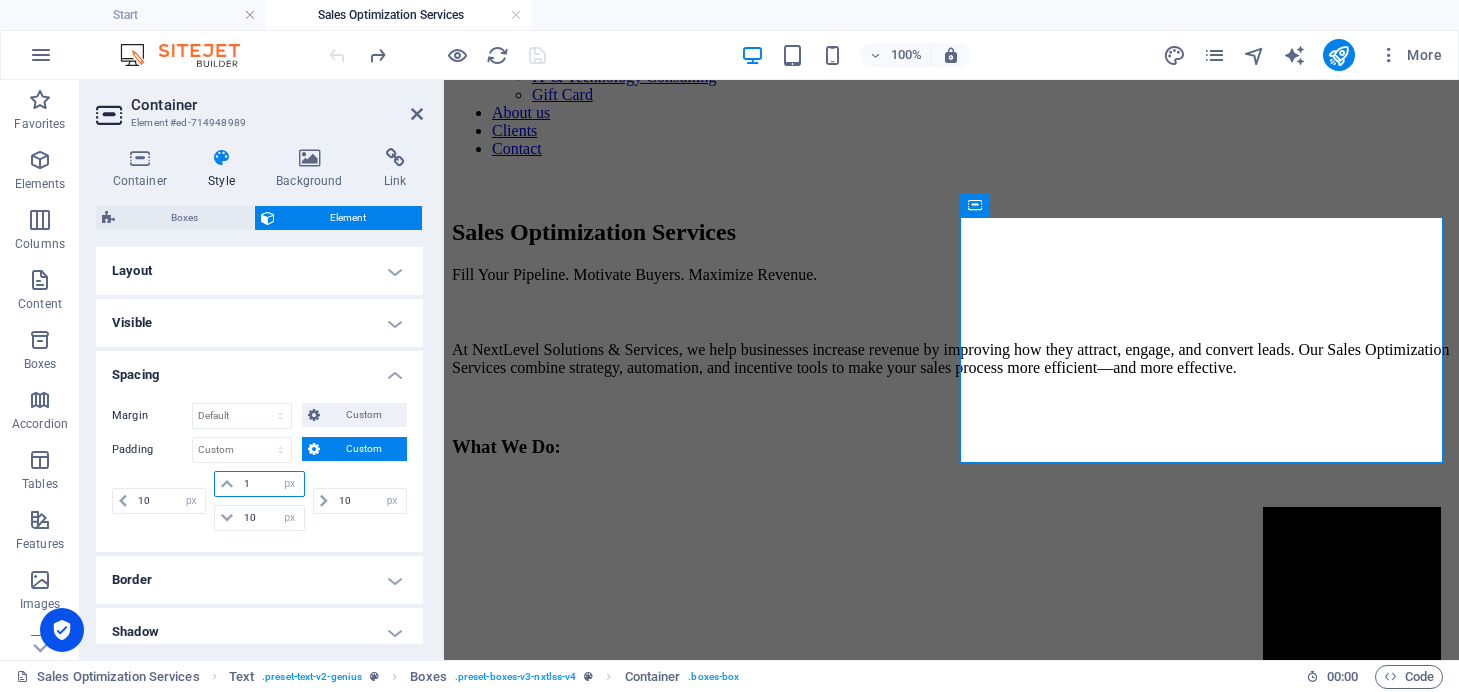 type on "10" 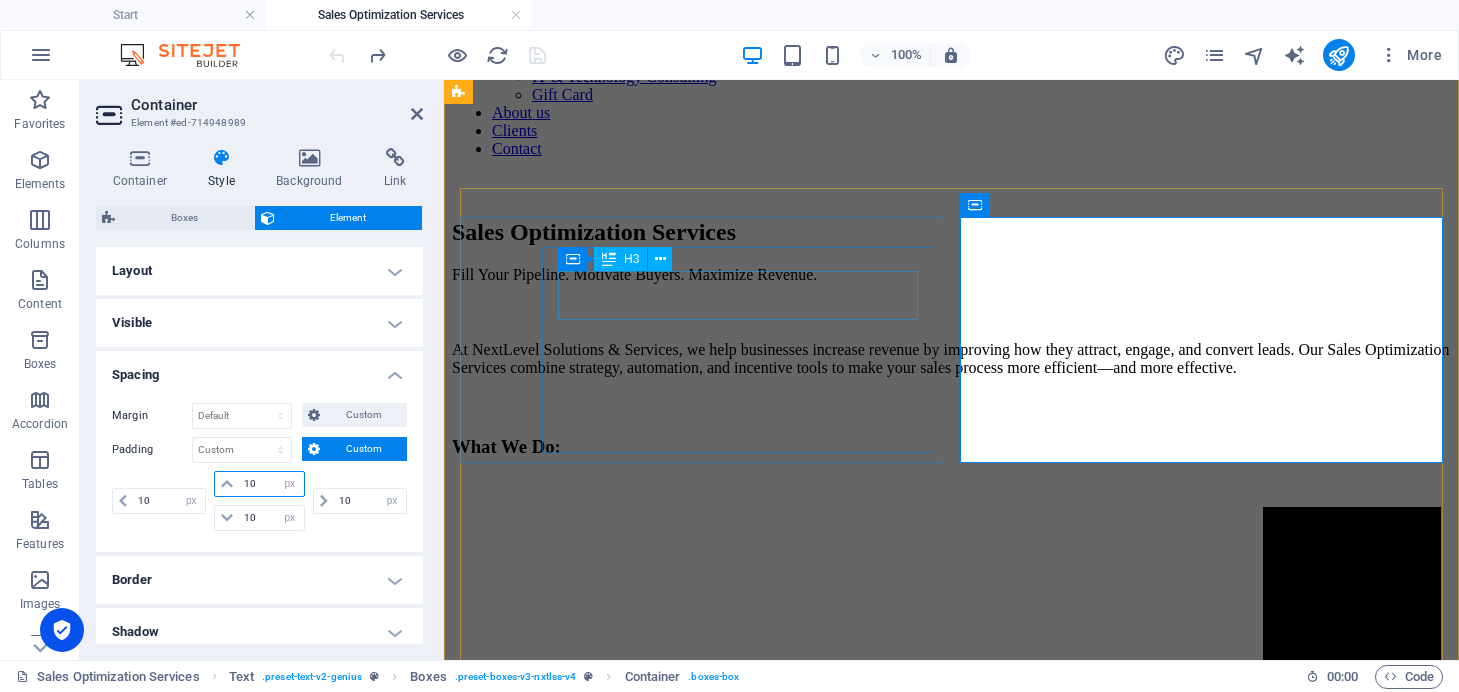 type on "10" 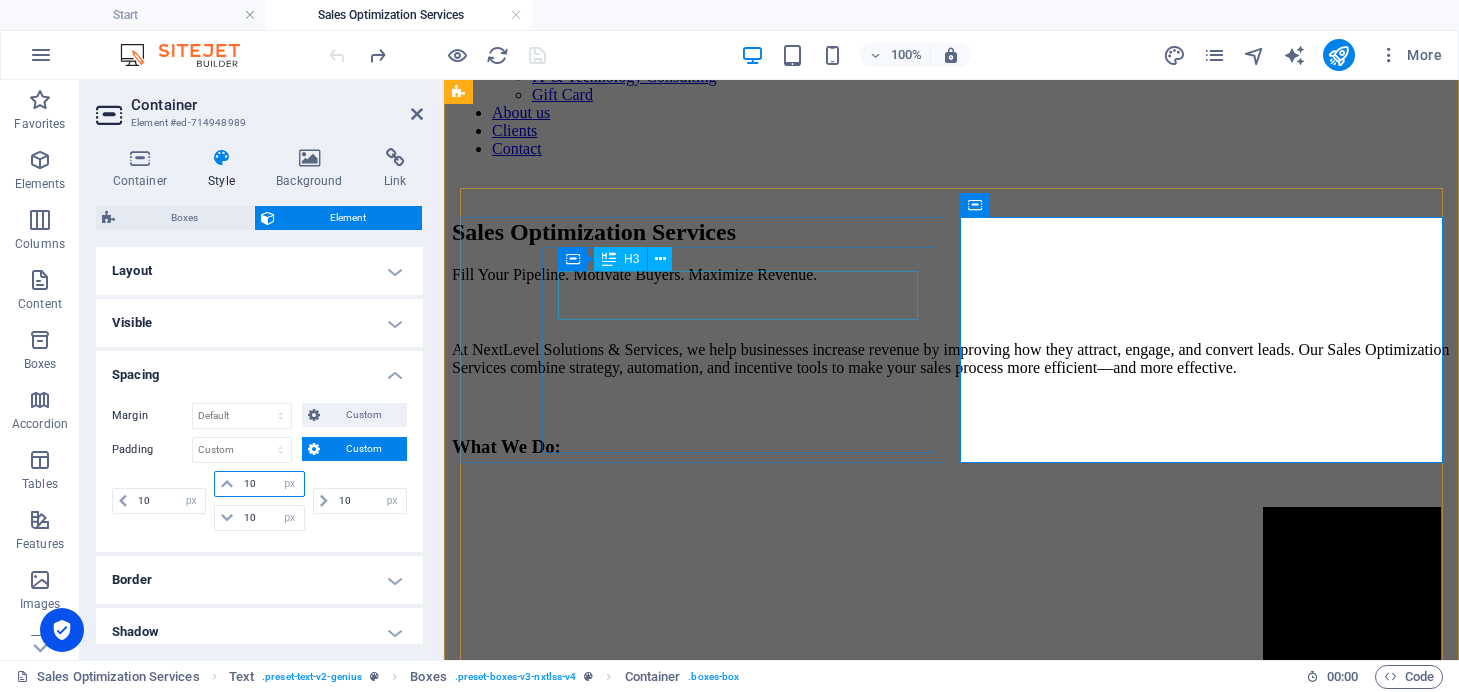 select on "px" 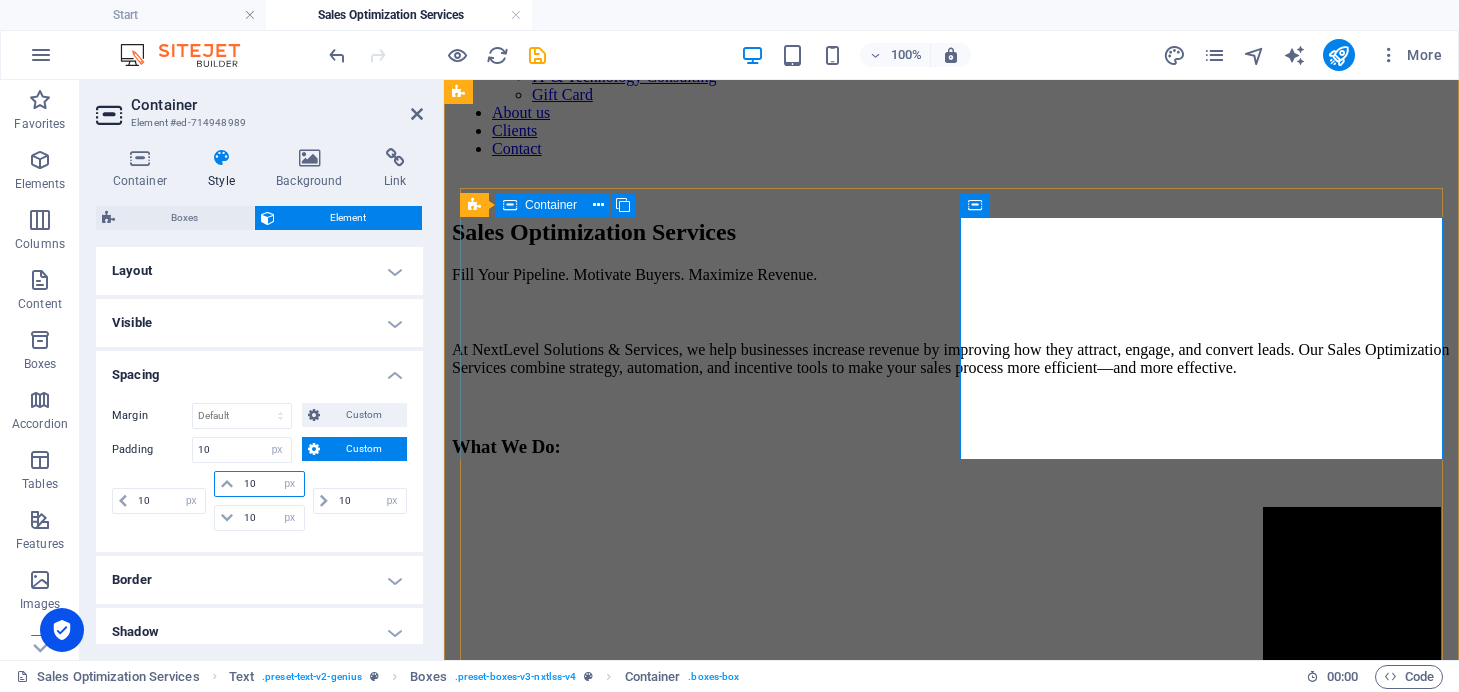 type on "10" 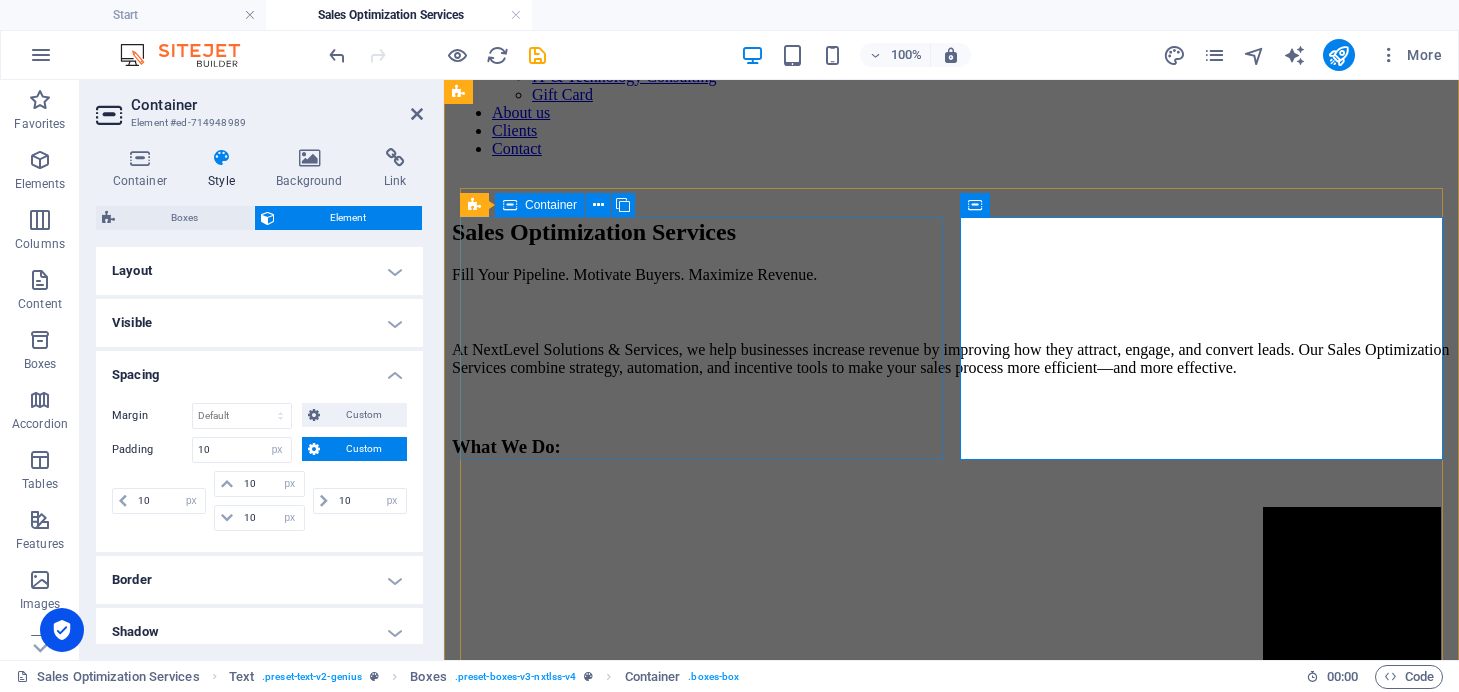 click on "Lead Generation Made Simple Gain access to our powerful lead generation platform that automates outreach, follow-ups, and prospect management—saving your team time while filling your pipeline." at bounding box center [951, 1021] 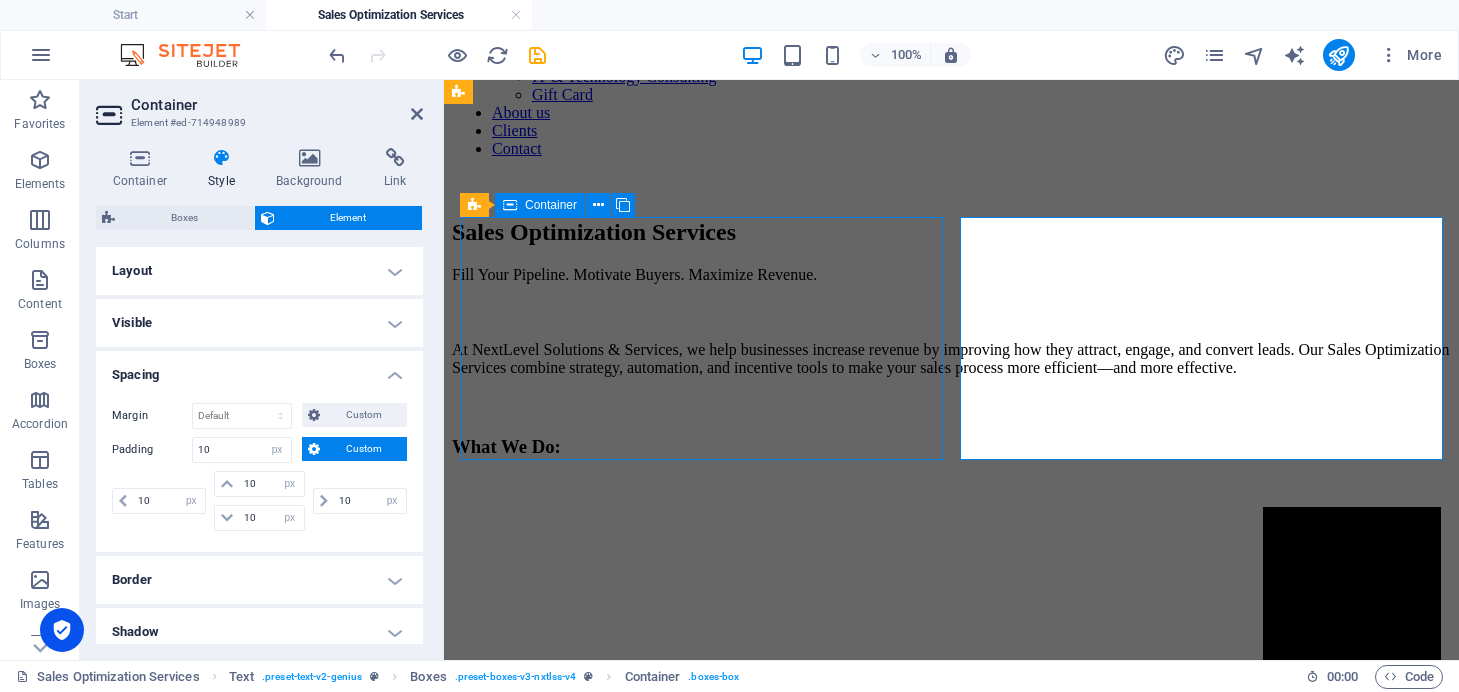 click on "Lead Generation Made Simple Gain access to our powerful lead generation platform that automates outreach, follow-ups, and prospect management—saving your team time while filling your pipeline." at bounding box center [951, 1021] 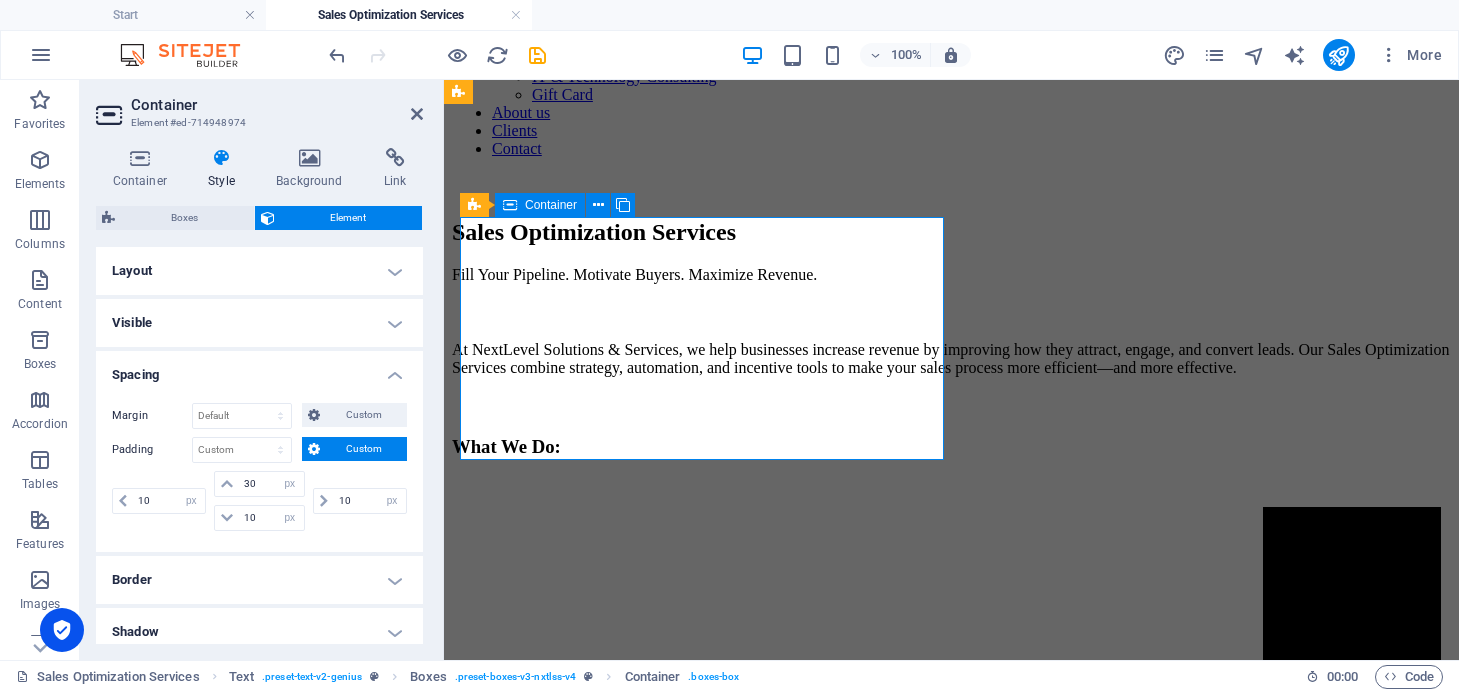 click on "Lead Generation Made Simple Gain access to our powerful lead generation platform that automates outreach, follow-ups, and prospect management—saving your team time while filling your pipeline." at bounding box center [951, 1021] 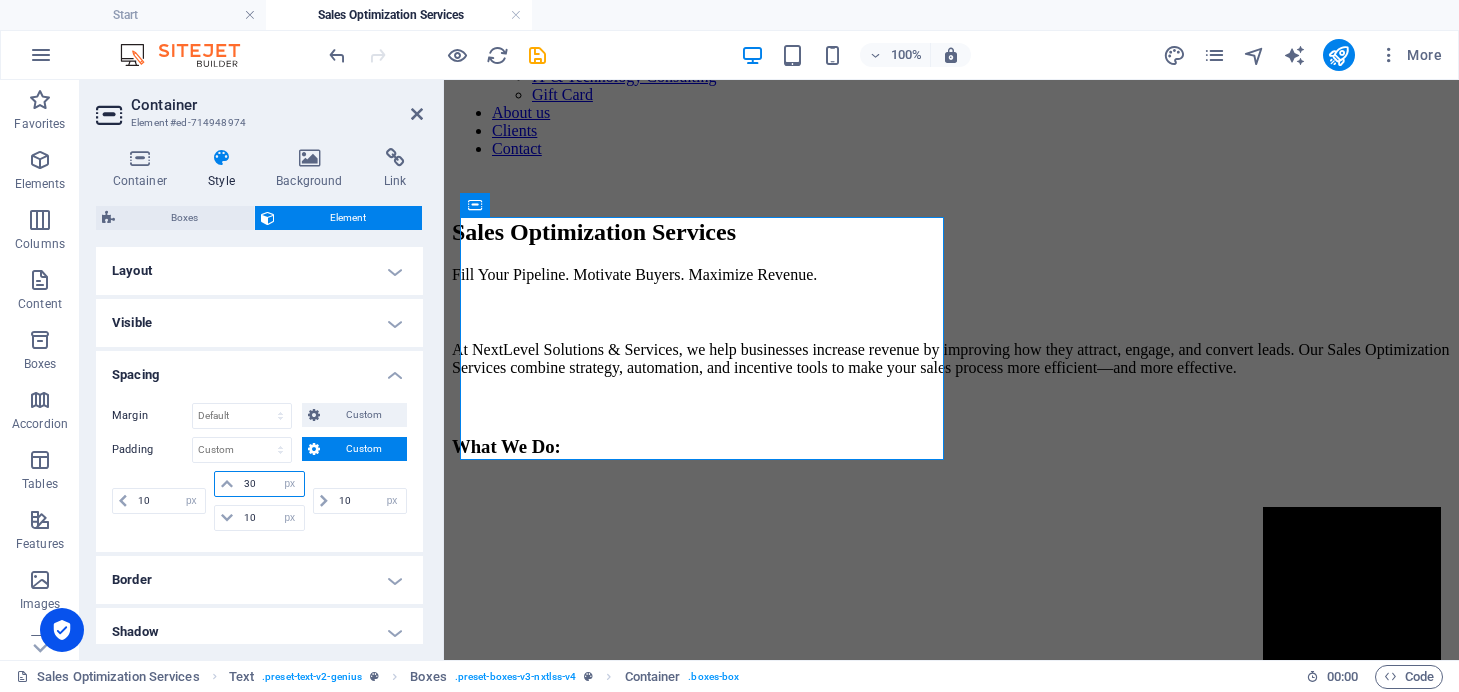 drag, startPoint x: 262, startPoint y: 491, endPoint x: 208, endPoint y: 488, distance: 54.08327 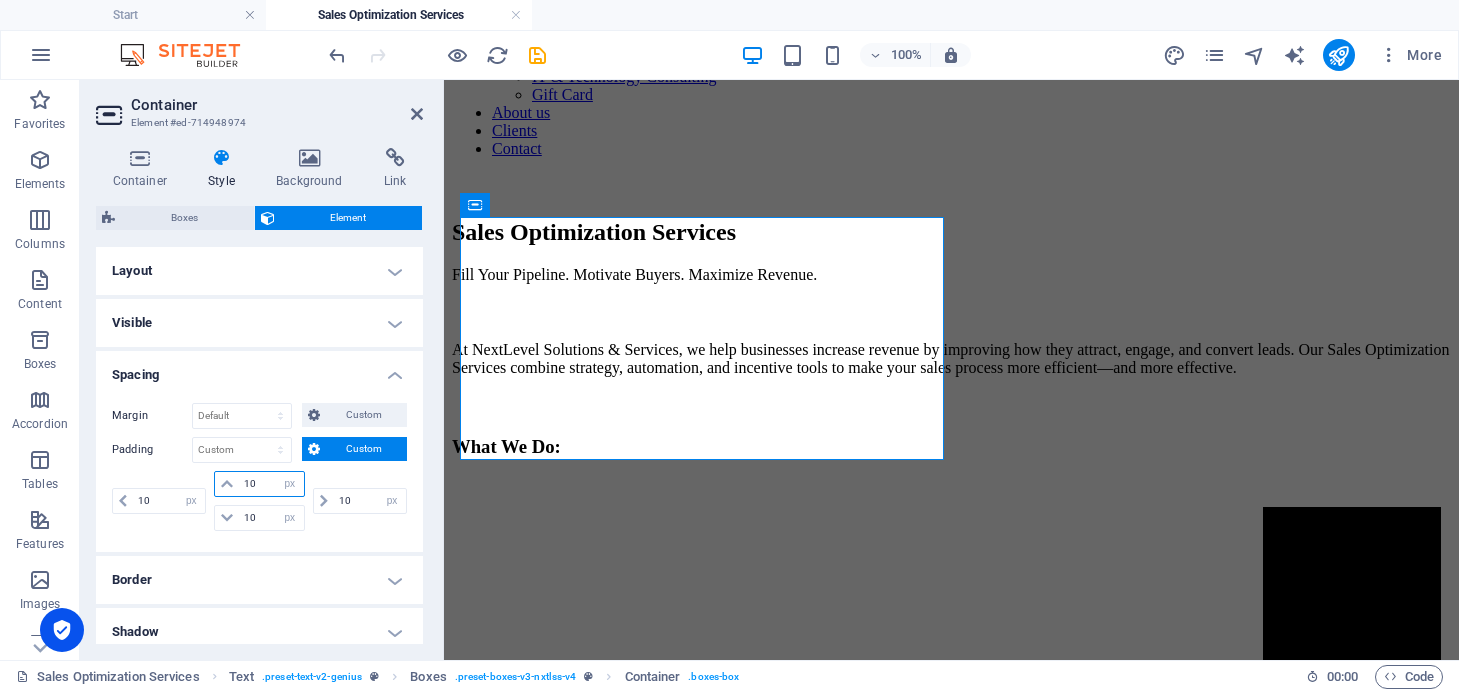 type on "10" 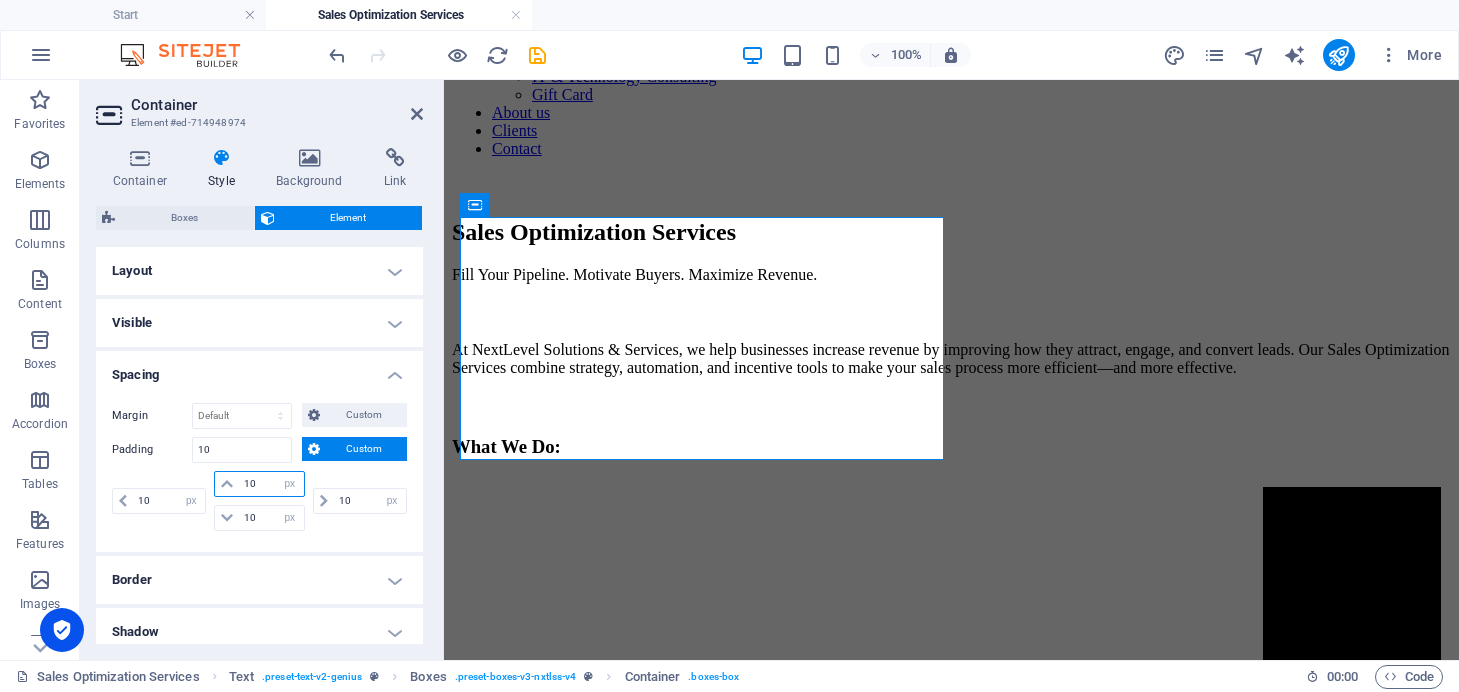 type on "10" 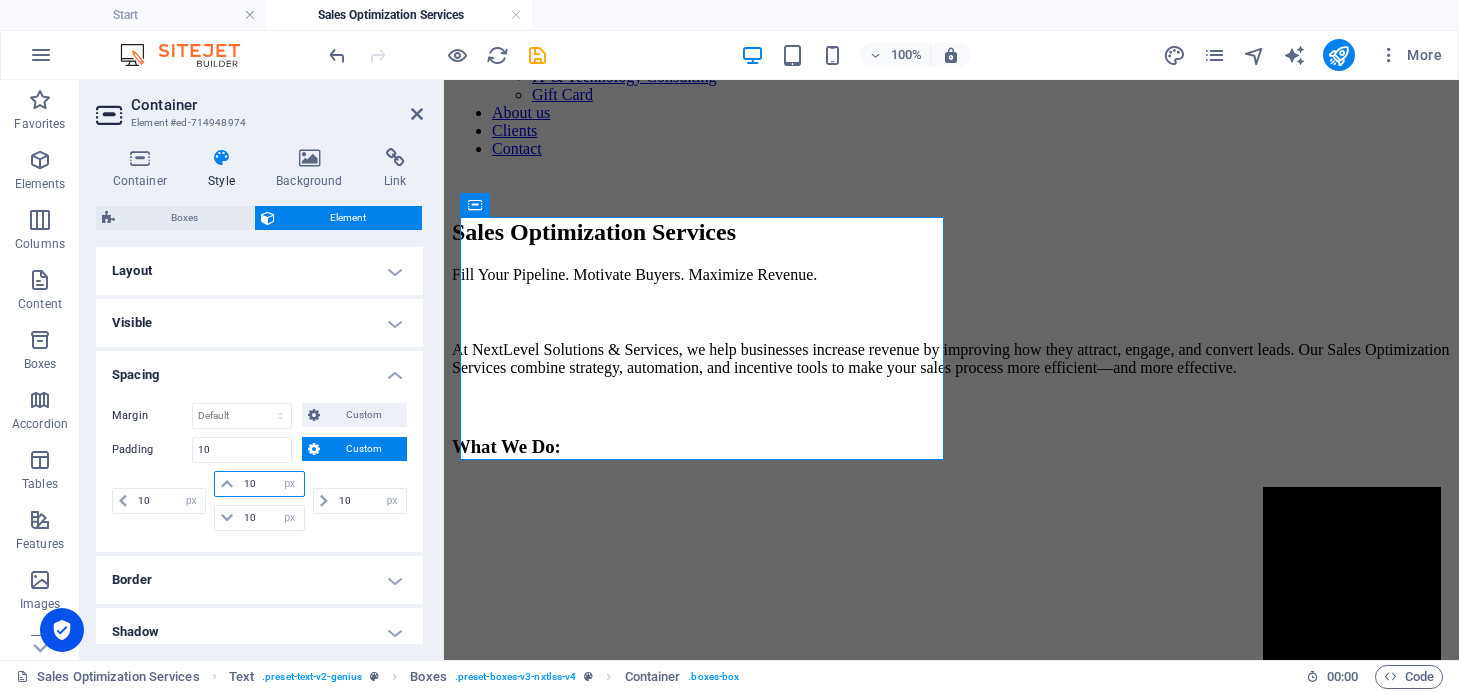 select on "px" 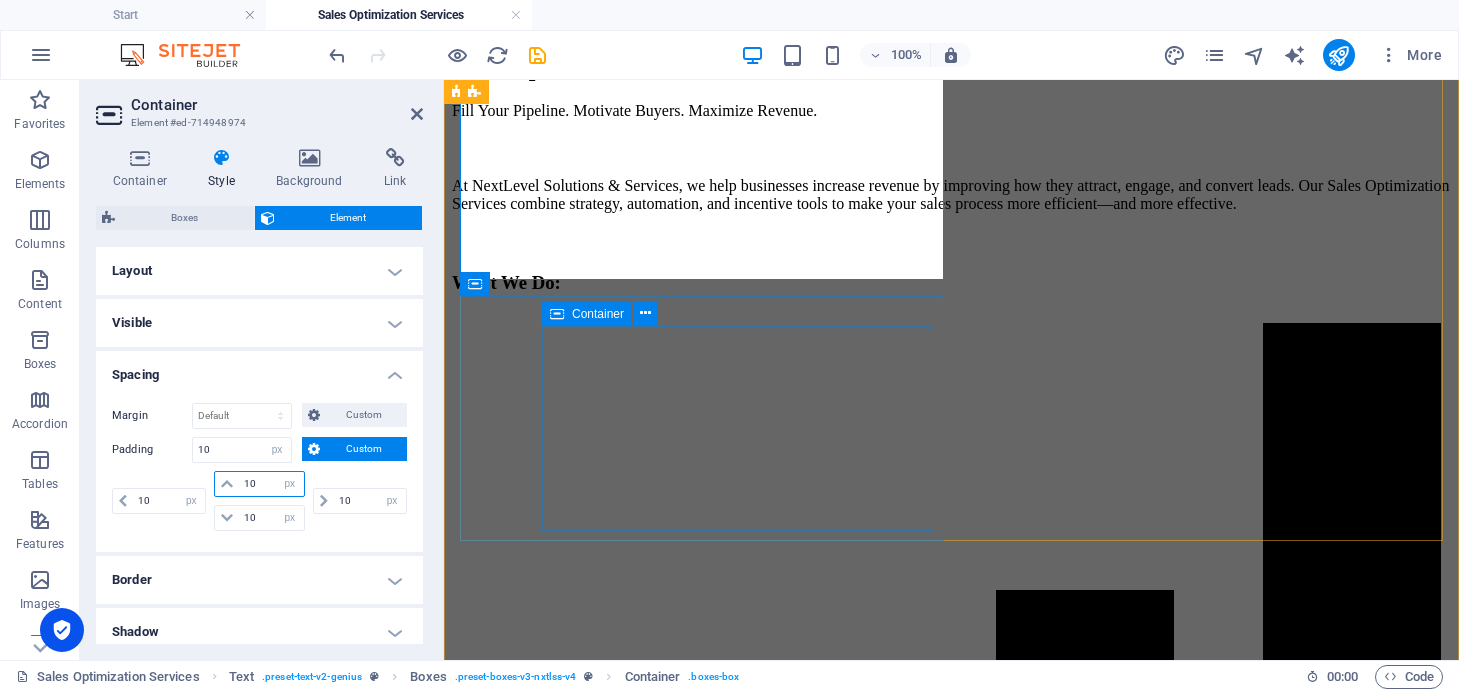 scroll, scrollTop: 402, scrollLeft: 0, axis: vertical 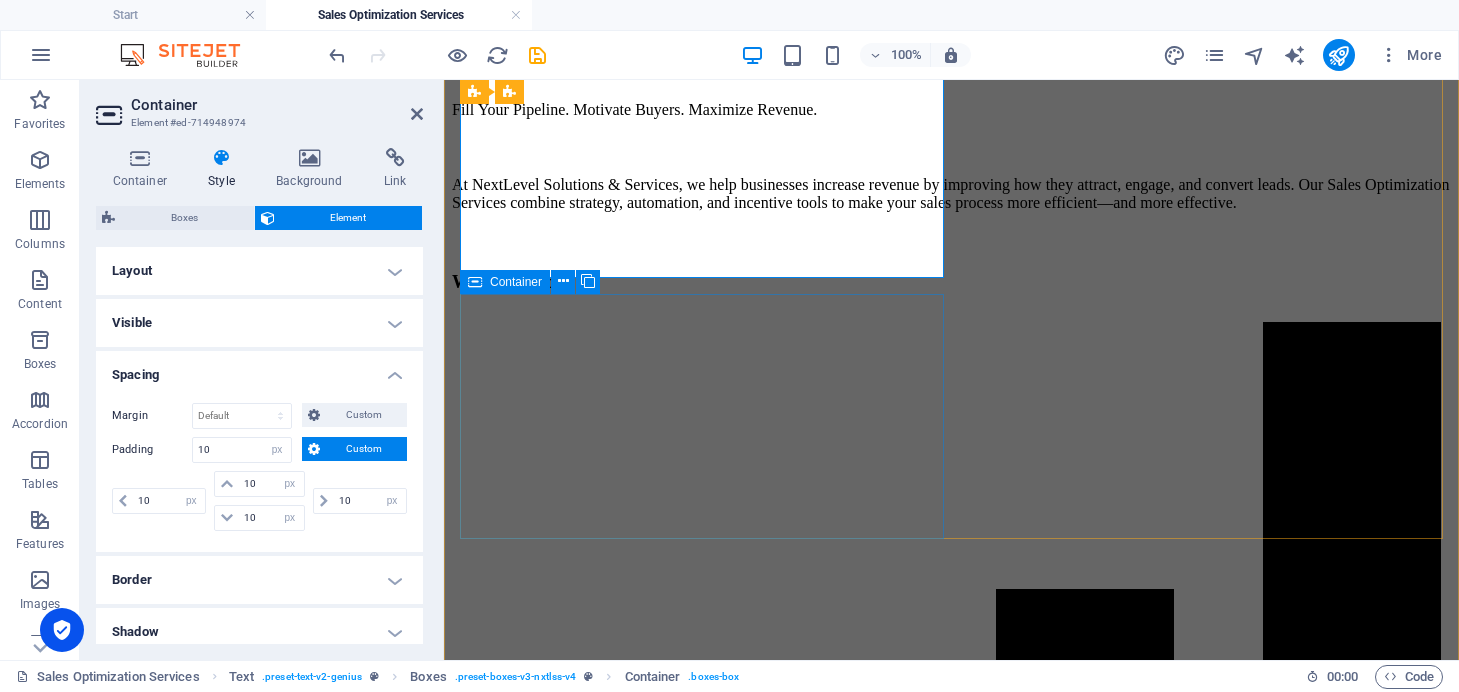 click on ".fa-secondary{opacity:.4} Gift Card Incentive Program Use our built-in gift card program to incentivize customer engagement, boost sales promotions, or reward high-value actions—perfect for lead conversion and customer retention." at bounding box center (951, 3012) 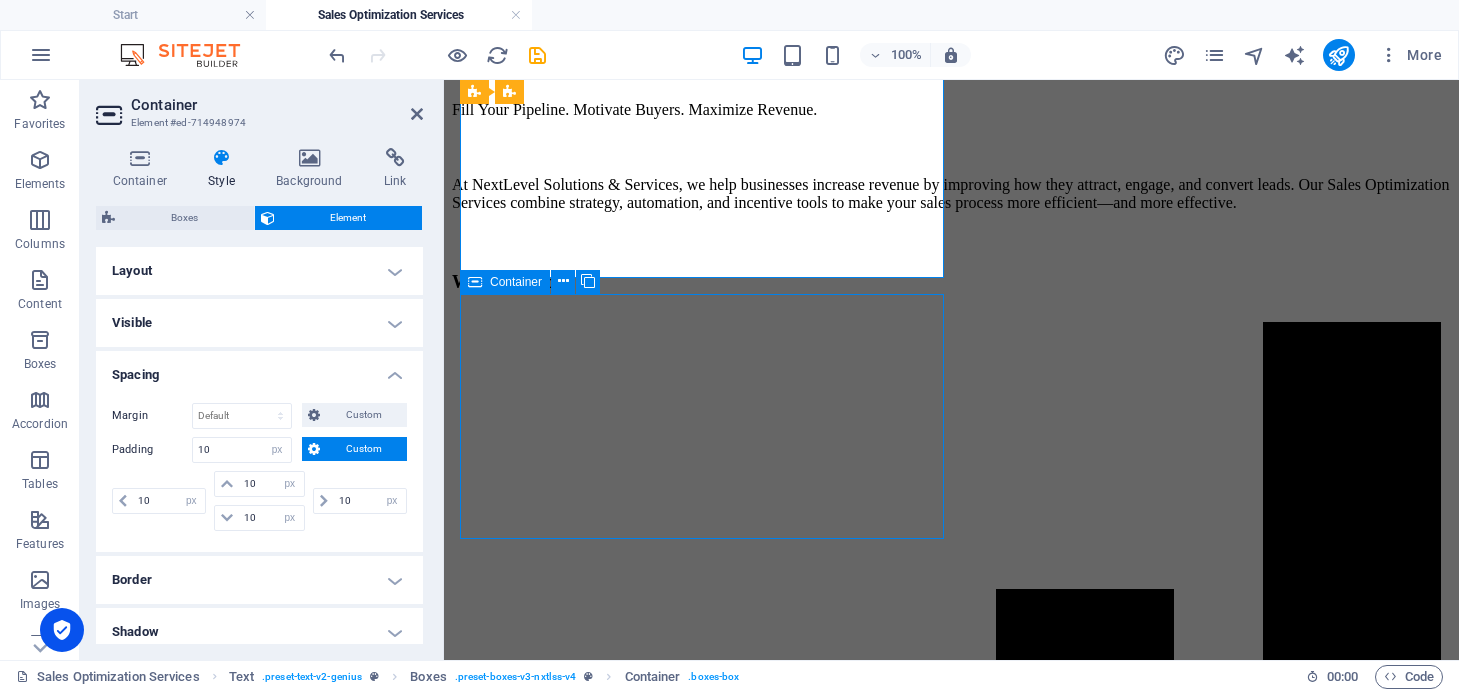 drag, startPoint x: 710, startPoint y: 311, endPoint x: 740, endPoint y: 566, distance: 256.75864 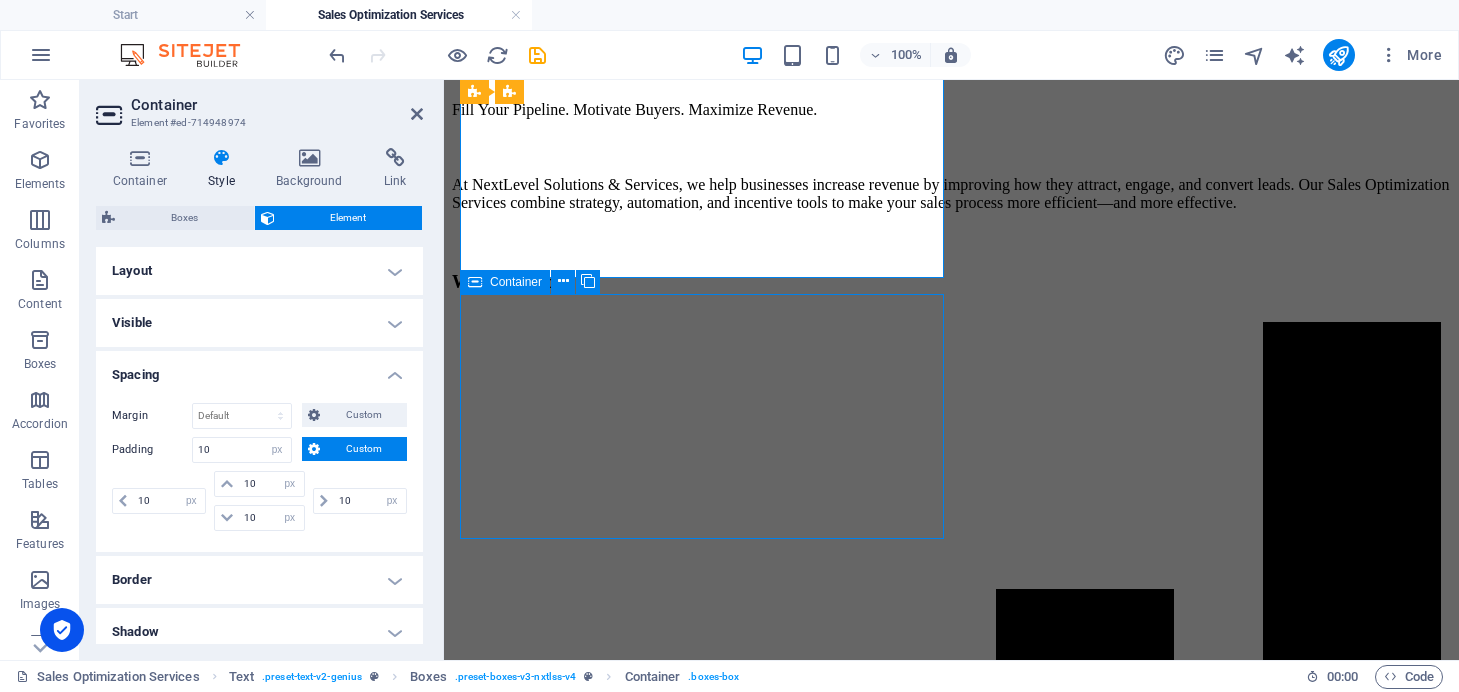click on ".fa-secondary{opacity:.4} Gift Card Incentive Program Use our built-in gift card program to incentivize customer engagement, boost sales promotions, or reward high-value actions—perfect for lead conversion and customer retention." at bounding box center (951, 3012) 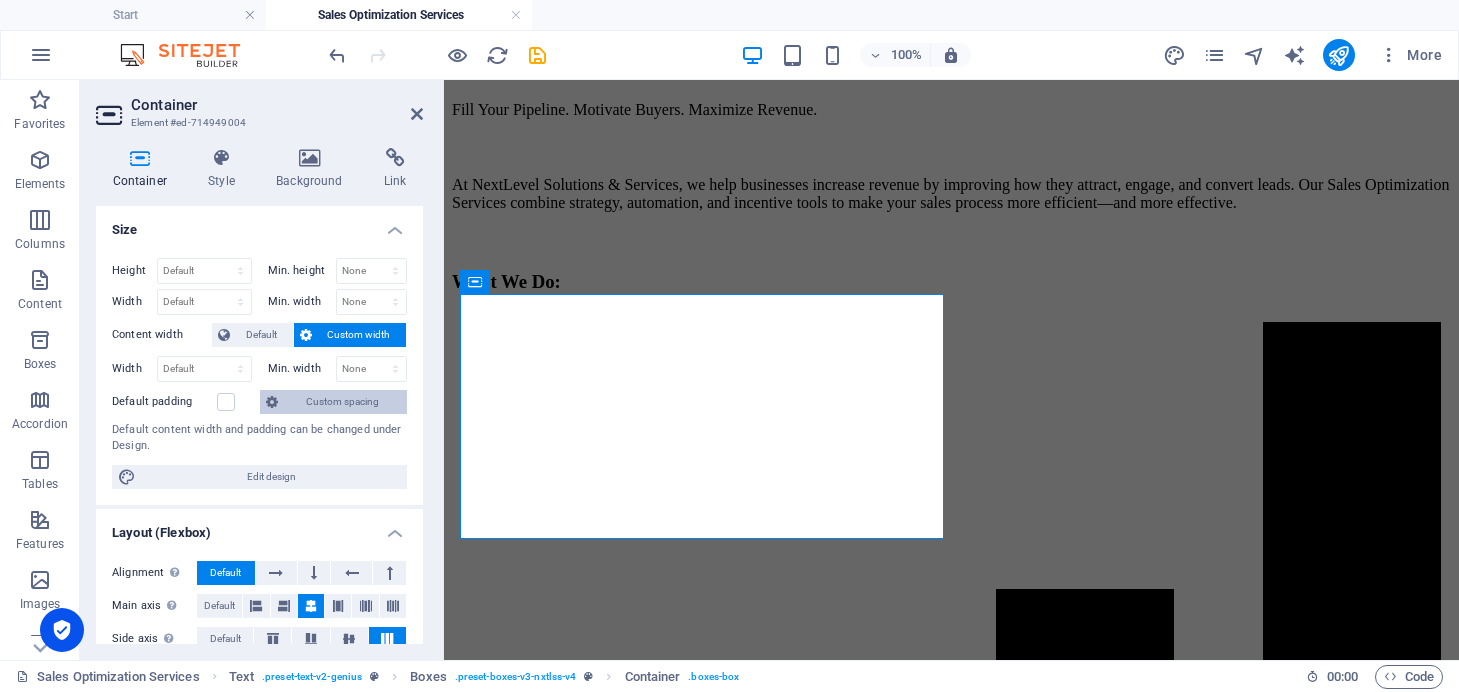 click on "Custom spacing" at bounding box center [342, 402] 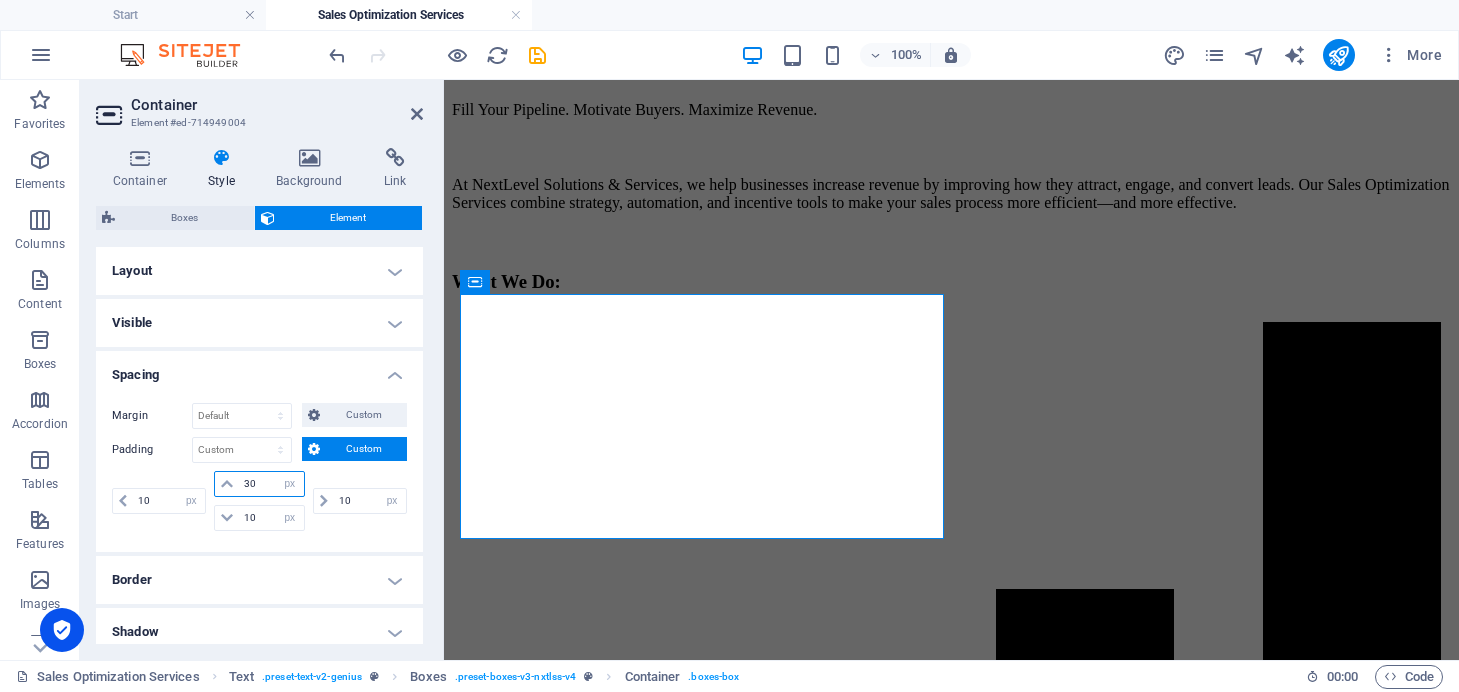 drag, startPoint x: 269, startPoint y: 482, endPoint x: 207, endPoint y: 482, distance: 62 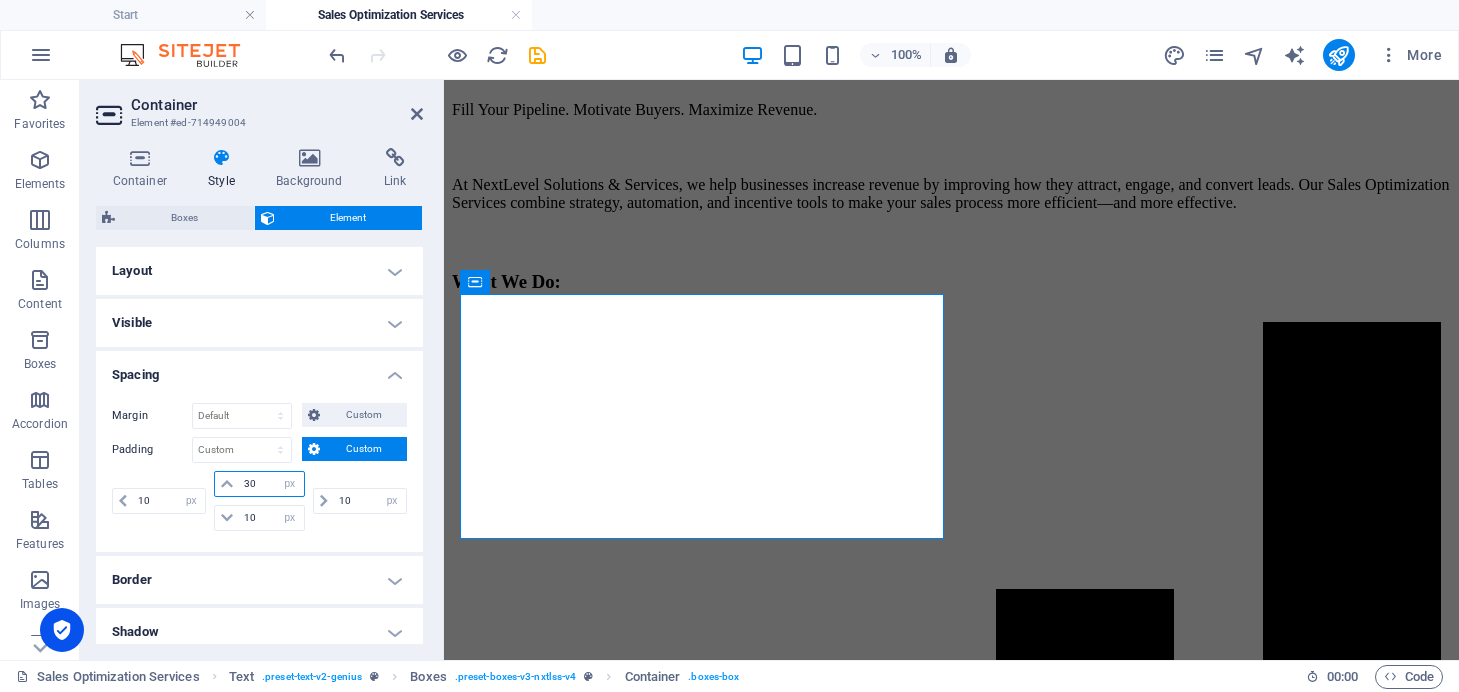 click on "30" at bounding box center [271, 484] 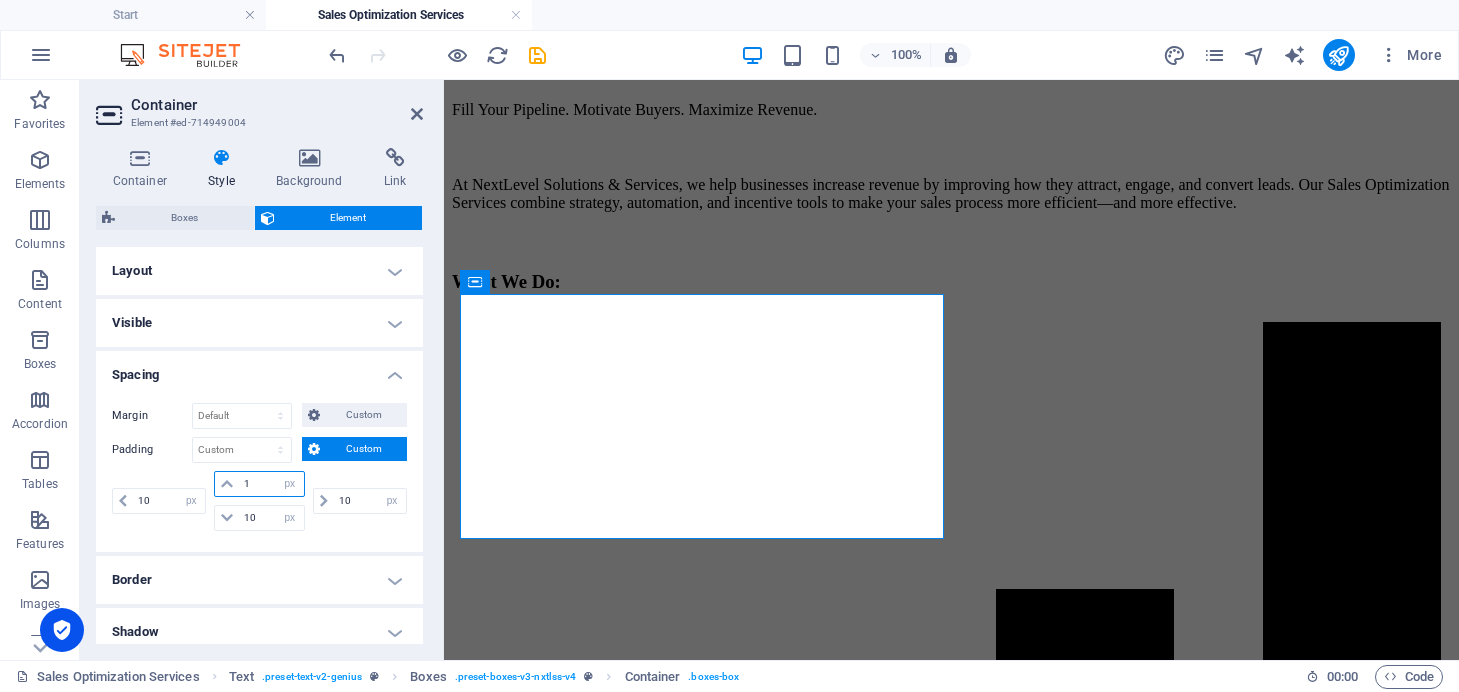 type on "10" 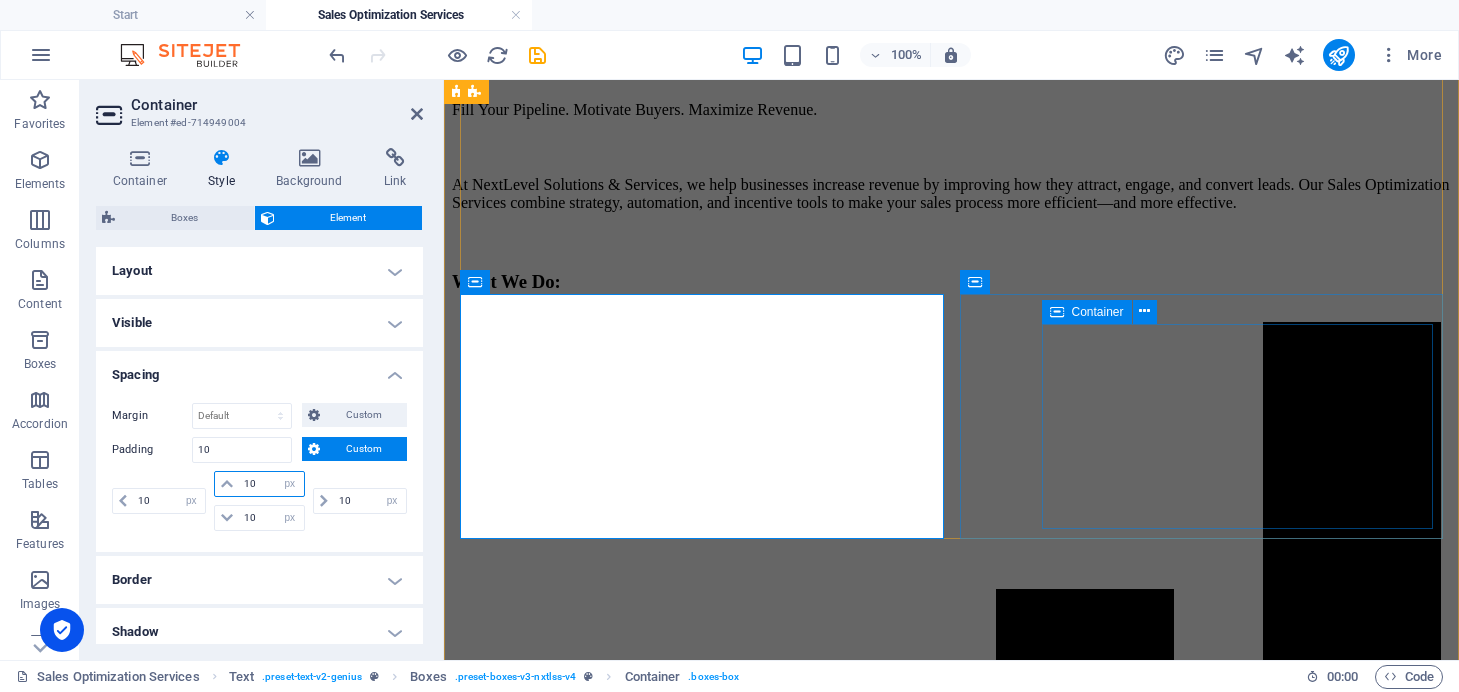 type on "10" 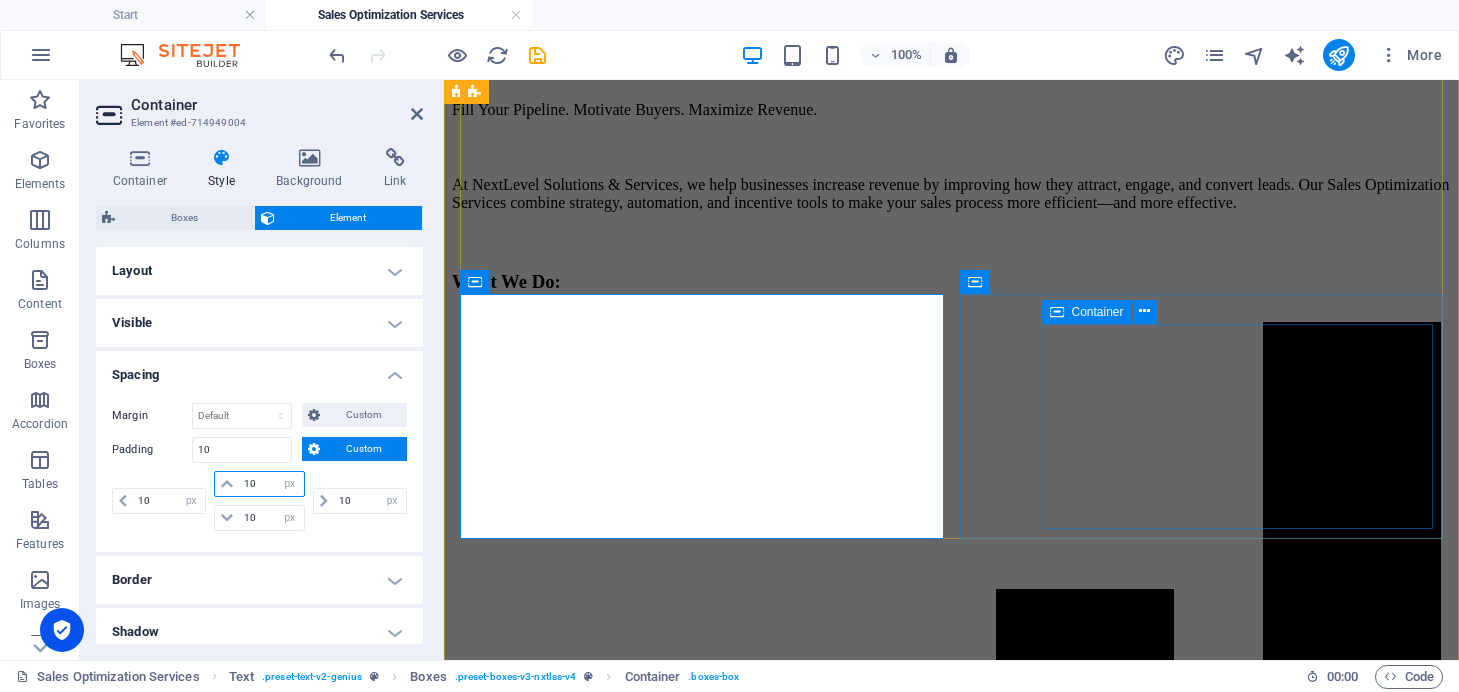 select on "px" 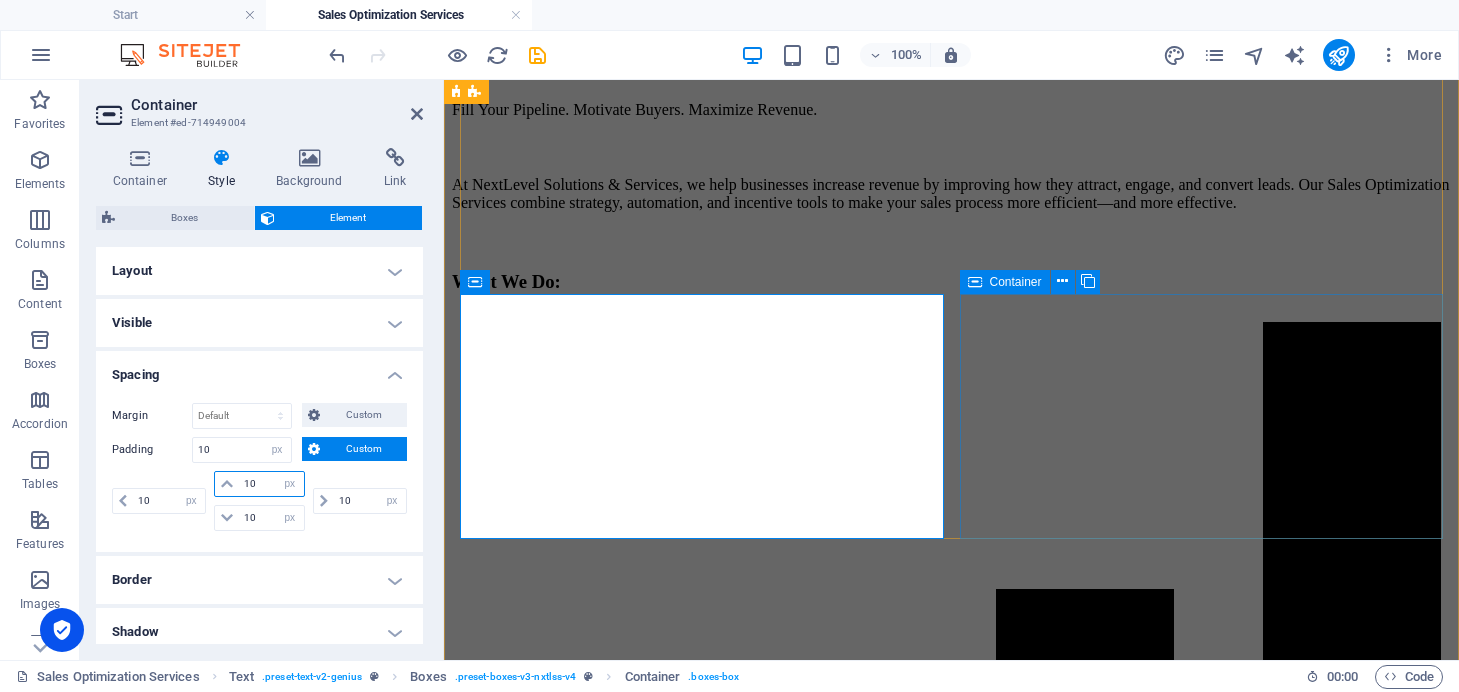 type on "10" 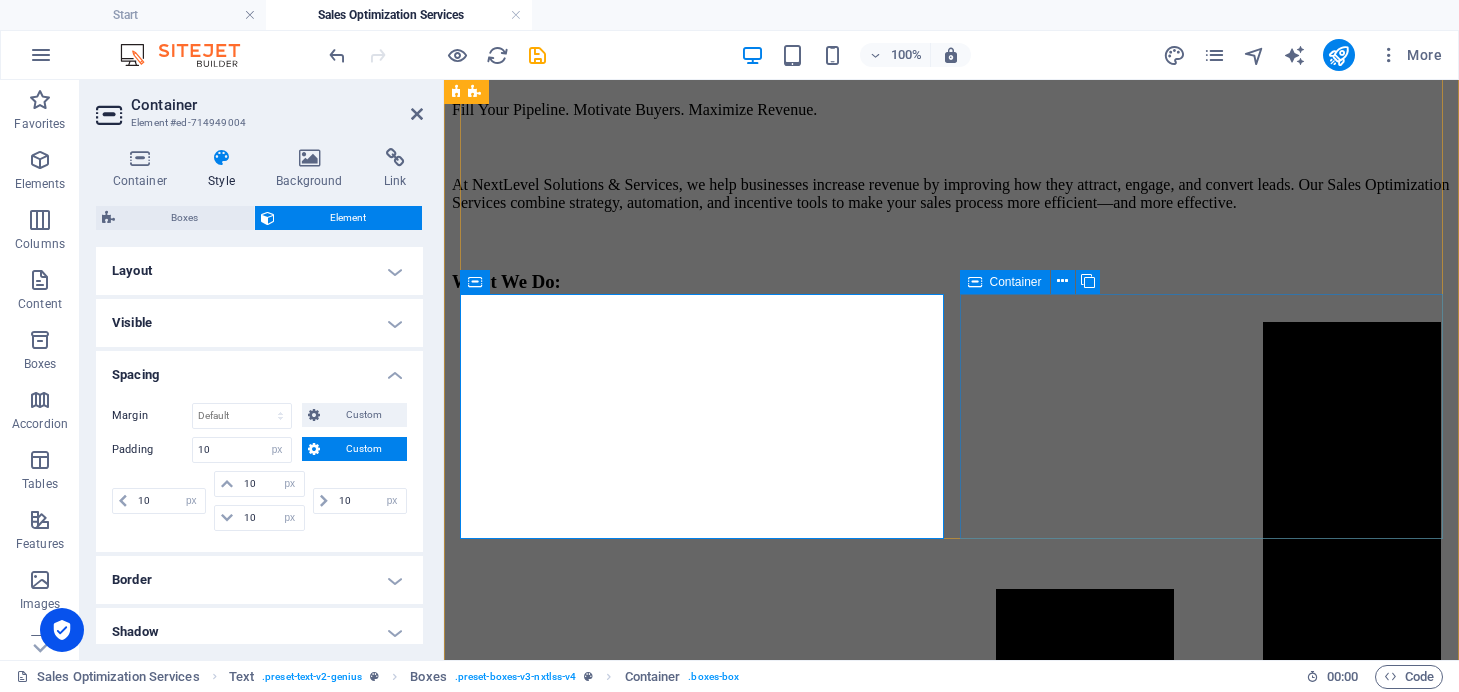 click on "Performance Tracking & Optimization Set clear KPIs, measure what’s working, and continuously refine your strategy to drive better results." at bounding box center [951, 4107] 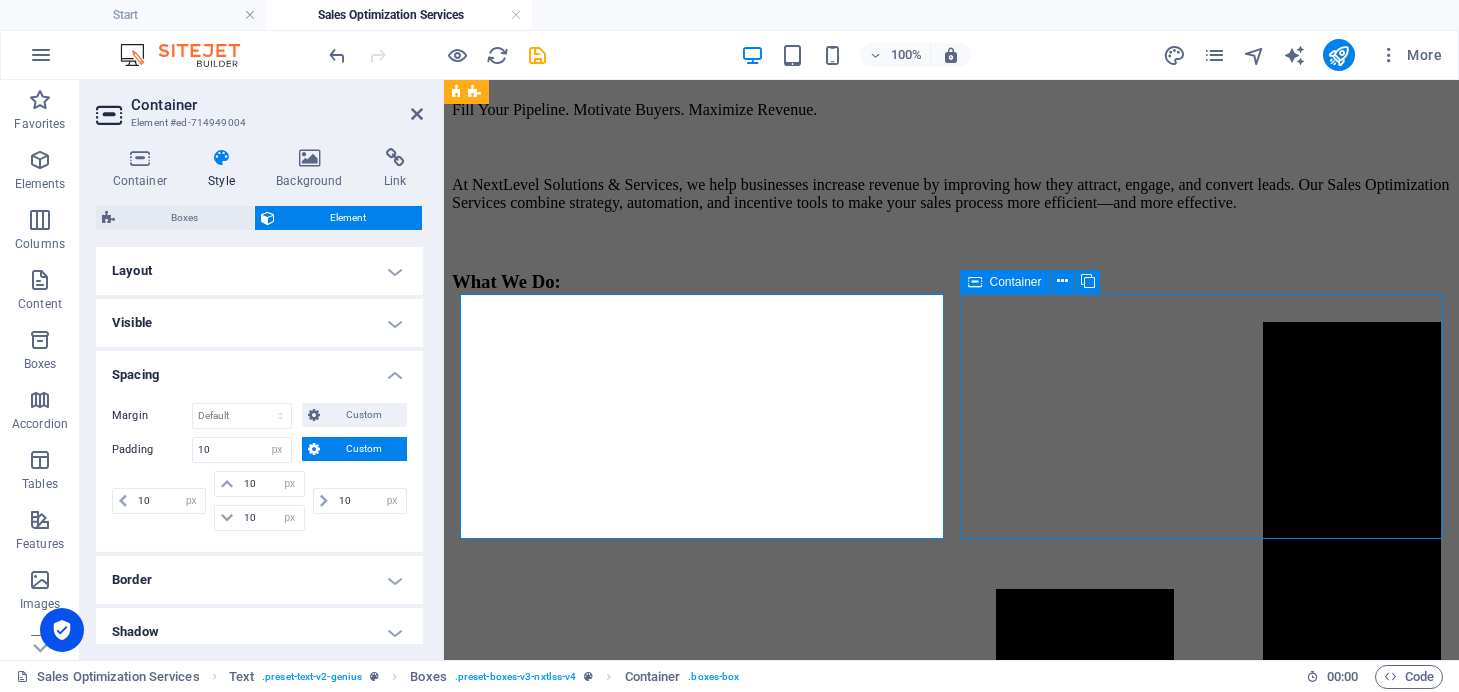 click on "Performance Tracking & Optimization Set clear KPIs, measure what’s working, and continuously refine your strategy to drive better results." at bounding box center (951, 4107) 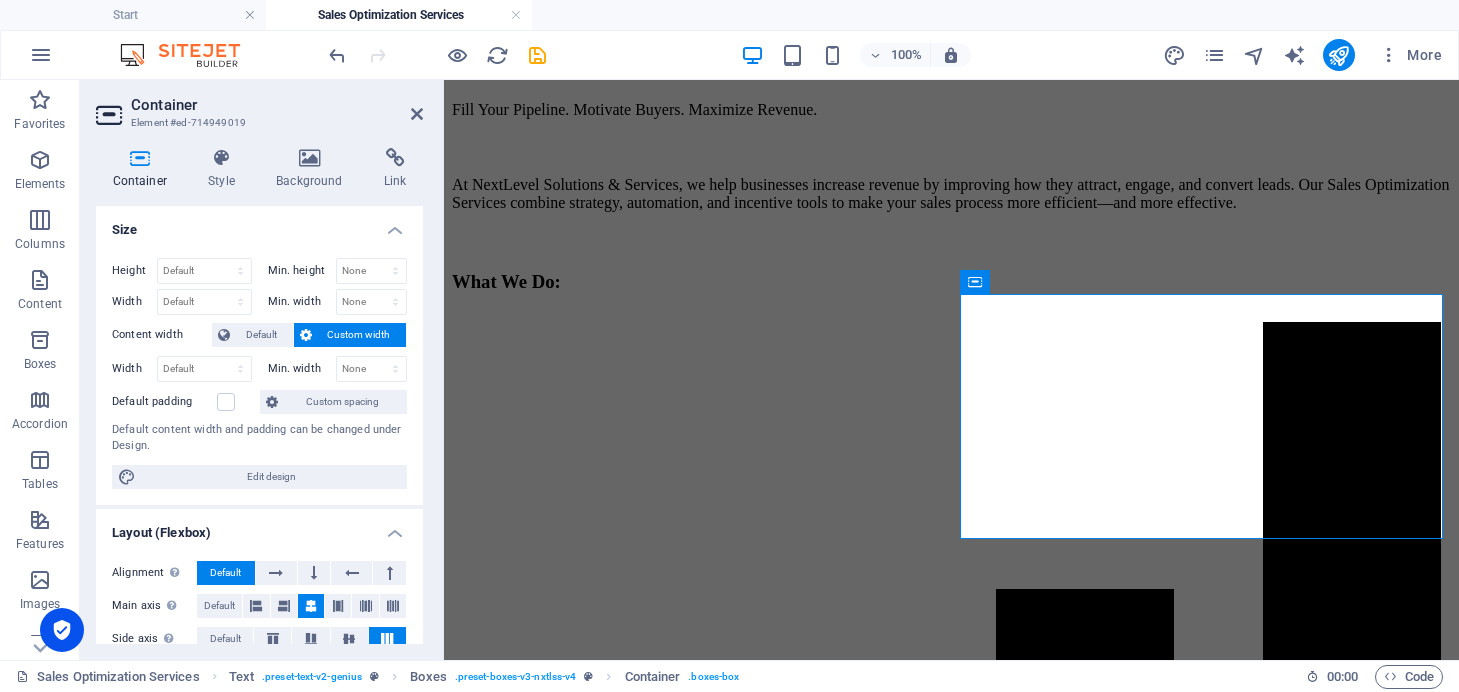 scroll, scrollTop: 167, scrollLeft: 0, axis: vertical 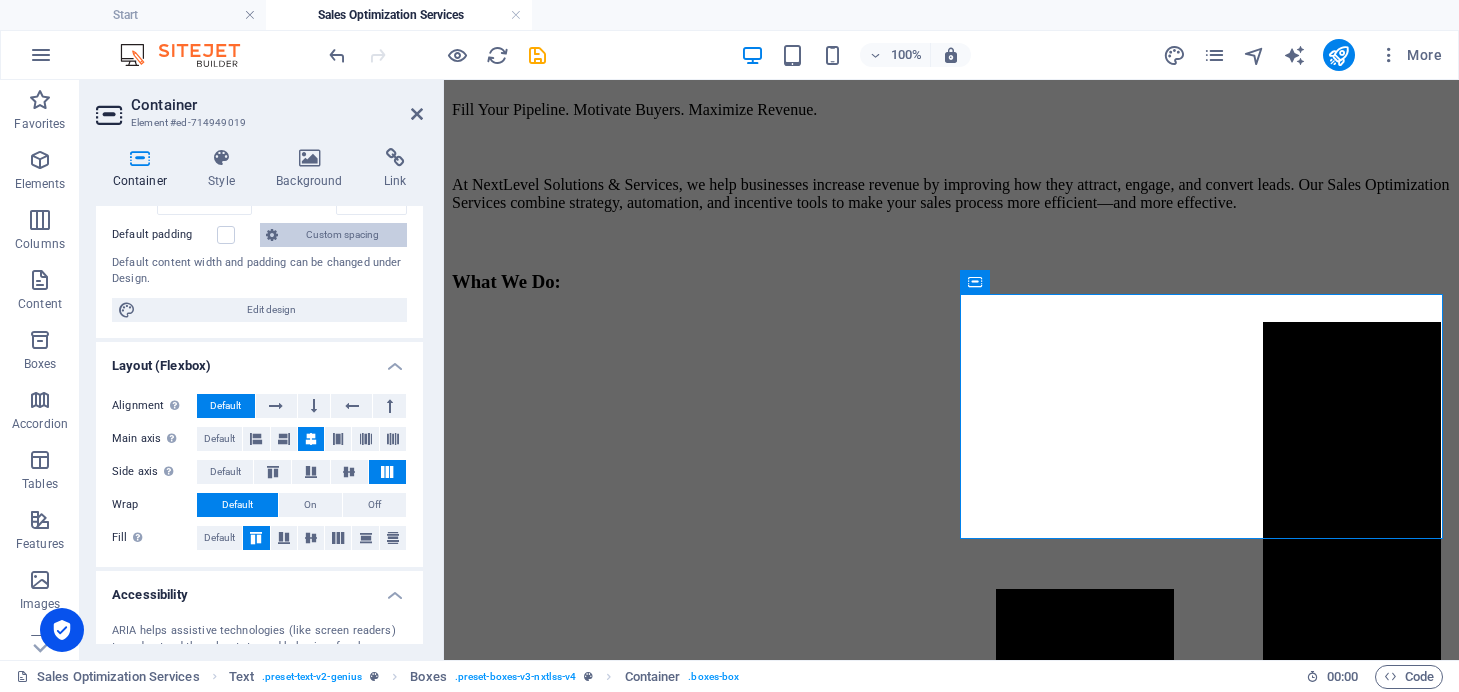 click on "Custom spacing" at bounding box center [342, 235] 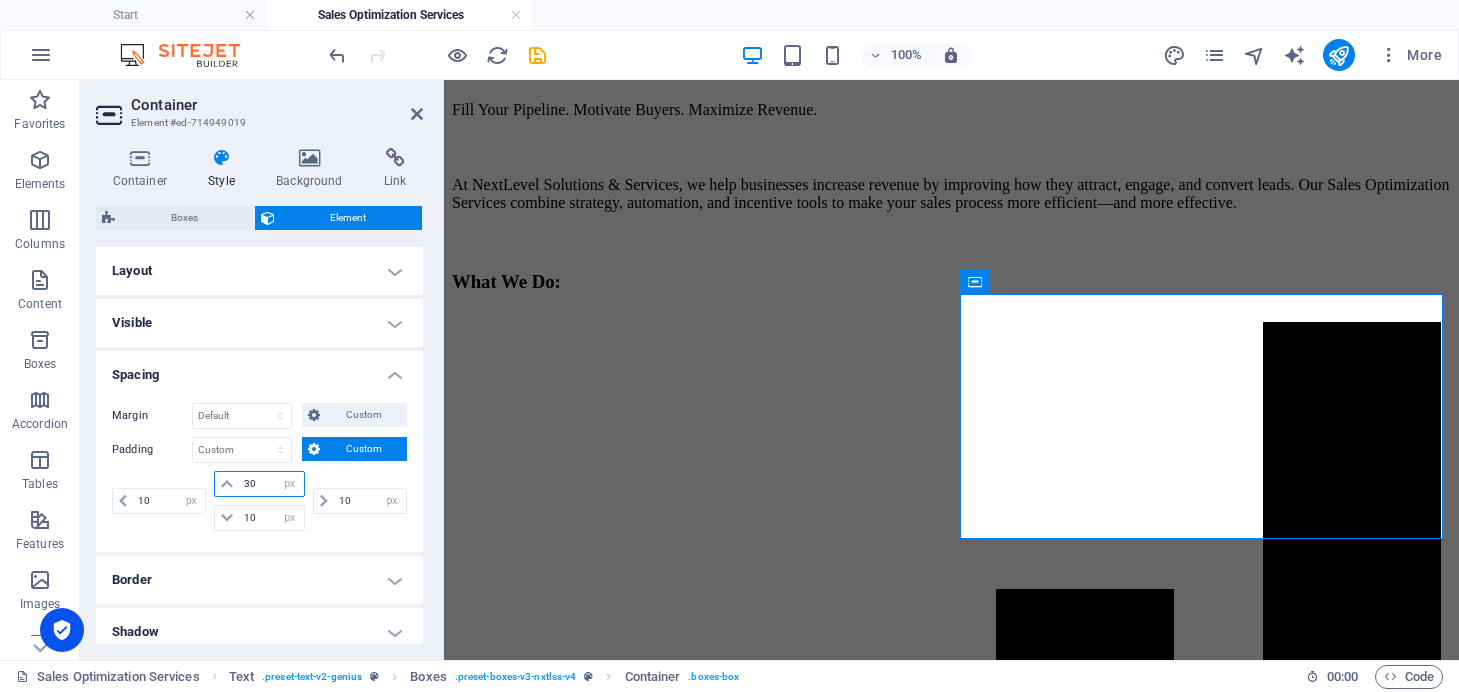 drag, startPoint x: 256, startPoint y: 484, endPoint x: 227, endPoint y: 484, distance: 29 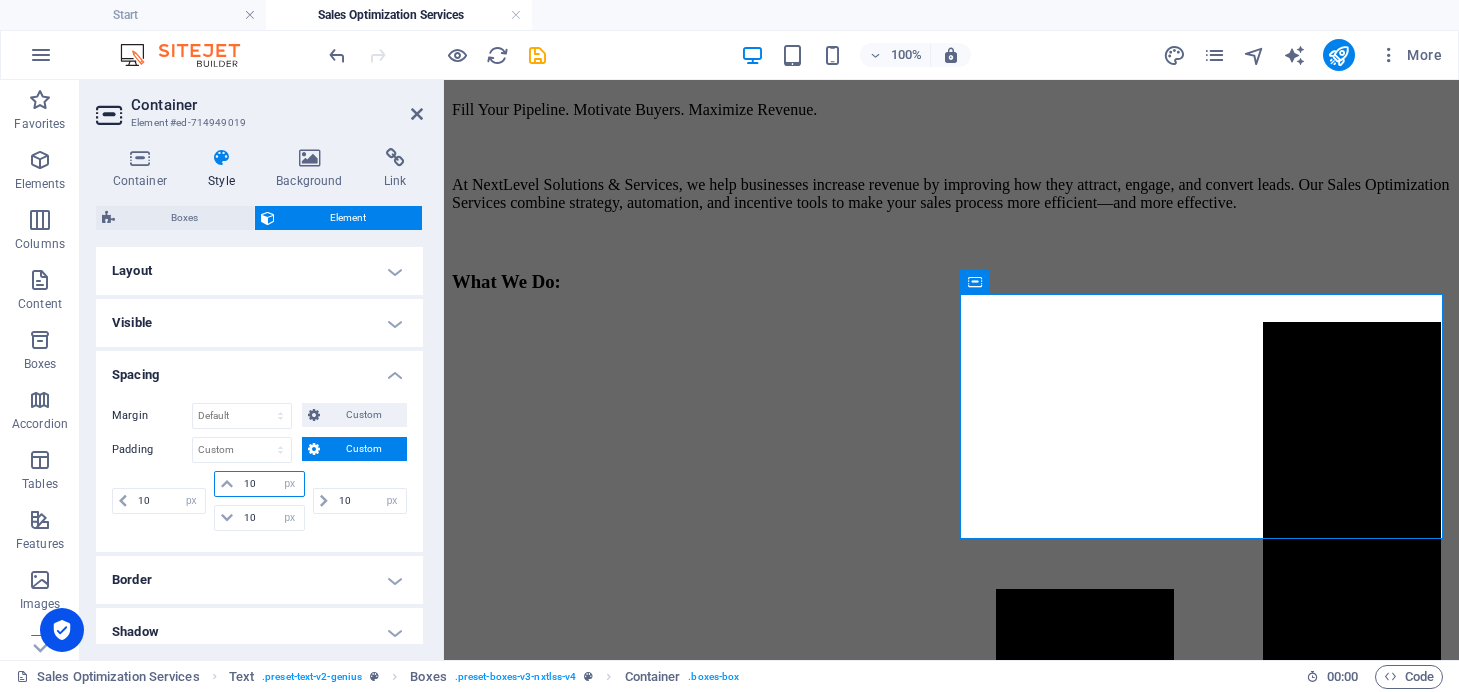 type on "10" 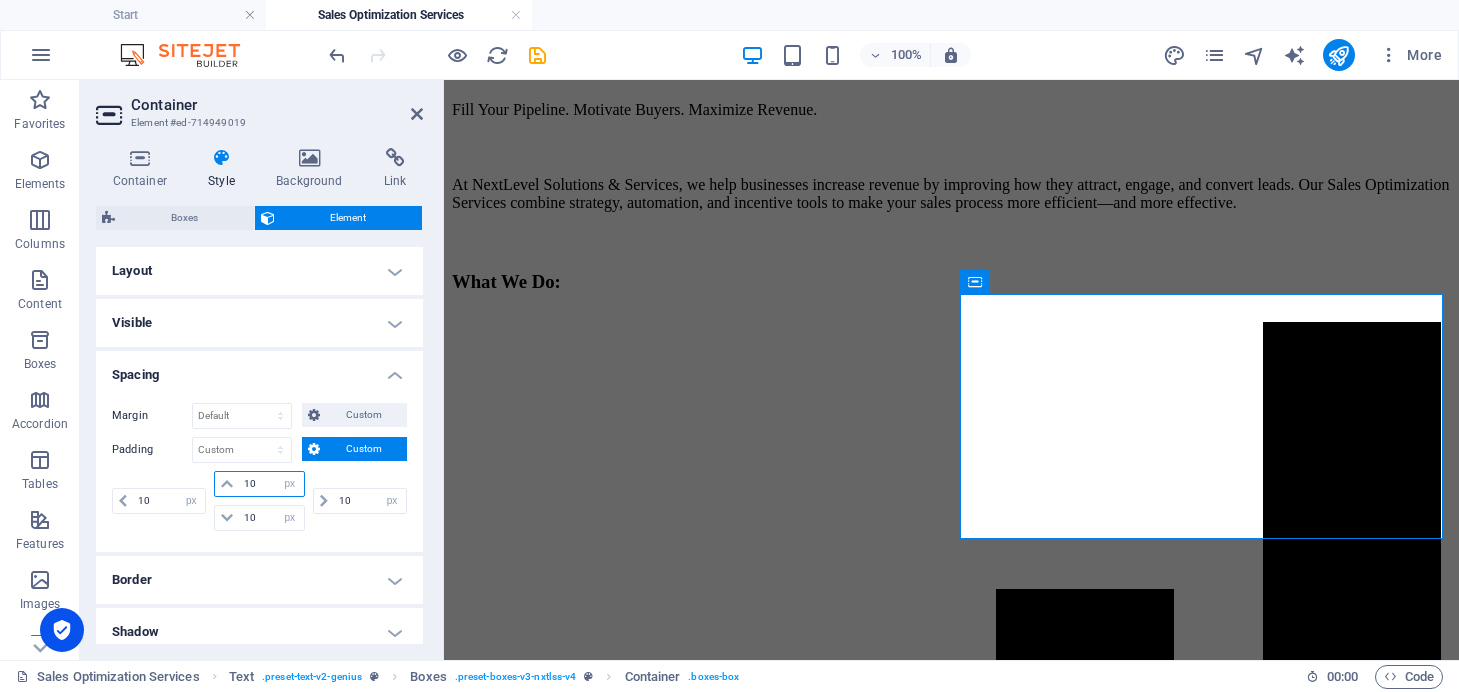 type on "10" 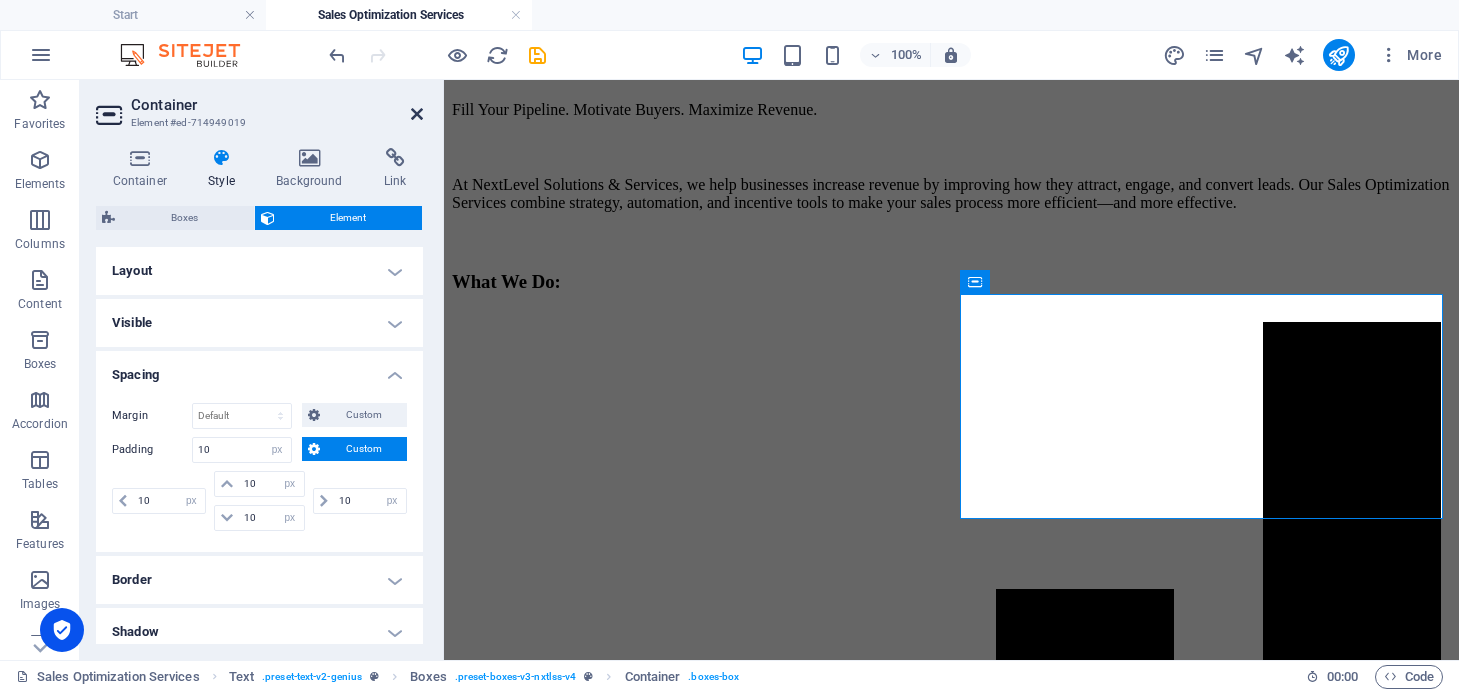 click at bounding box center (417, 114) 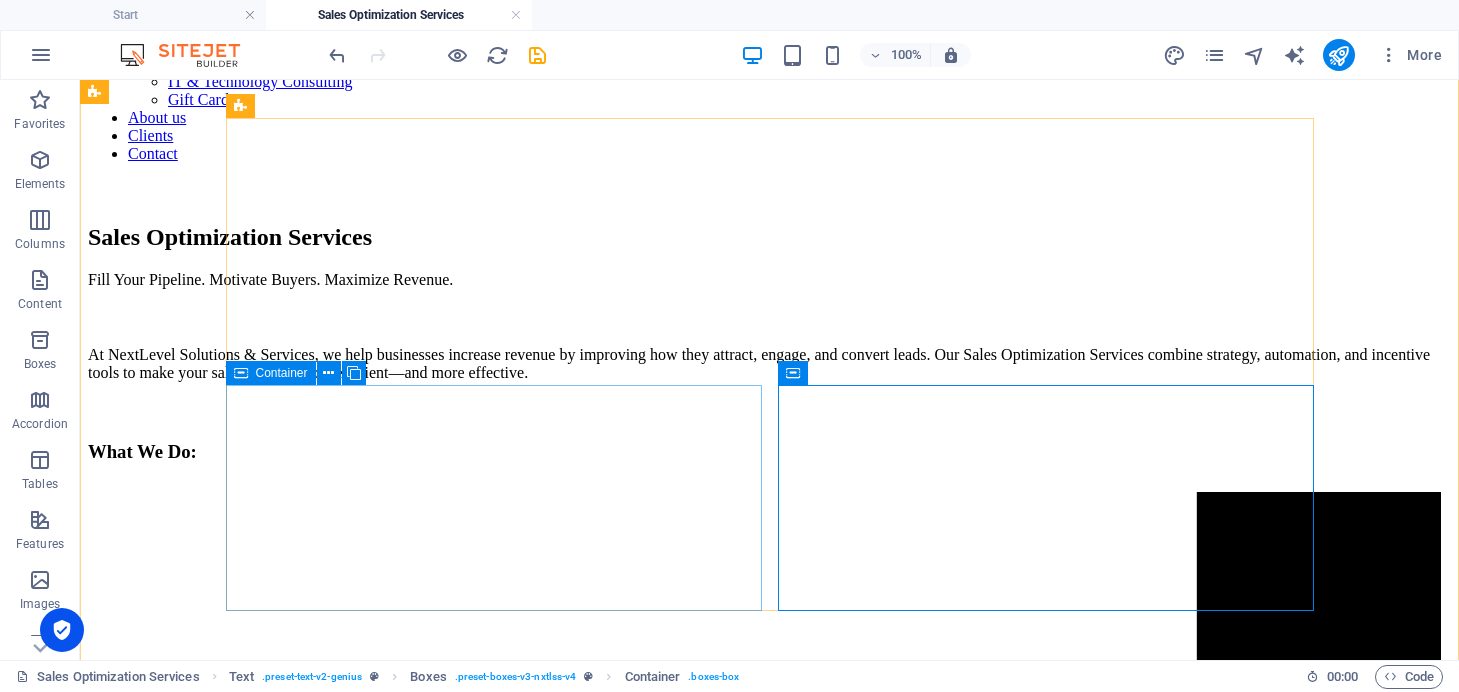 scroll, scrollTop: 286, scrollLeft: 0, axis: vertical 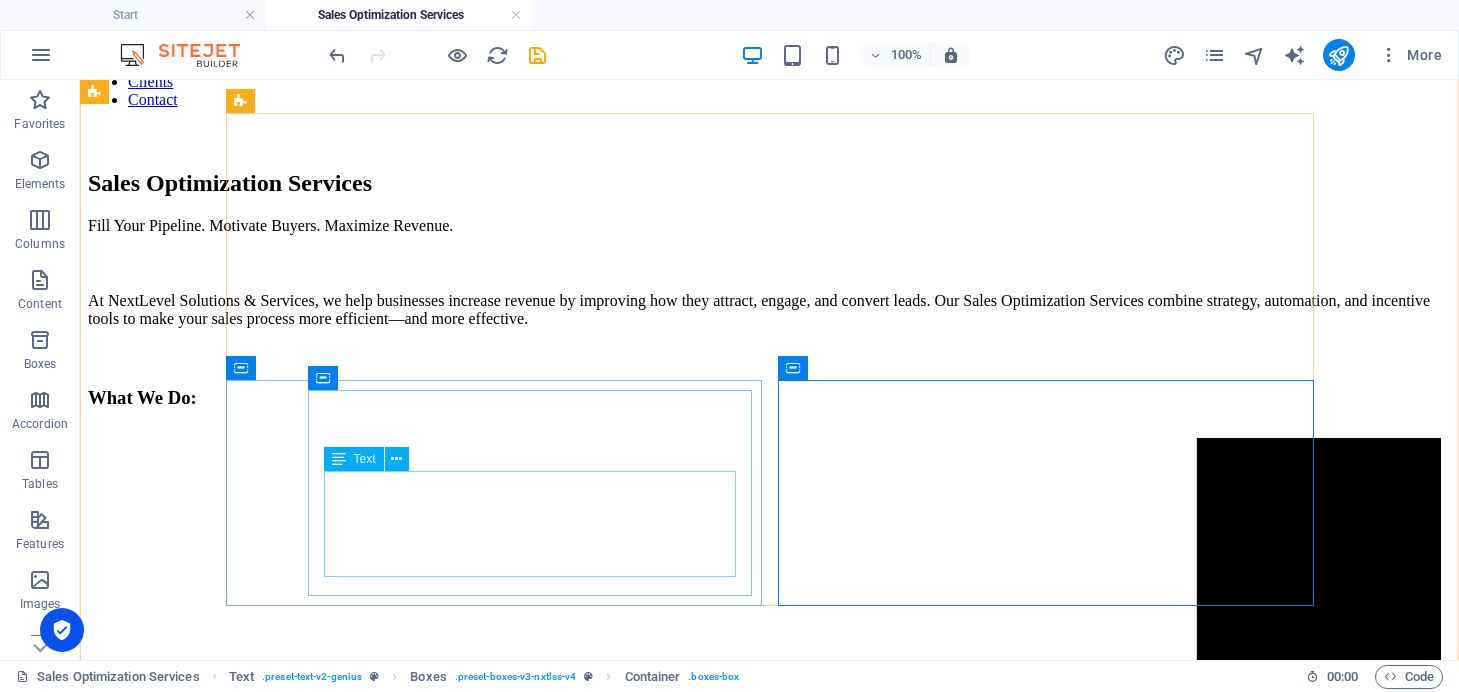 click on "Use our built-in gift card program to incentivize customer engagement, boost sales promotions, or reward high-value actions—perfect for lead conversion and customer retention." at bounding box center (769, 4574) 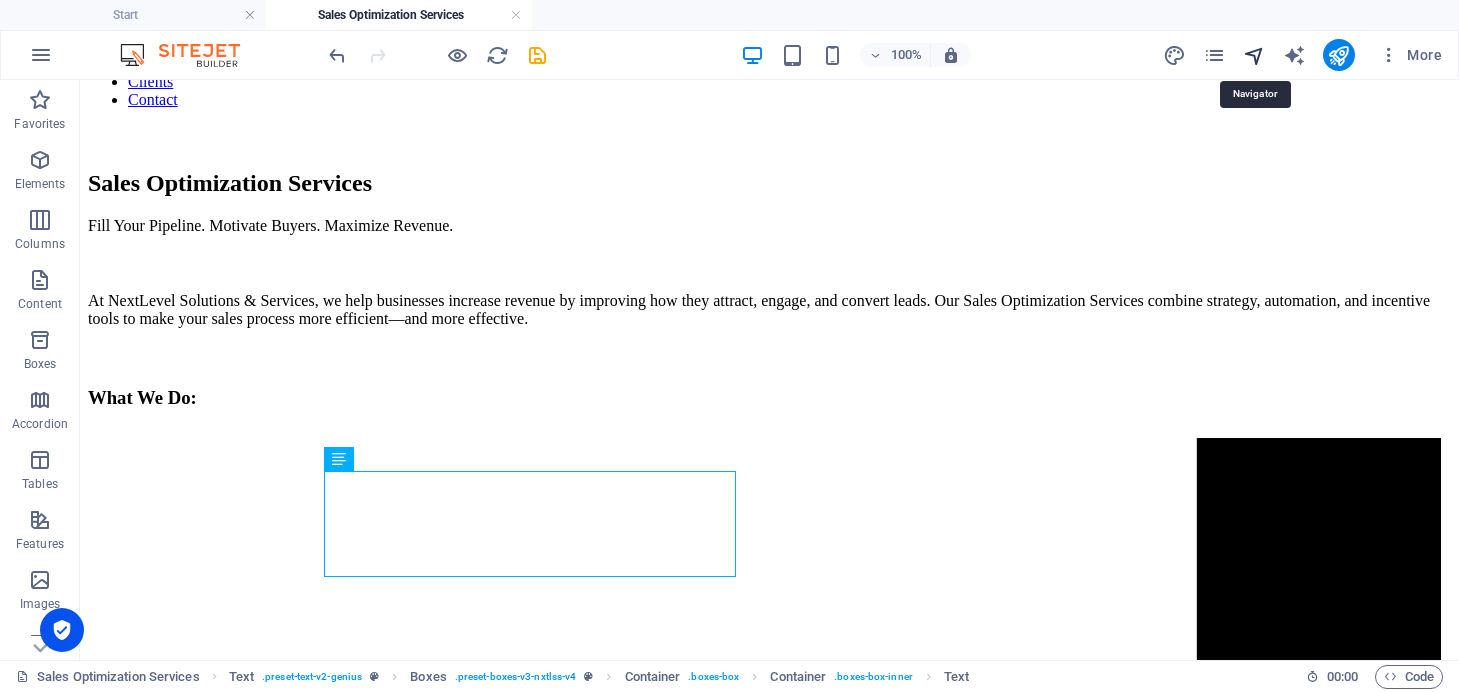click at bounding box center (1254, 55) 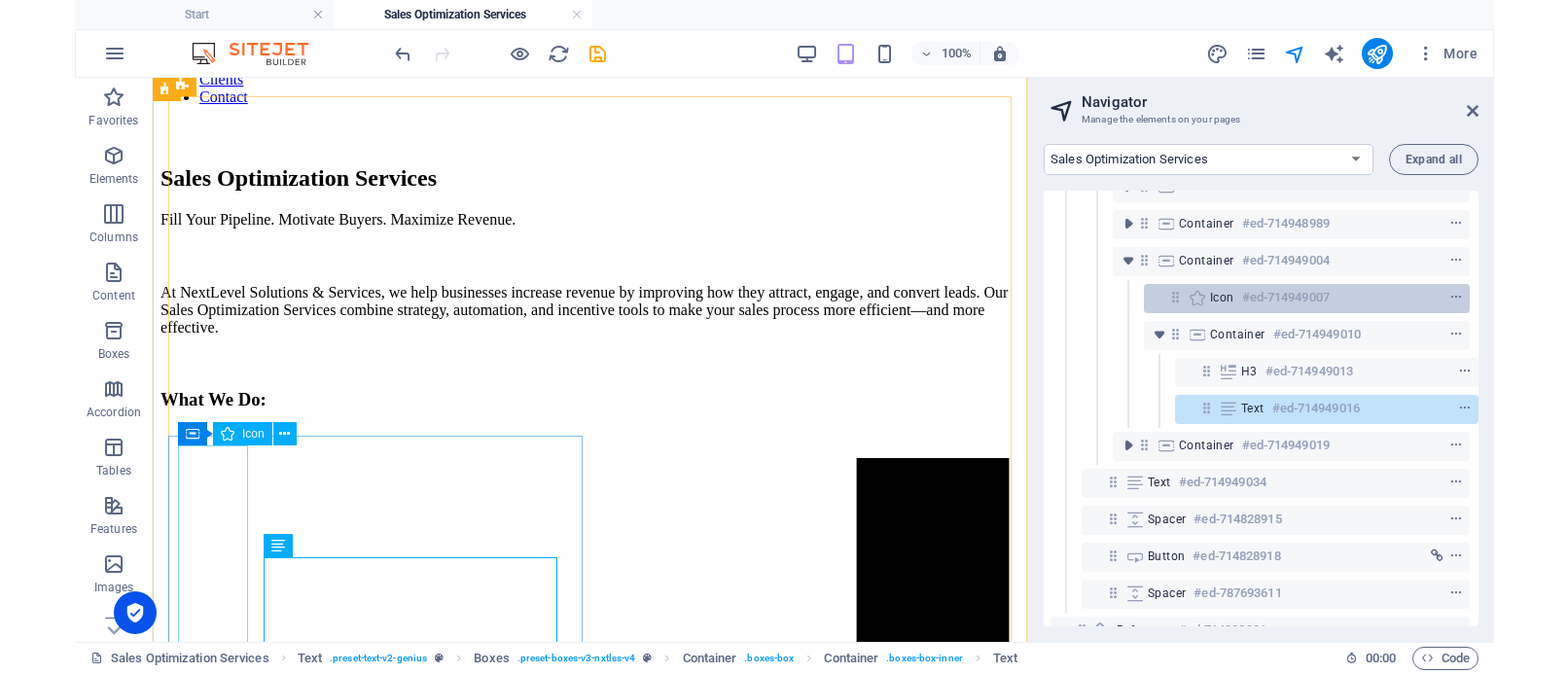 scroll, scrollTop: 396, scrollLeft: 1, axis: both 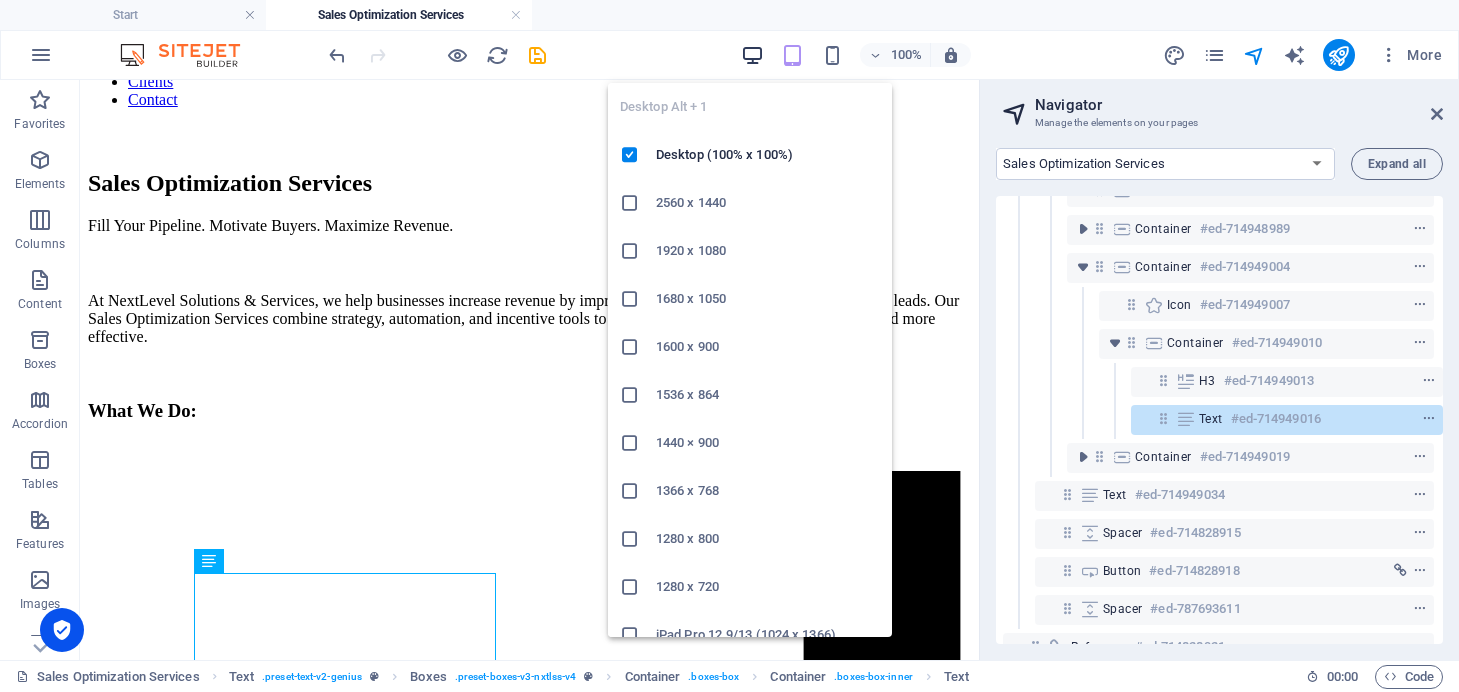 click at bounding box center [752, 55] 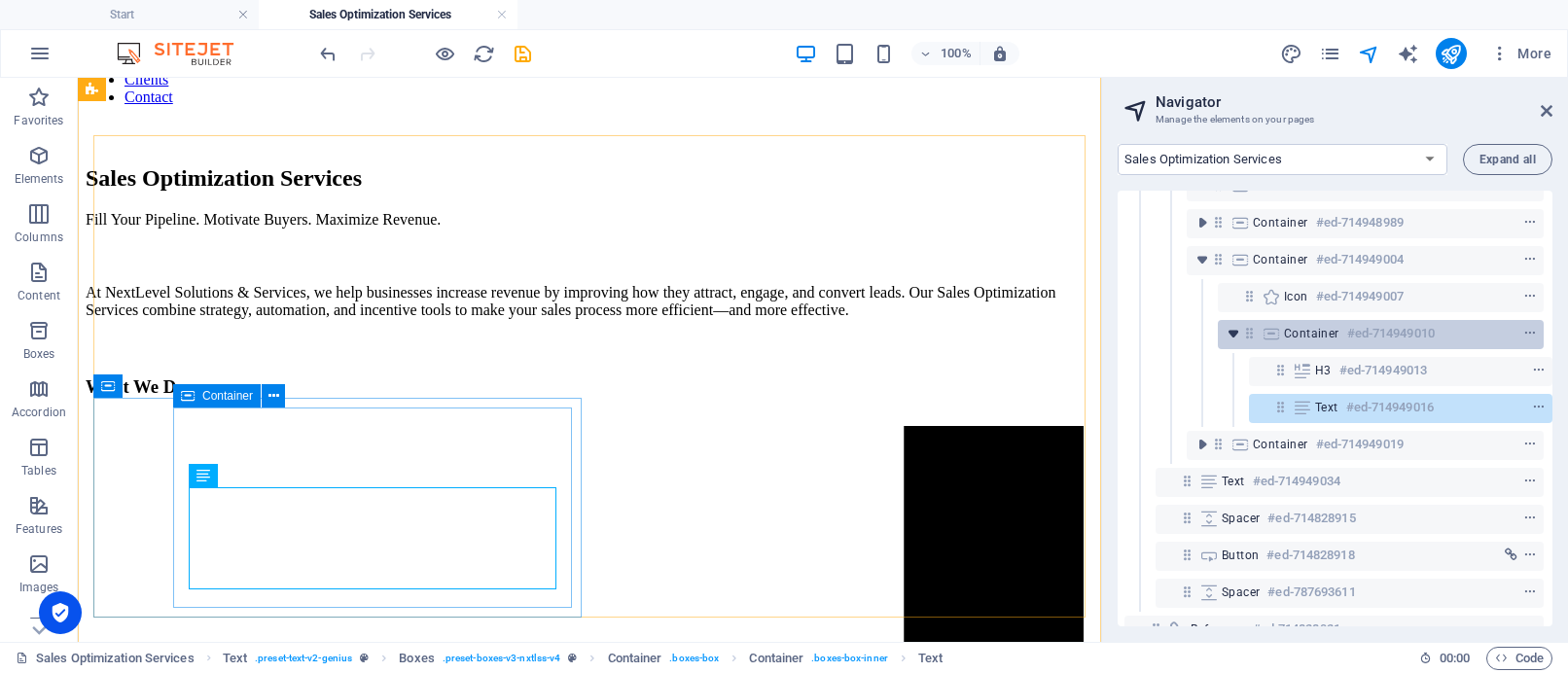 click at bounding box center [1233, 334] 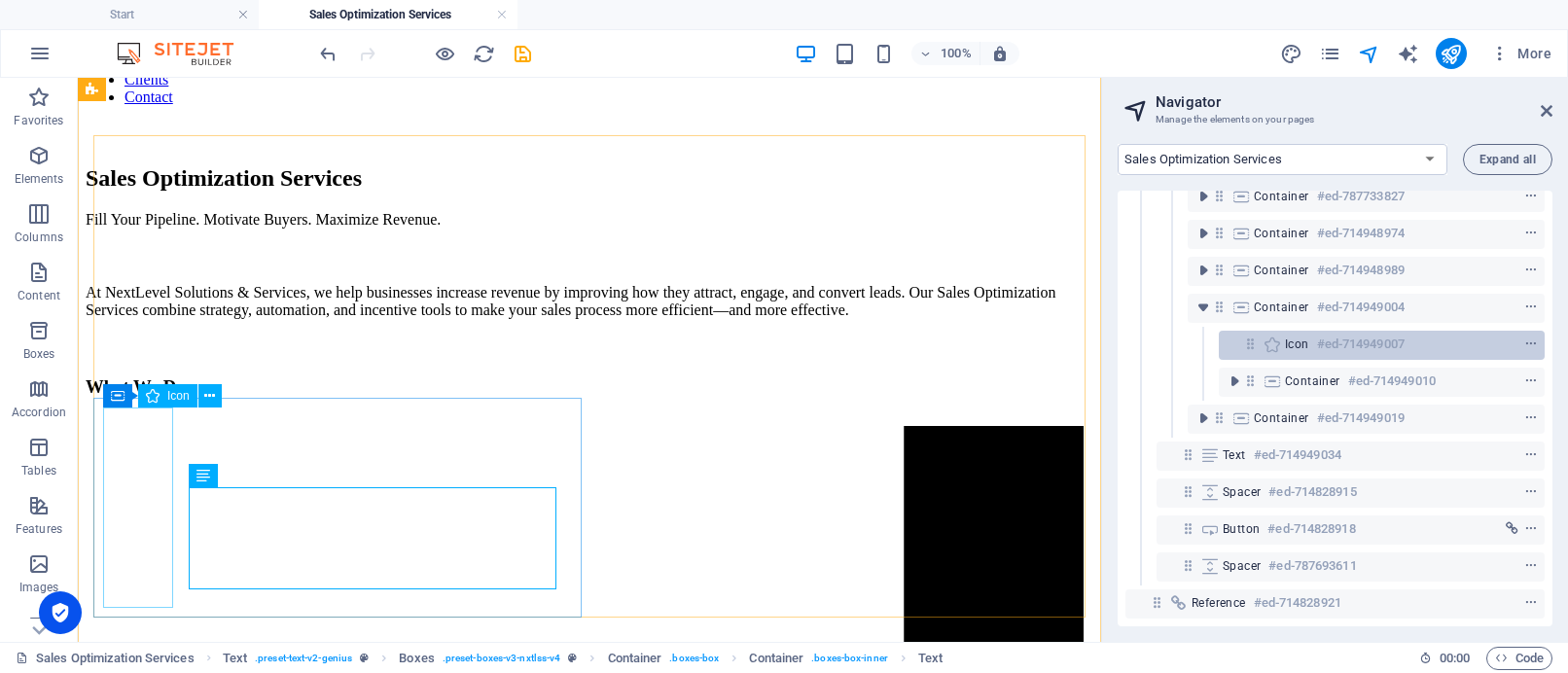 click on "Icon #ed-714949007" at bounding box center (1381, 345) 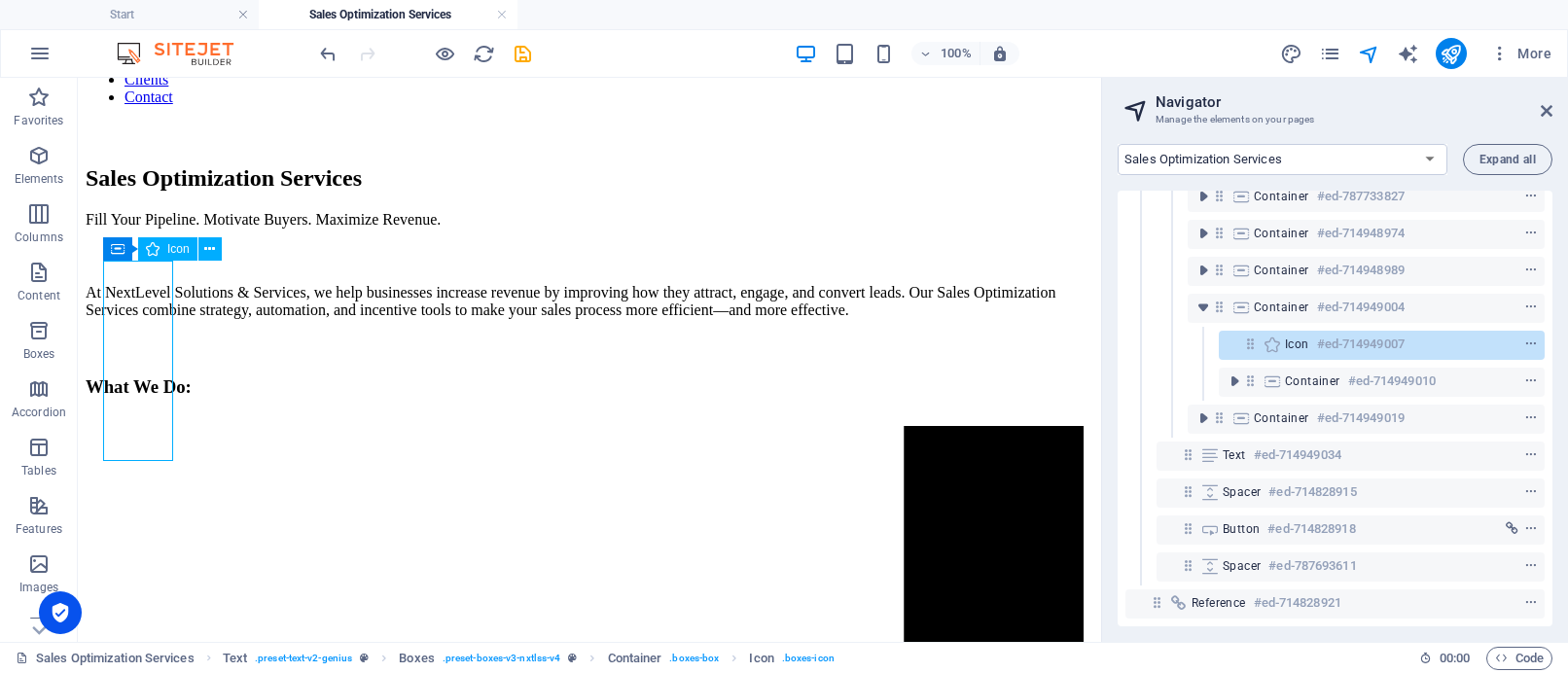 scroll, scrollTop: 425, scrollLeft: 0, axis: vertical 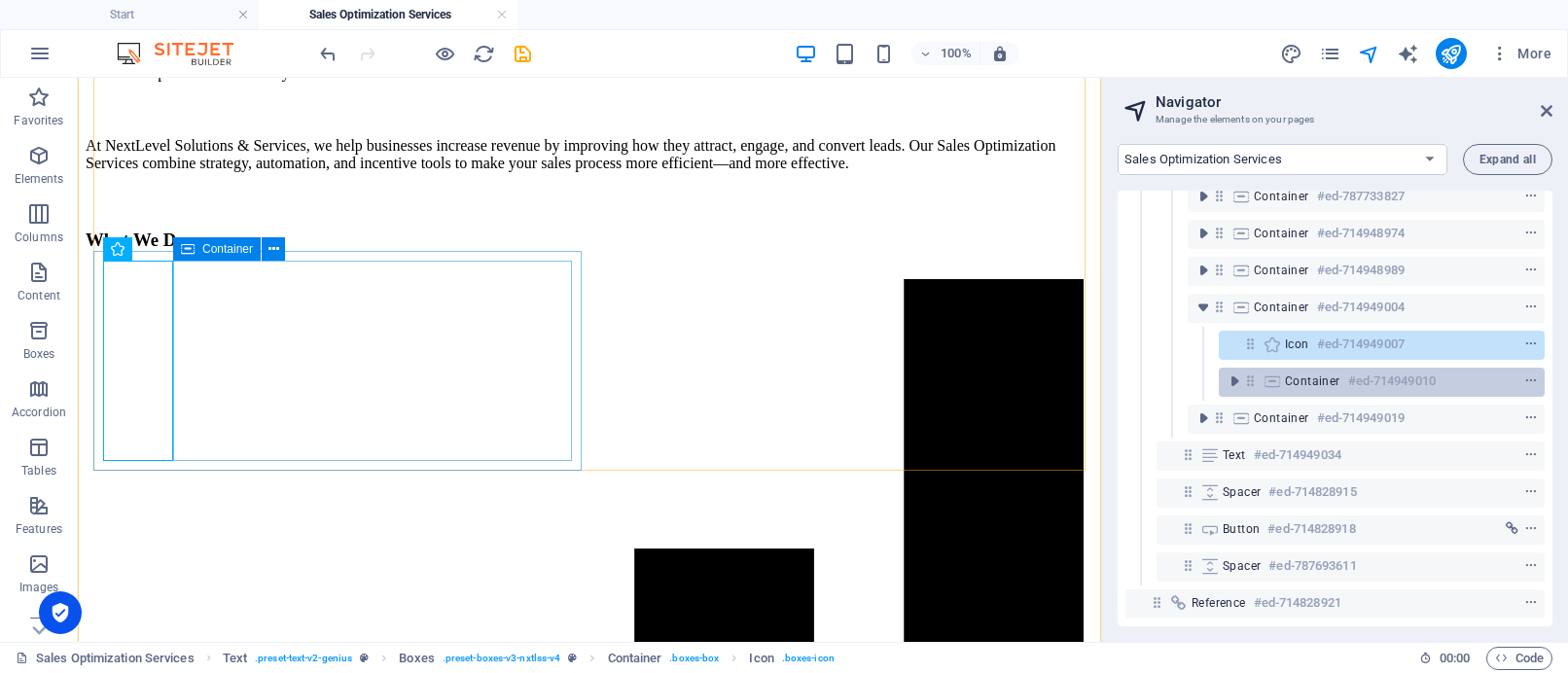 click at bounding box center [1272, 381] 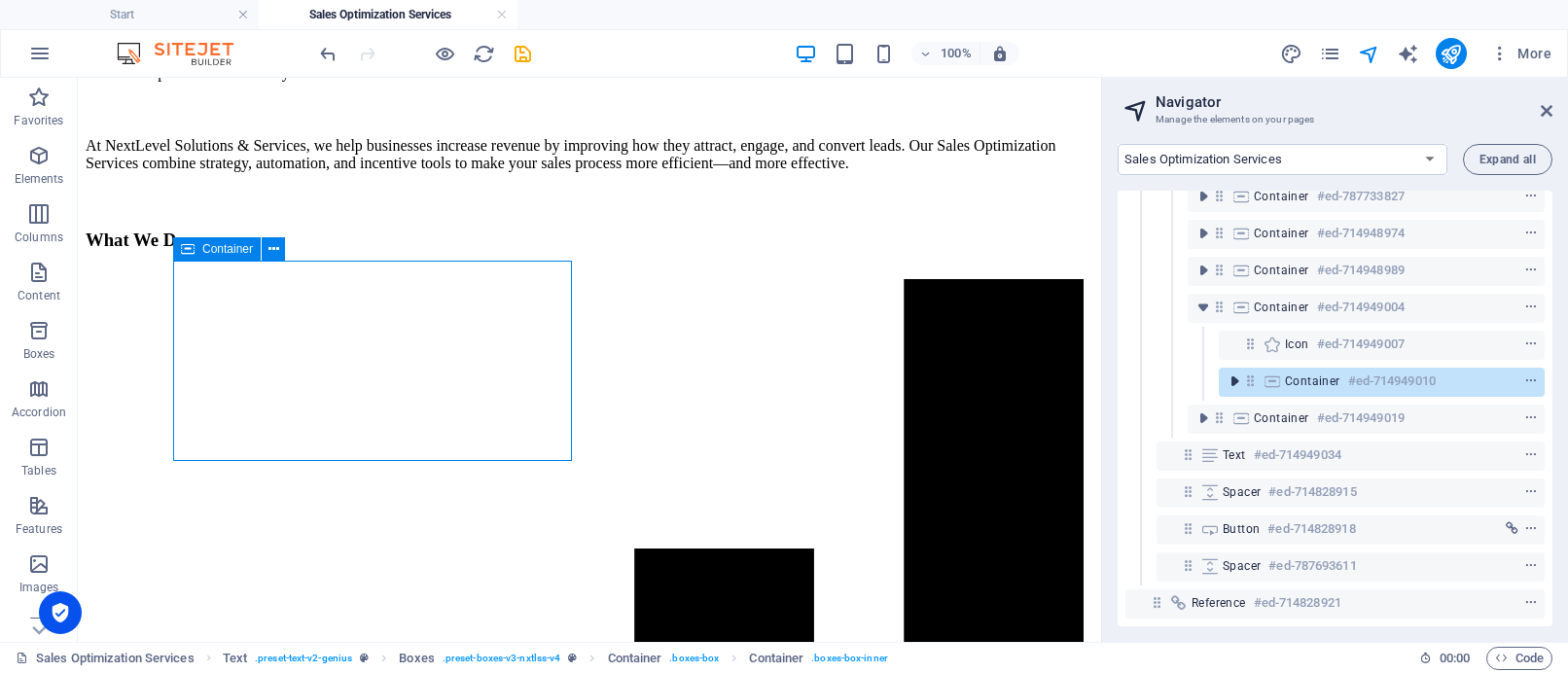 click at bounding box center [1234, 381] 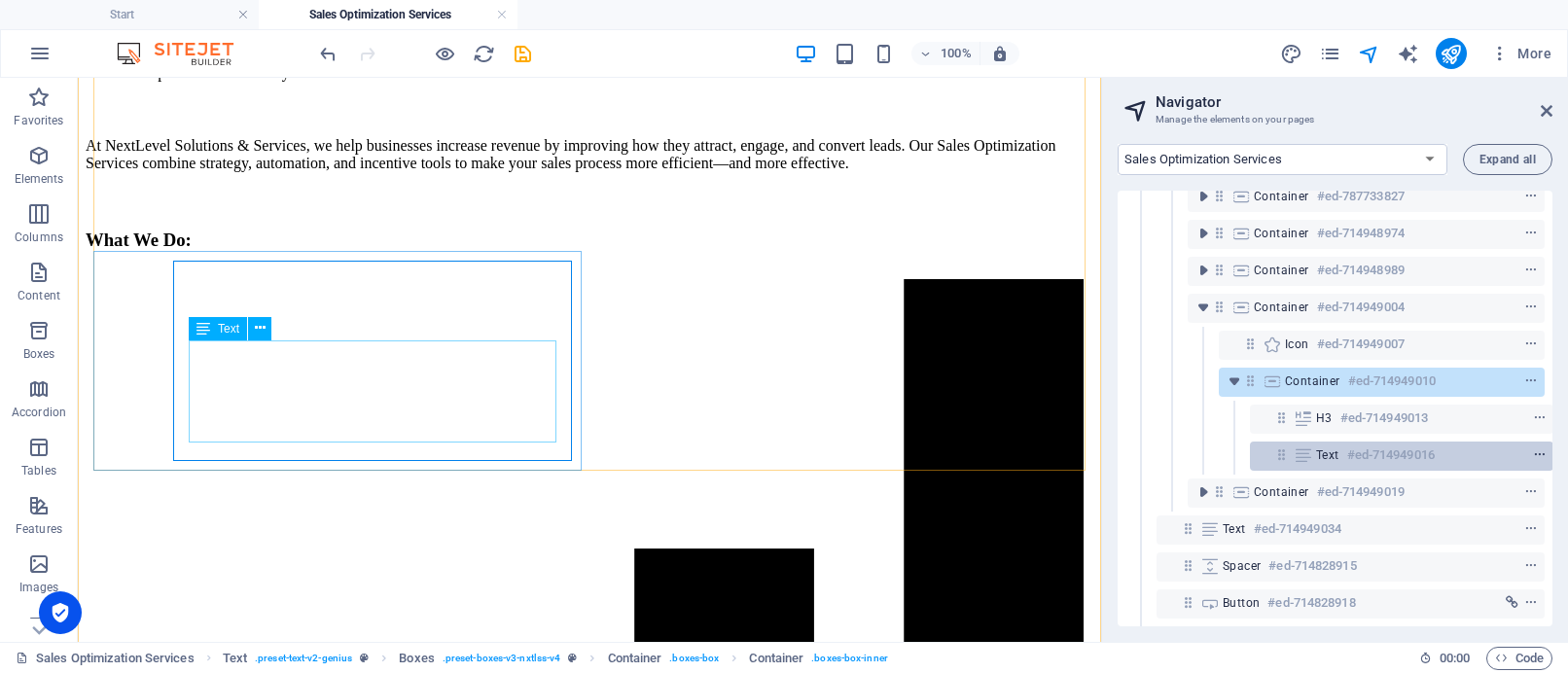 click at bounding box center [1540, 455] 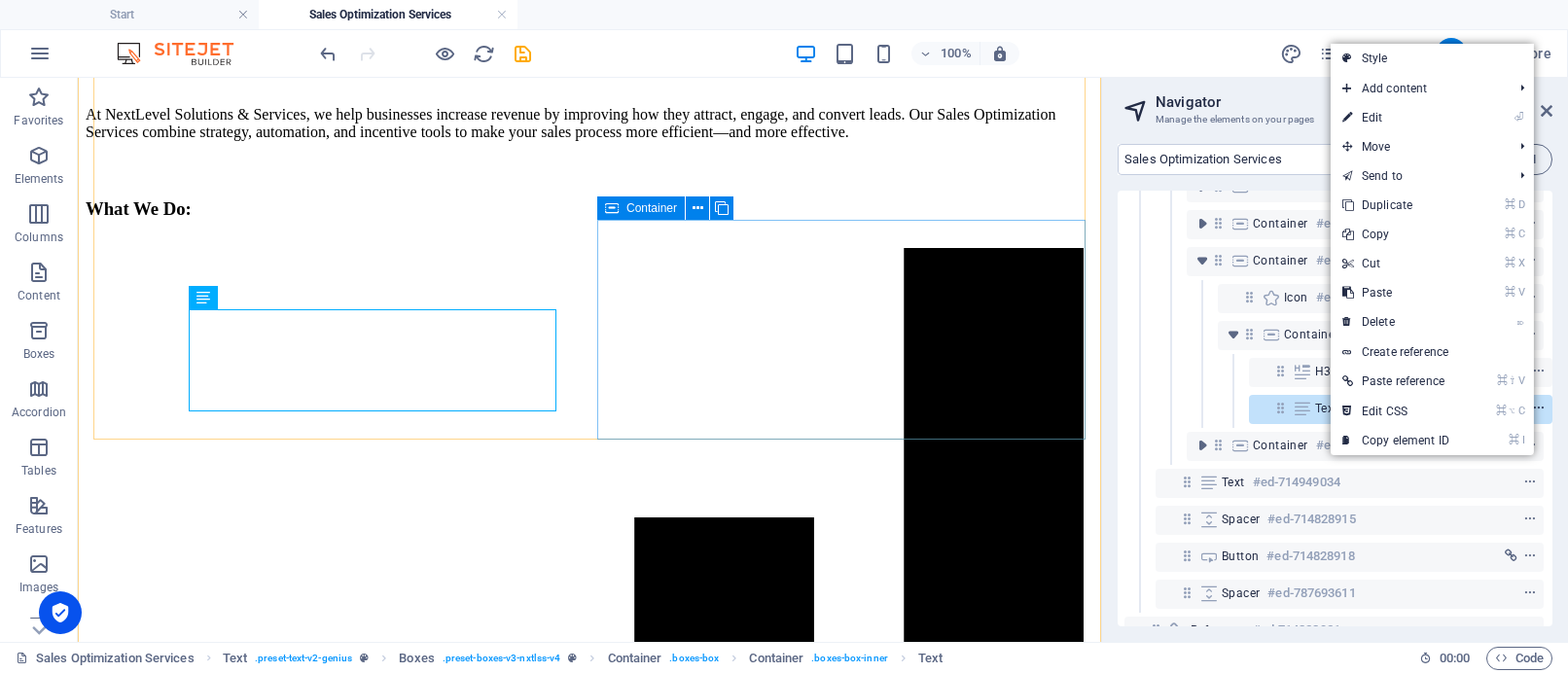 scroll, scrollTop: 396, scrollLeft: 1, axis: both 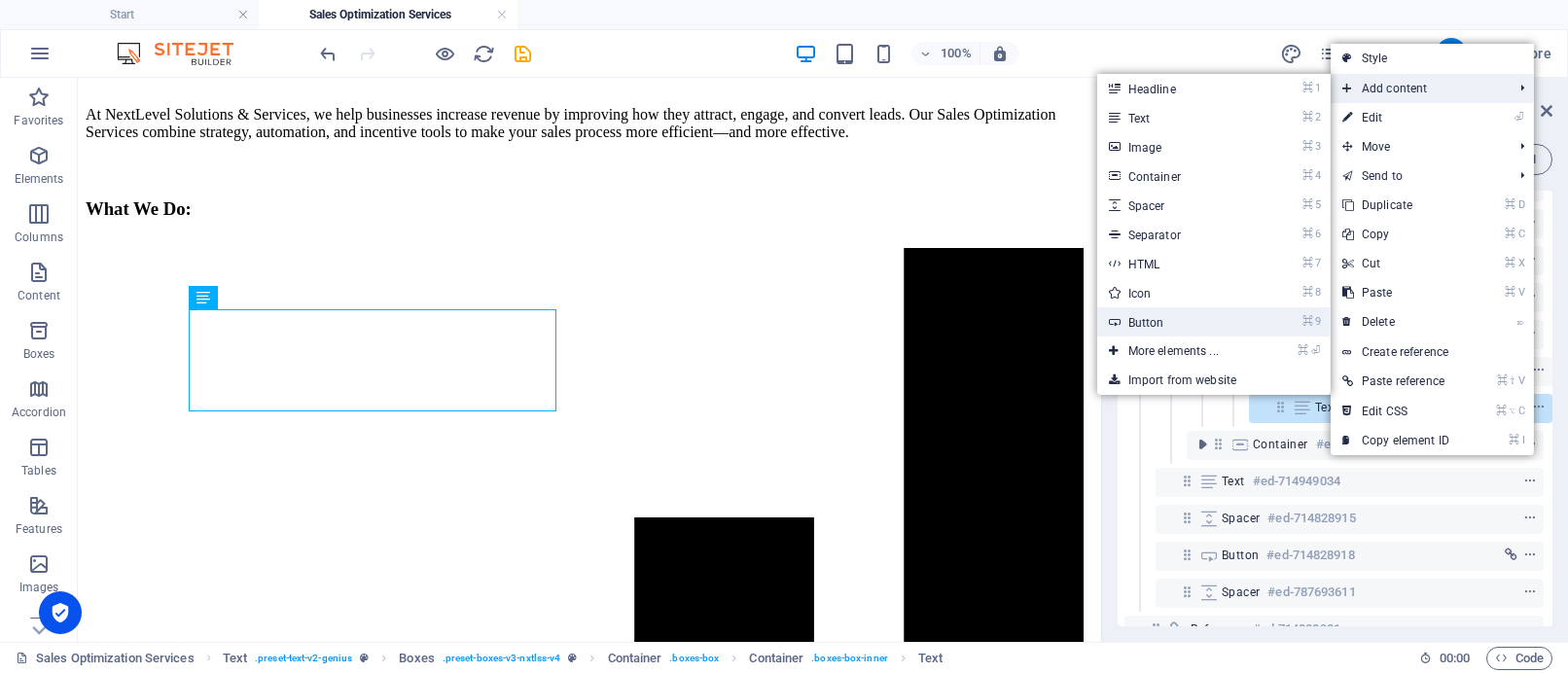 click on "⌘ 9  Button" at bounding box center [1177, 322] 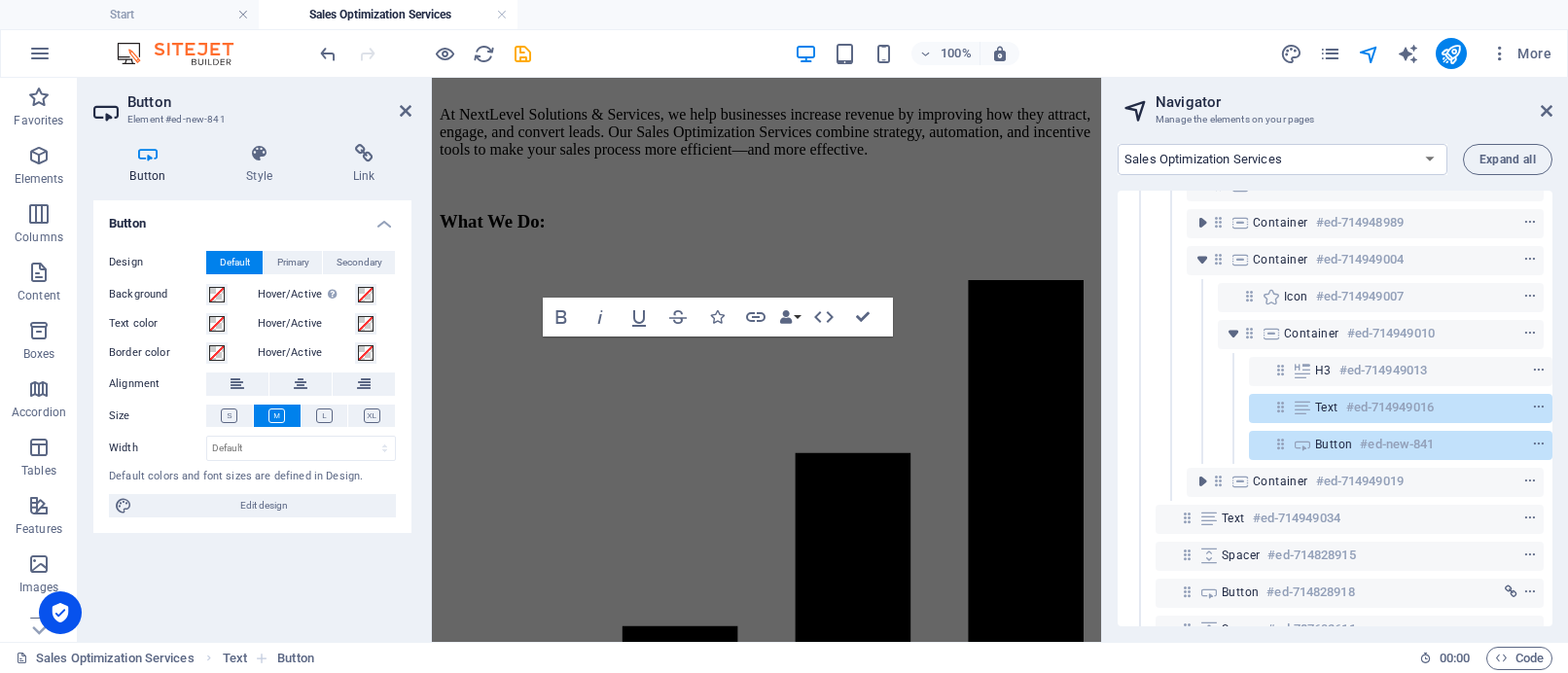 scroll, scrollTop: 841, scrollLeft: 0, axis: vertical 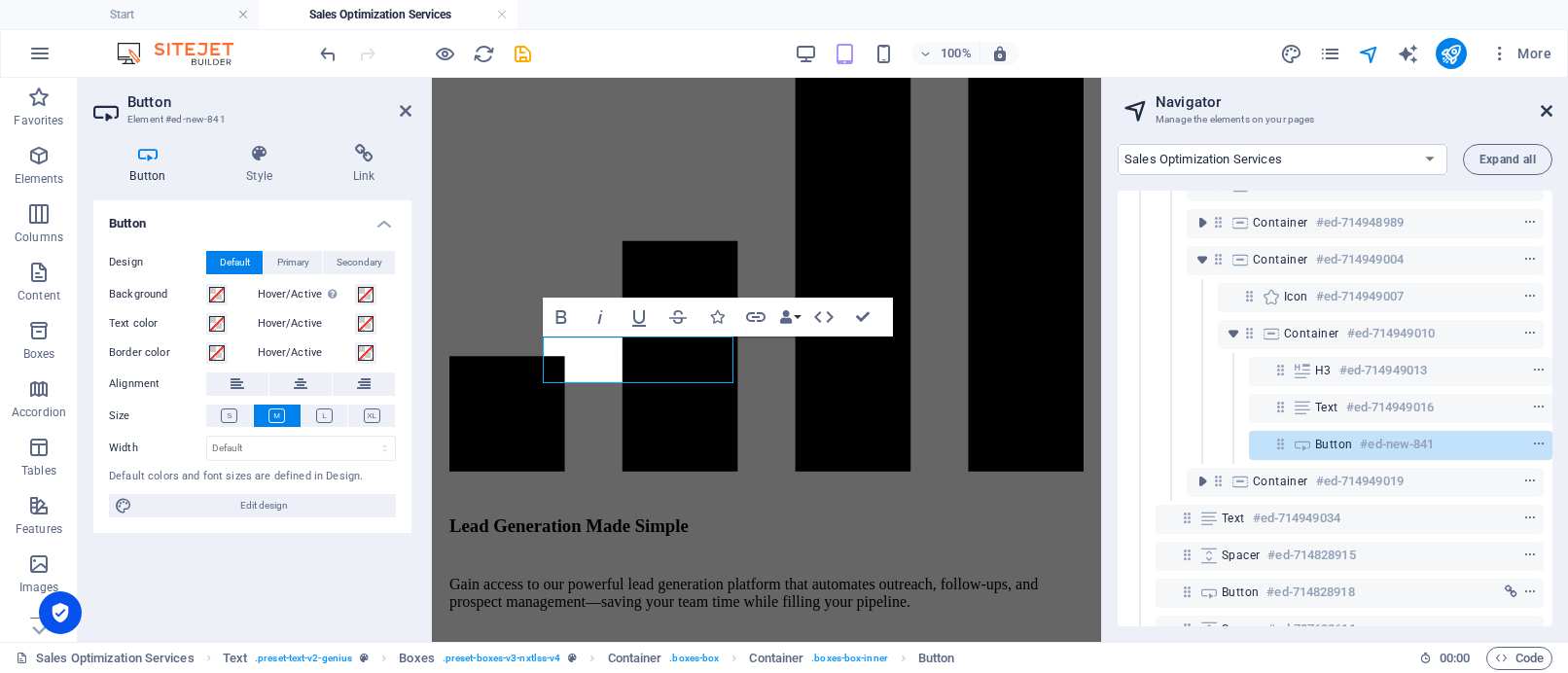 click at bounding box center (1547, 111) 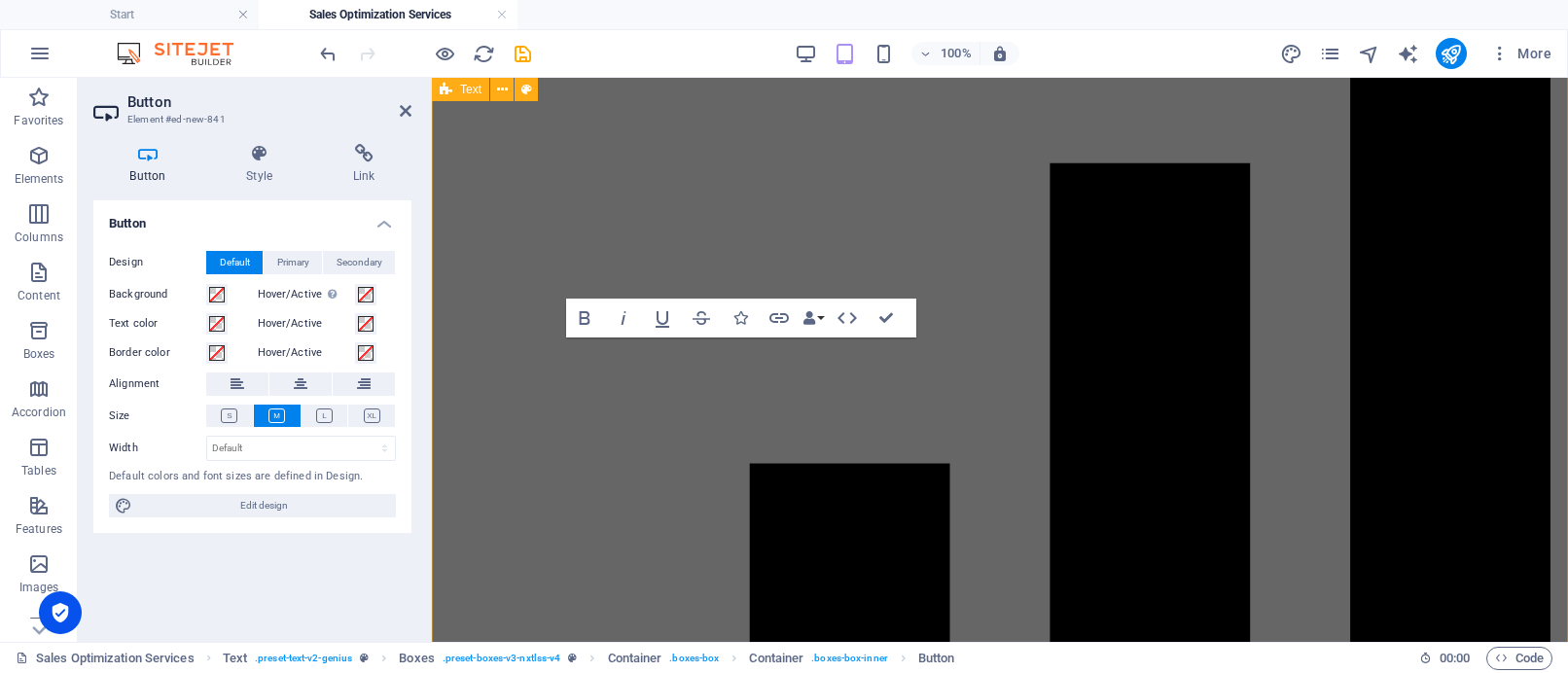scroll, scrollTop: 502, scrollLeft: 0, axis: vertical 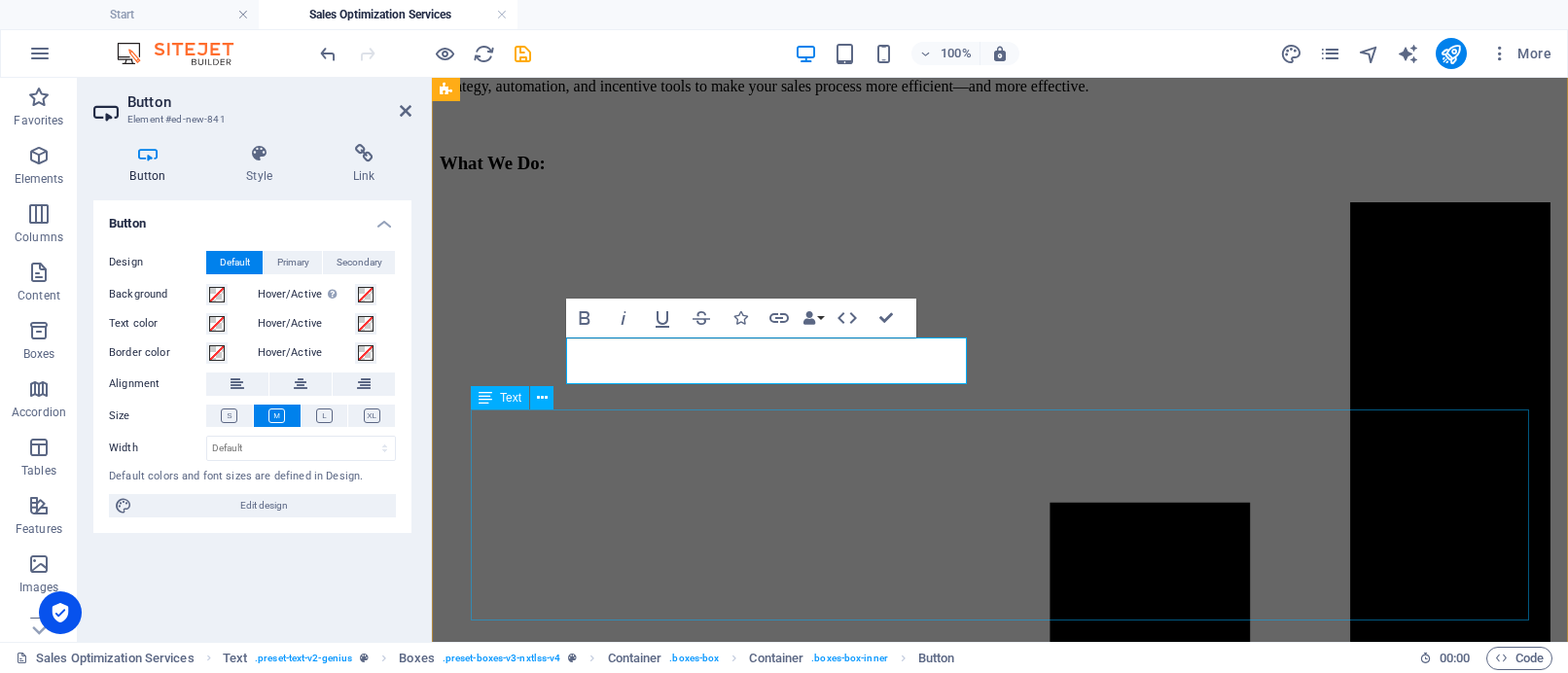 click on "Why It Works:
Automated lead generation keeps your funnel full
Incentives help move prospects through the buying journey faster
Clear strategies and performance metrics guide growth
Want to drive more leads and convert them faster?
Start Optimizing Your Sales Strategy [DATE]" at bounding box center [1000, 5099] 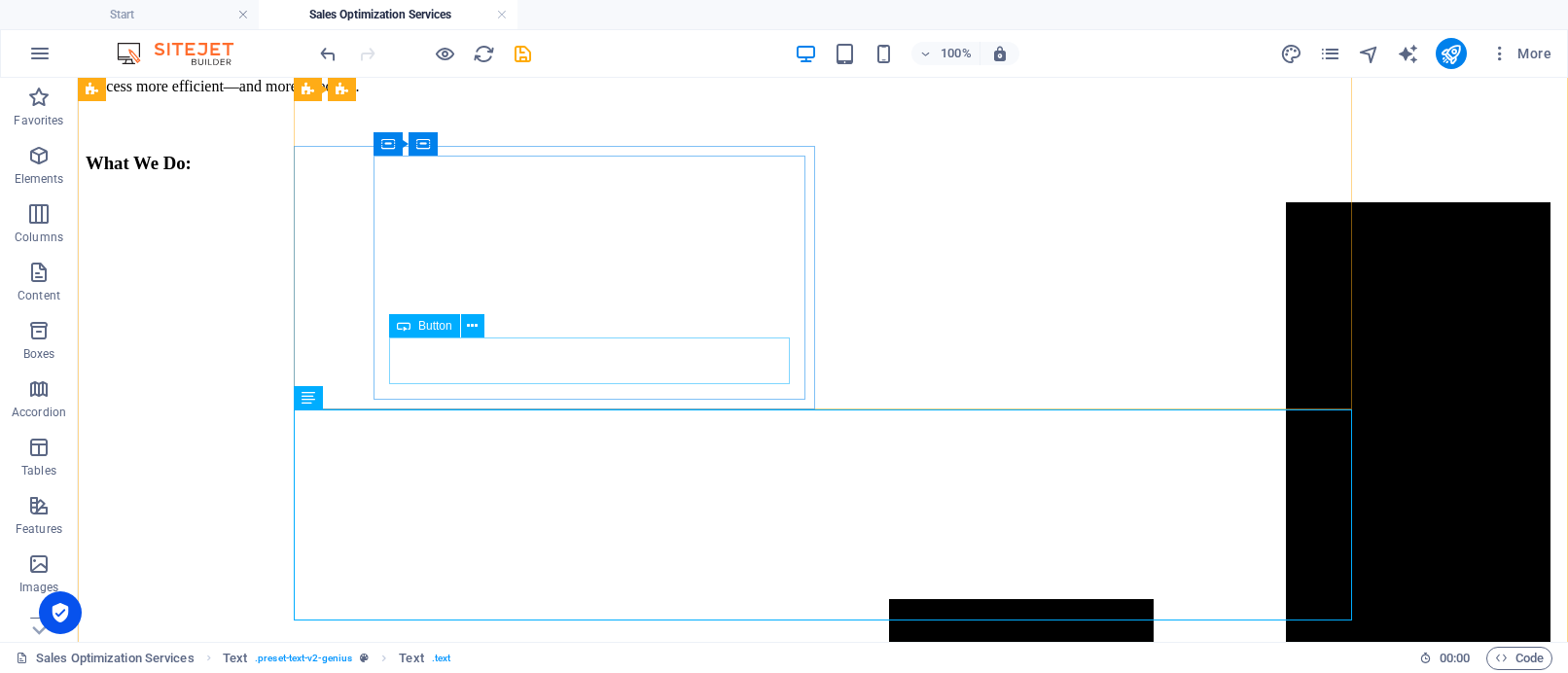 click on "Button label" at bounding box center [823, 4667] 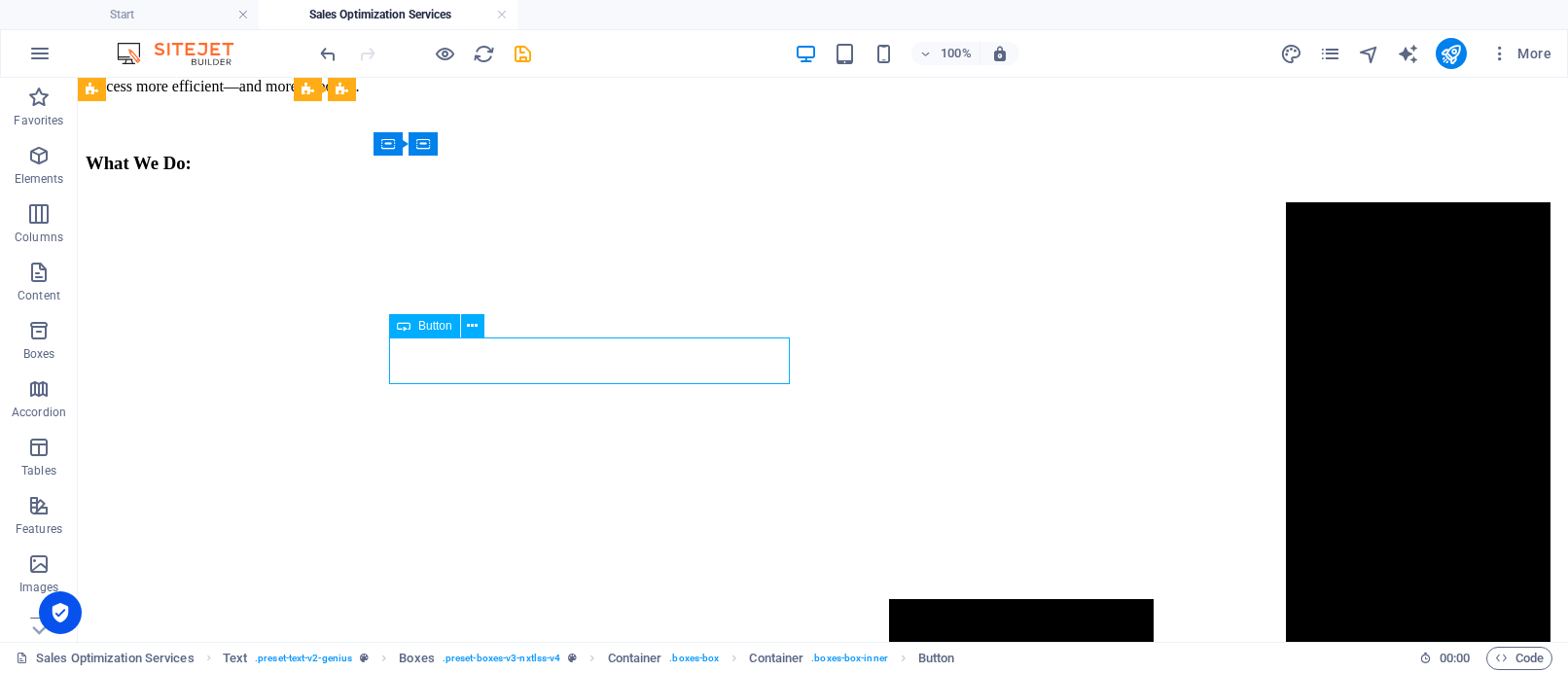 click on "Button label" at bounding box center (823, 4667) 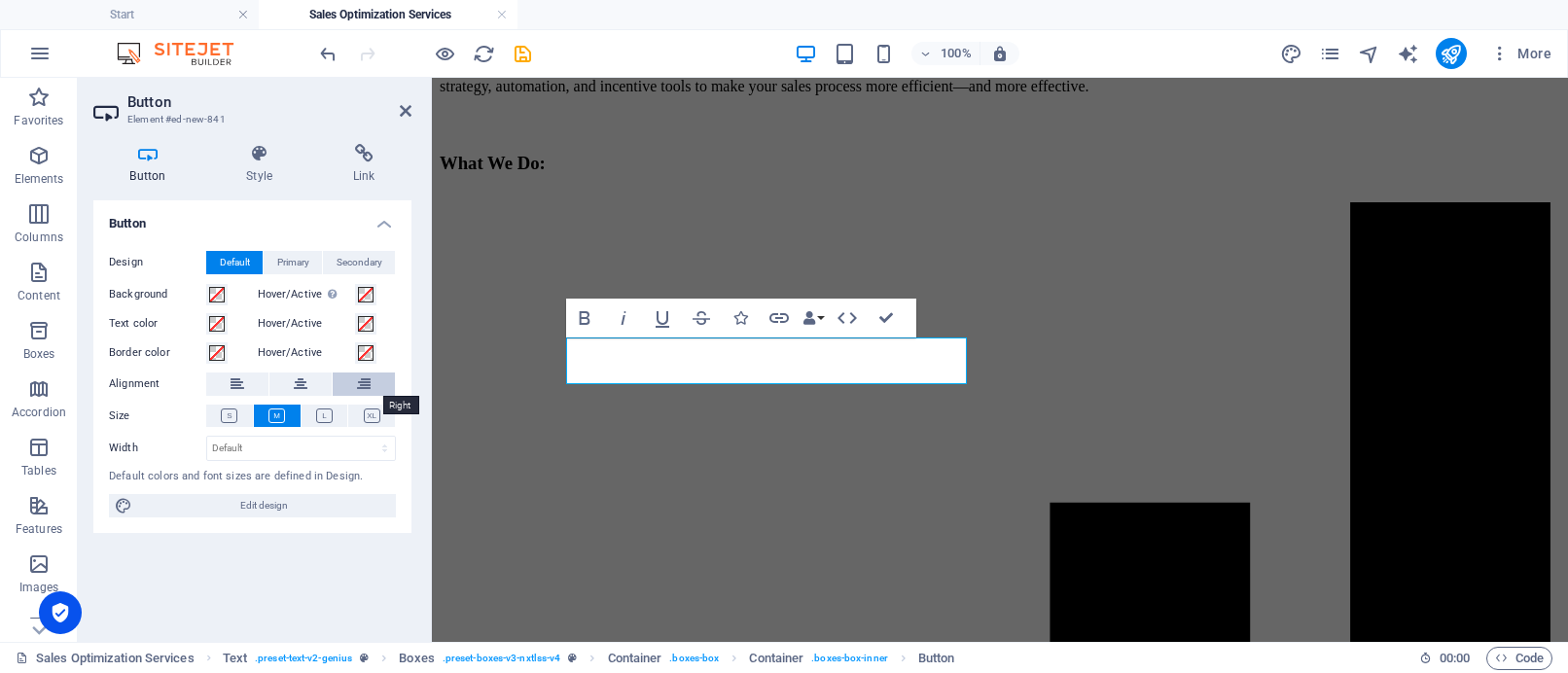 click at bounding box center [364, 384] 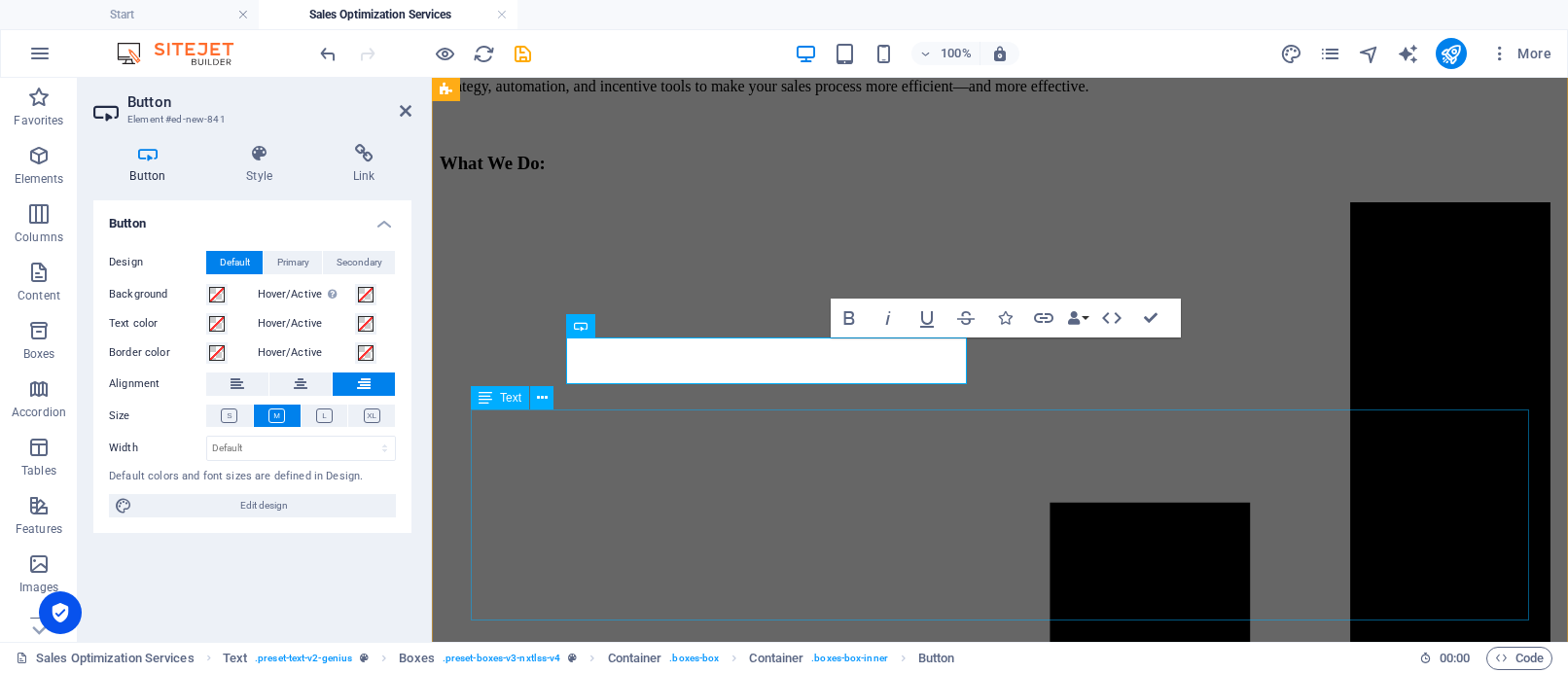 click on "Why It Works:
Automated lead generation keeps your funnel full
Incentives help move prospects through the buying journey faster
Clear strategies and performance metrics guide growth
Want to drive more leads and convert them faster?
Start Optimizing Your Sales Strategy [DATE]" at bounding box center [1000, 5099] 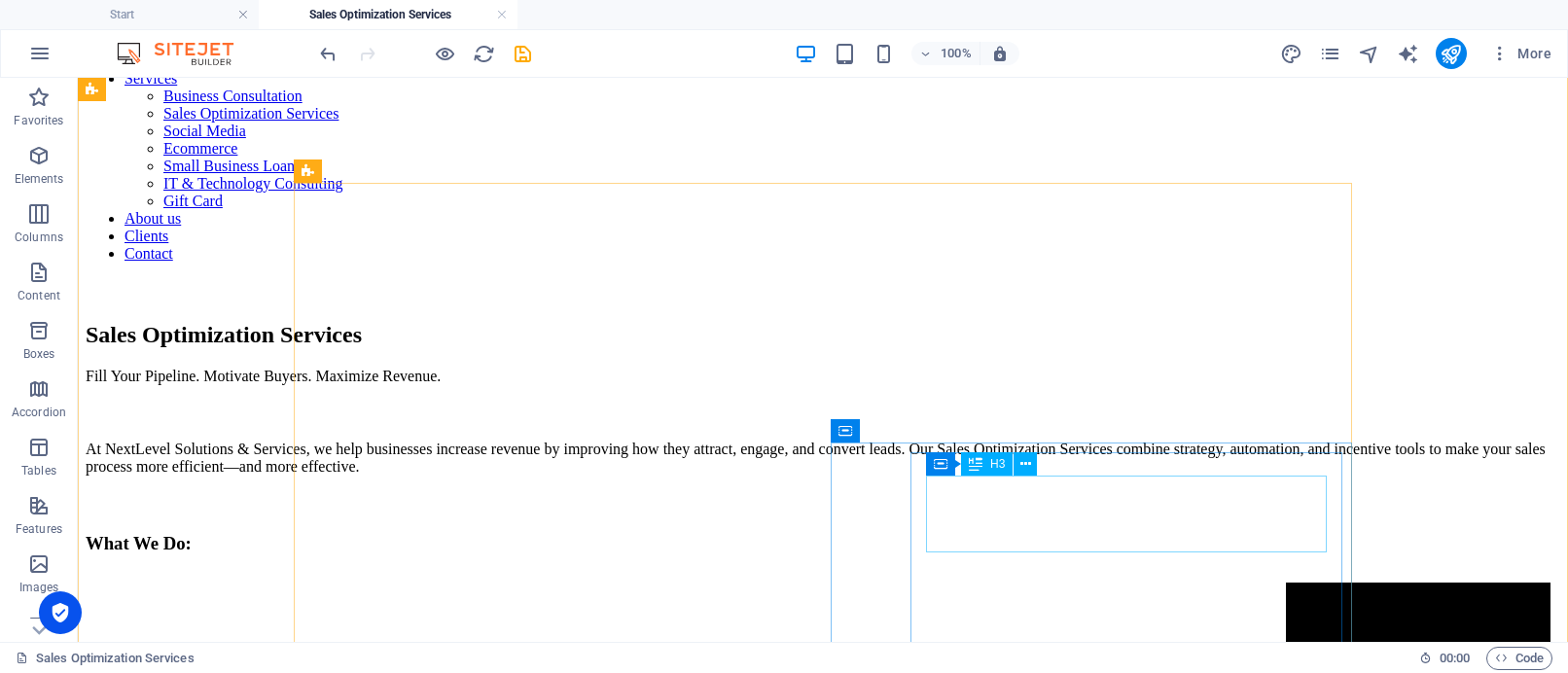 scroll, scrollTop: 285, scrollLeft: 0, axis: vertical 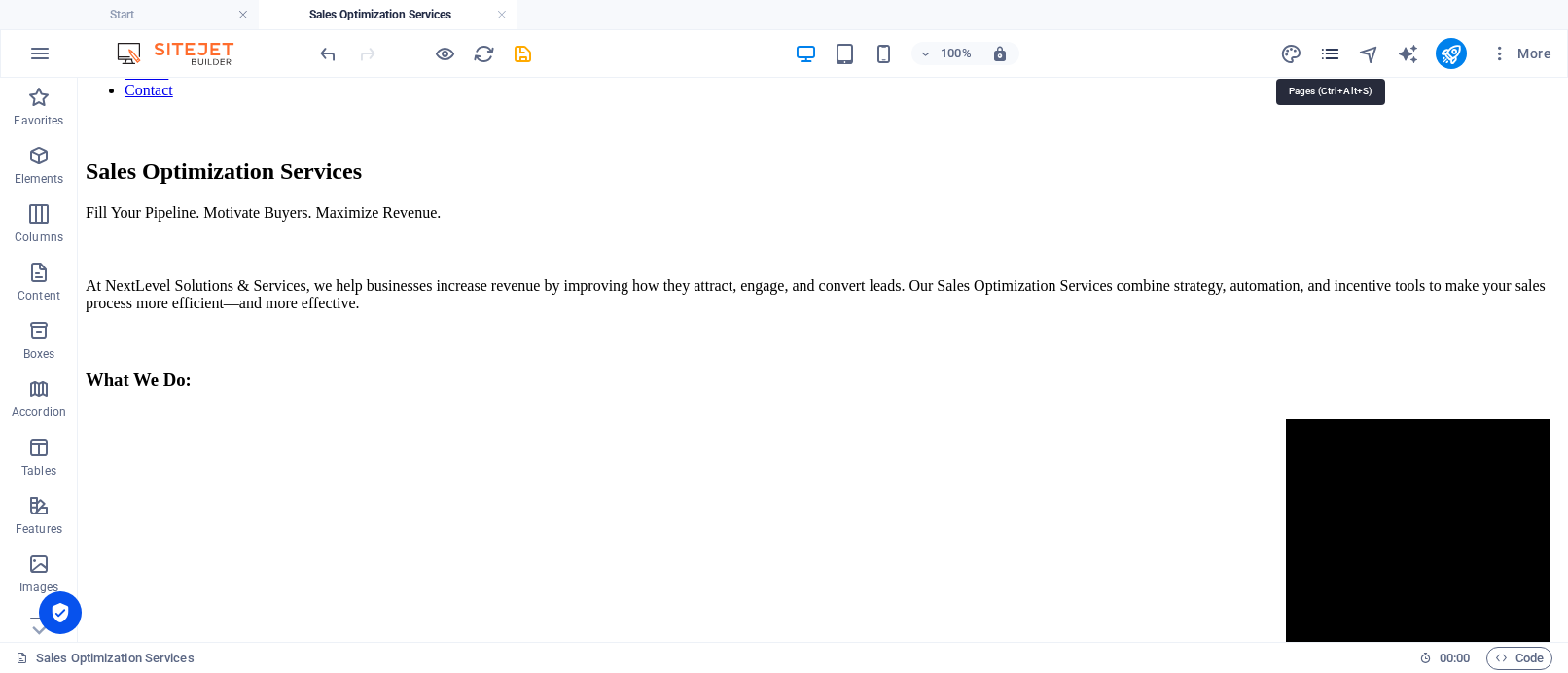 click at bounding box center (1330, 53) 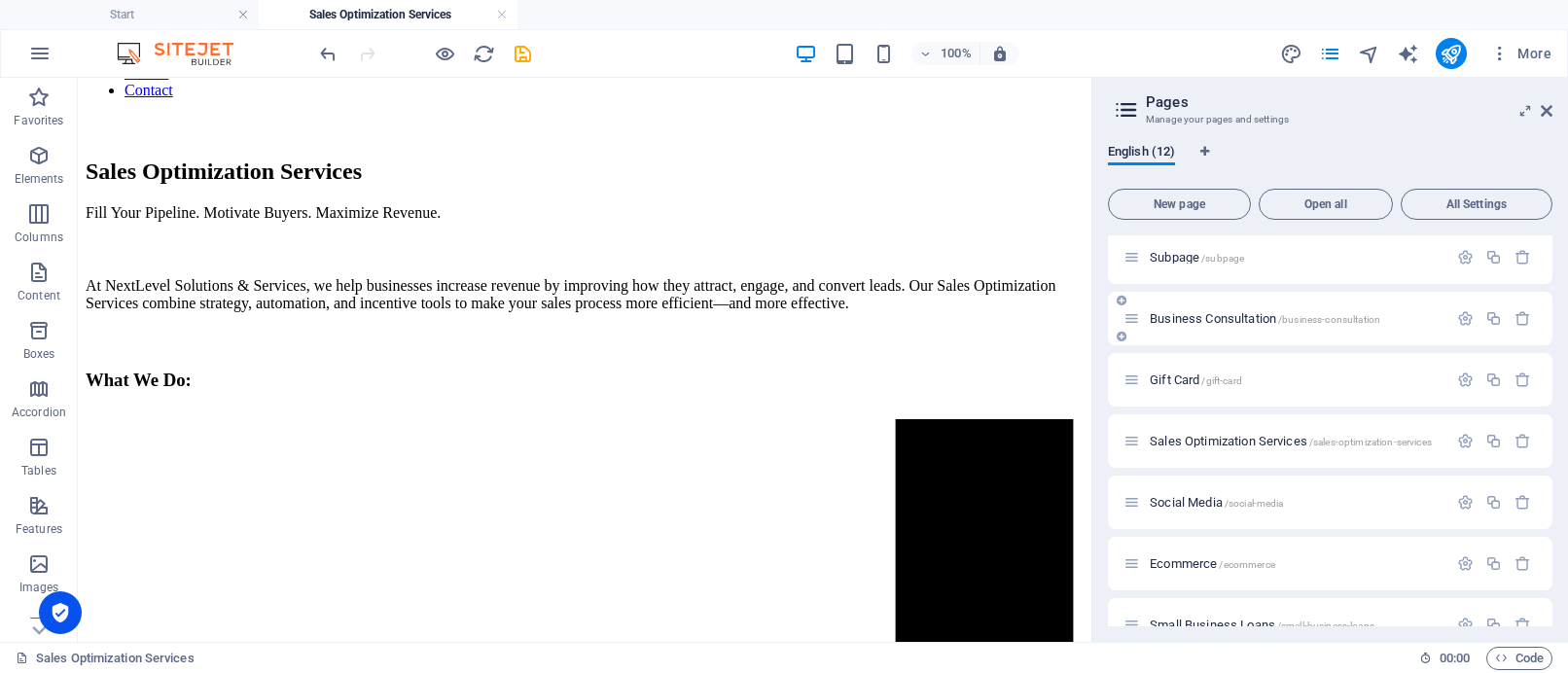 scroll, scrollTop: 67, scrollLeft: 0, axis: vertical 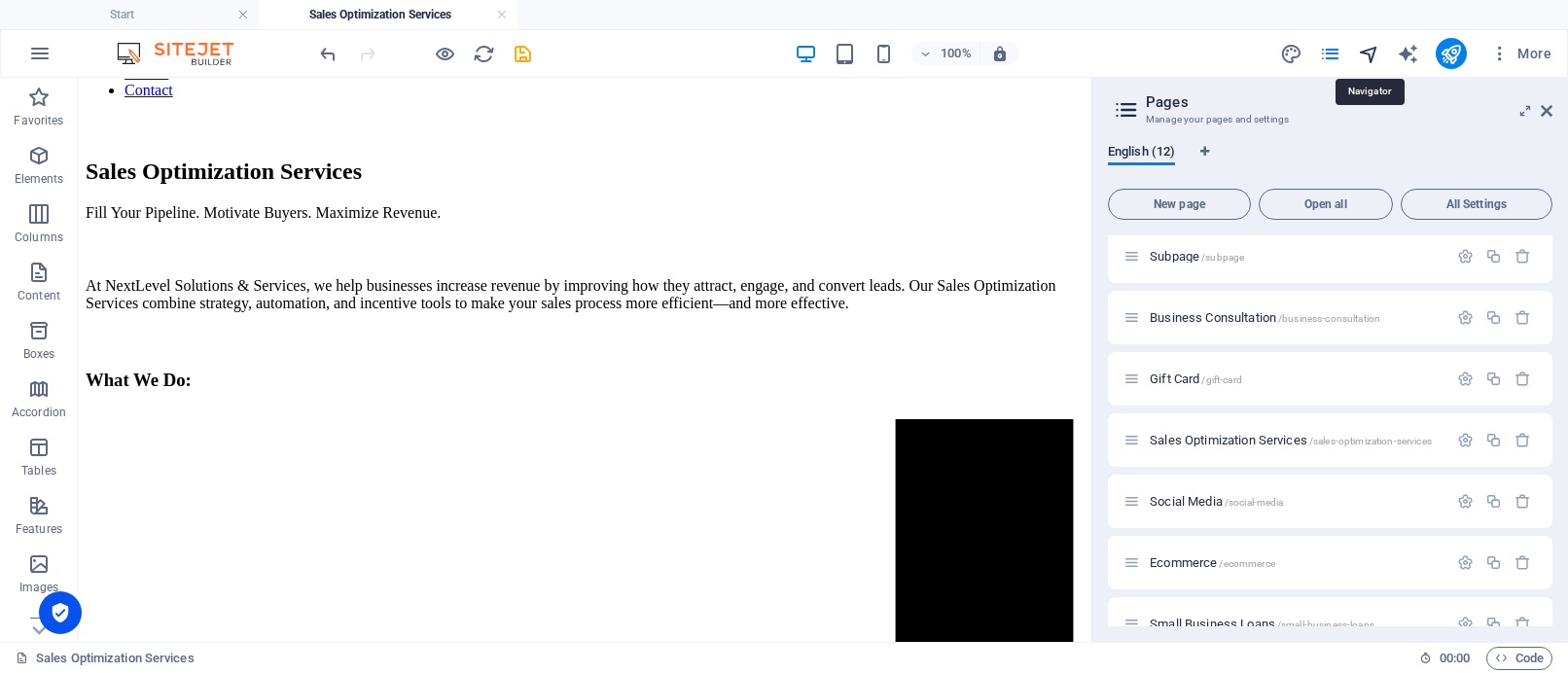 click at bounding box center [1369, 53] 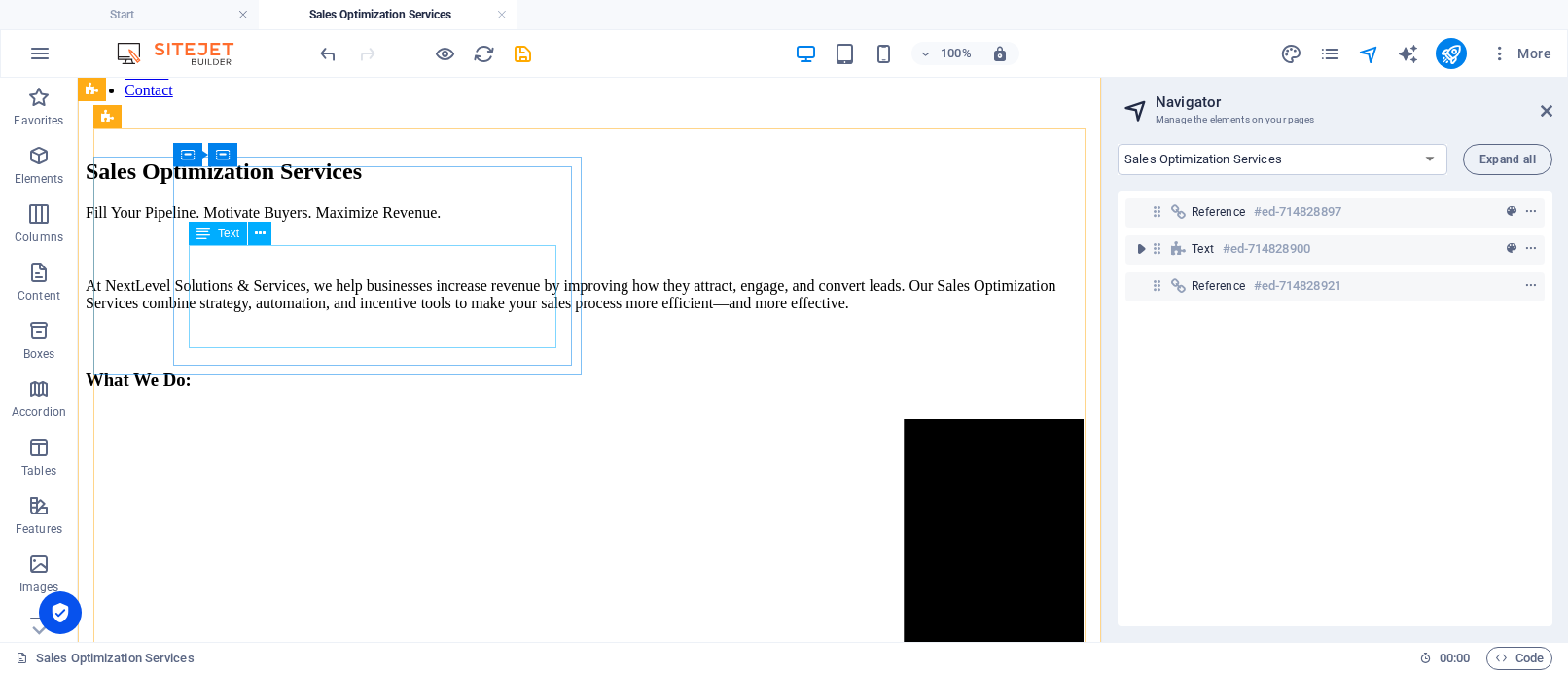 click on "Gain access to our powerful lead generation platform that automates outreach, follow-ups, and prospect management—saving your team time while filling your pipeline." at bounding box center [589, 1439] 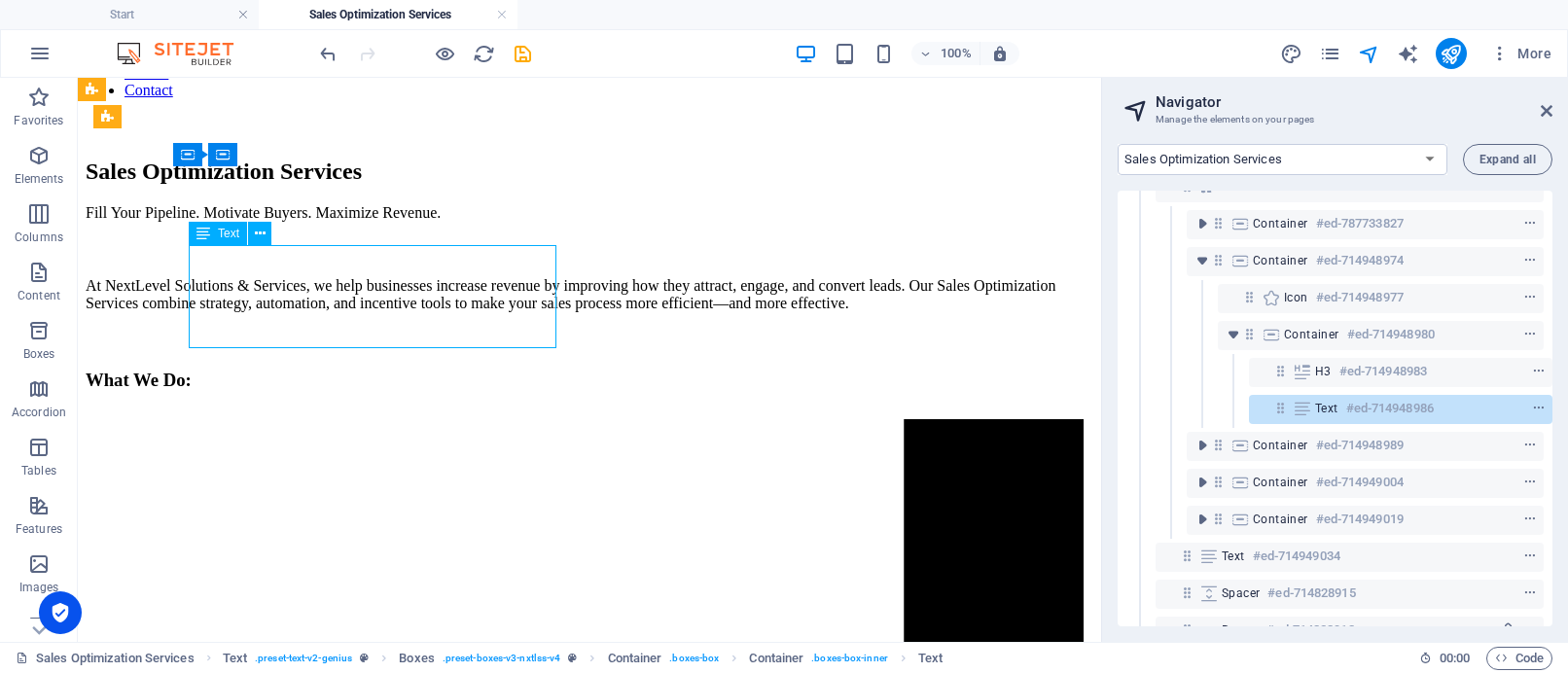 scroll, scrollTop: 322, scrollLeft: 1, axis: both 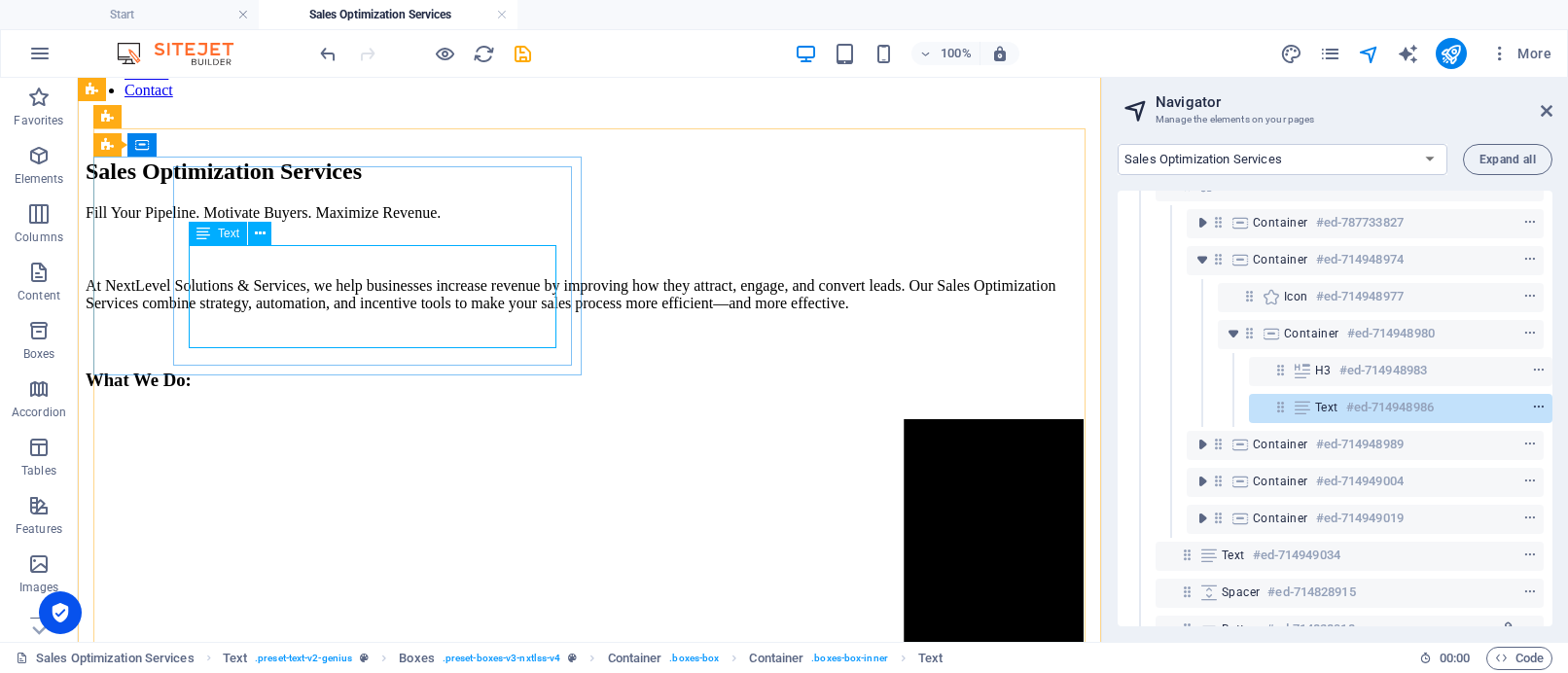 click at bounding box center [1539, 407] 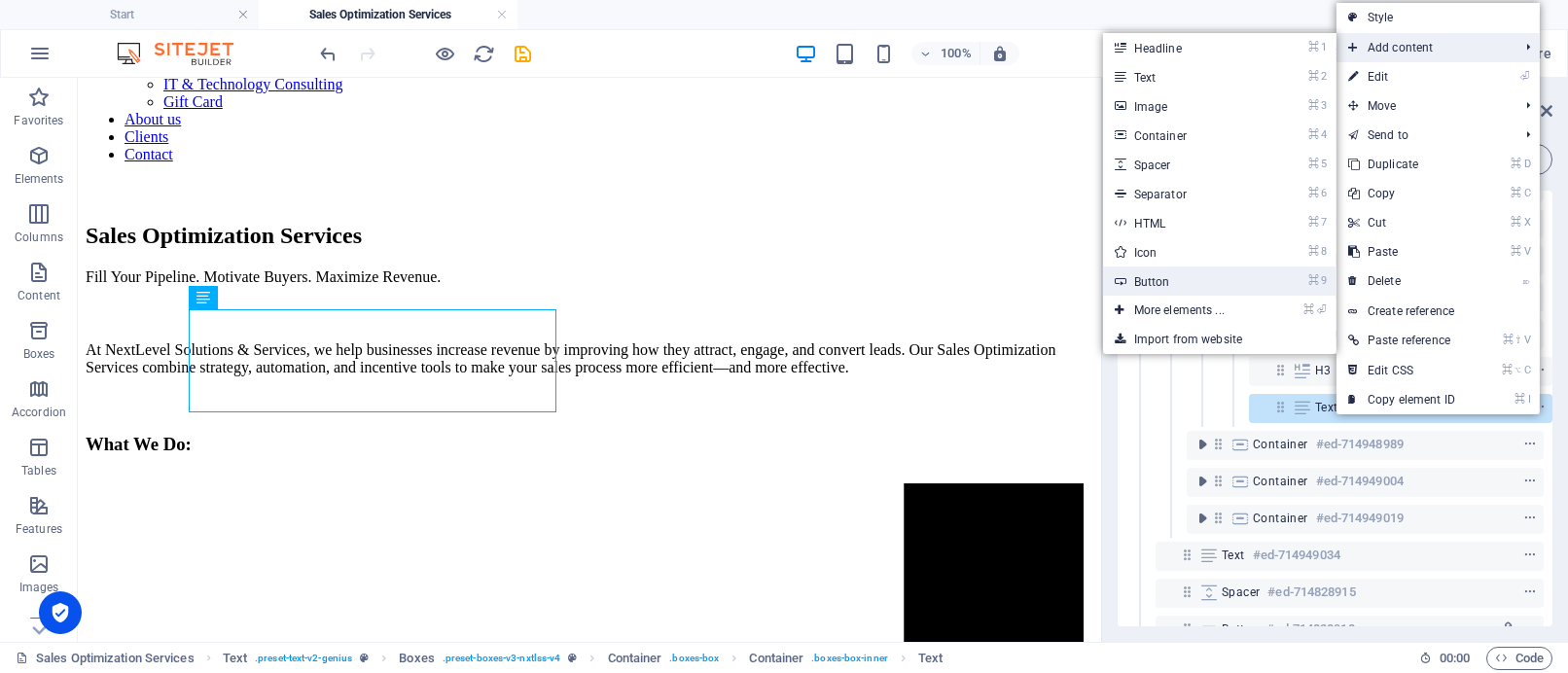 click on "⌘ 9  Button" at bounding box center (1183, 281) 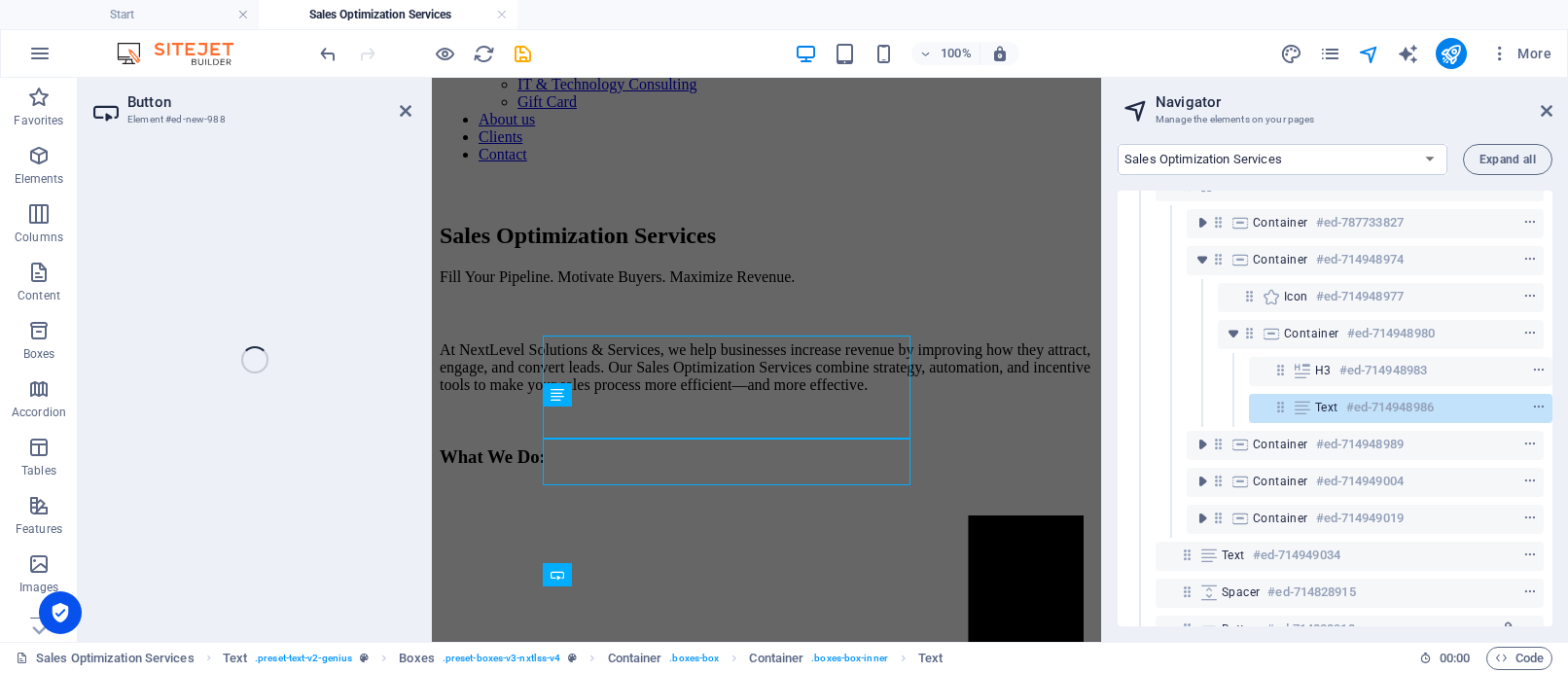 scroll, scrollTop: 195, scrollLeft: 0, axis: vertical 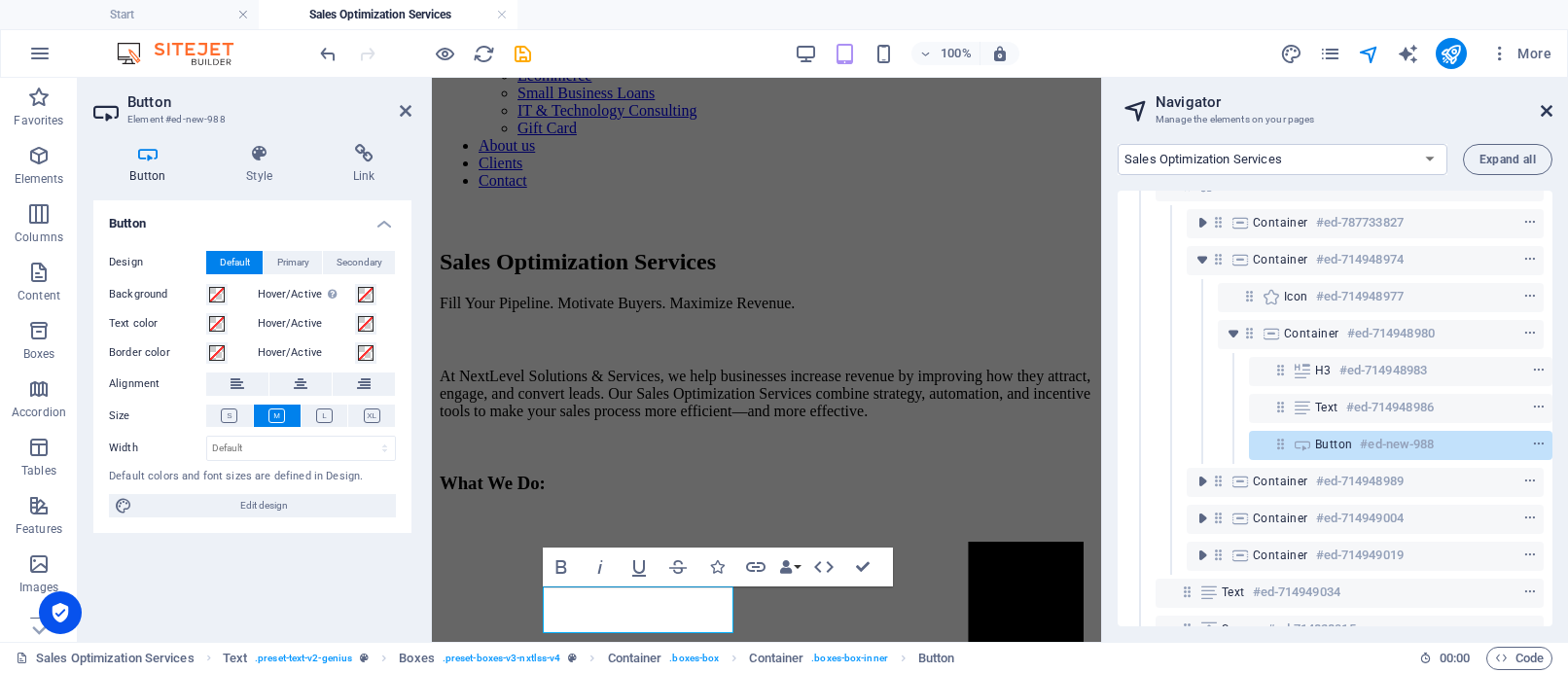 click at bounding box center (1547, 111) 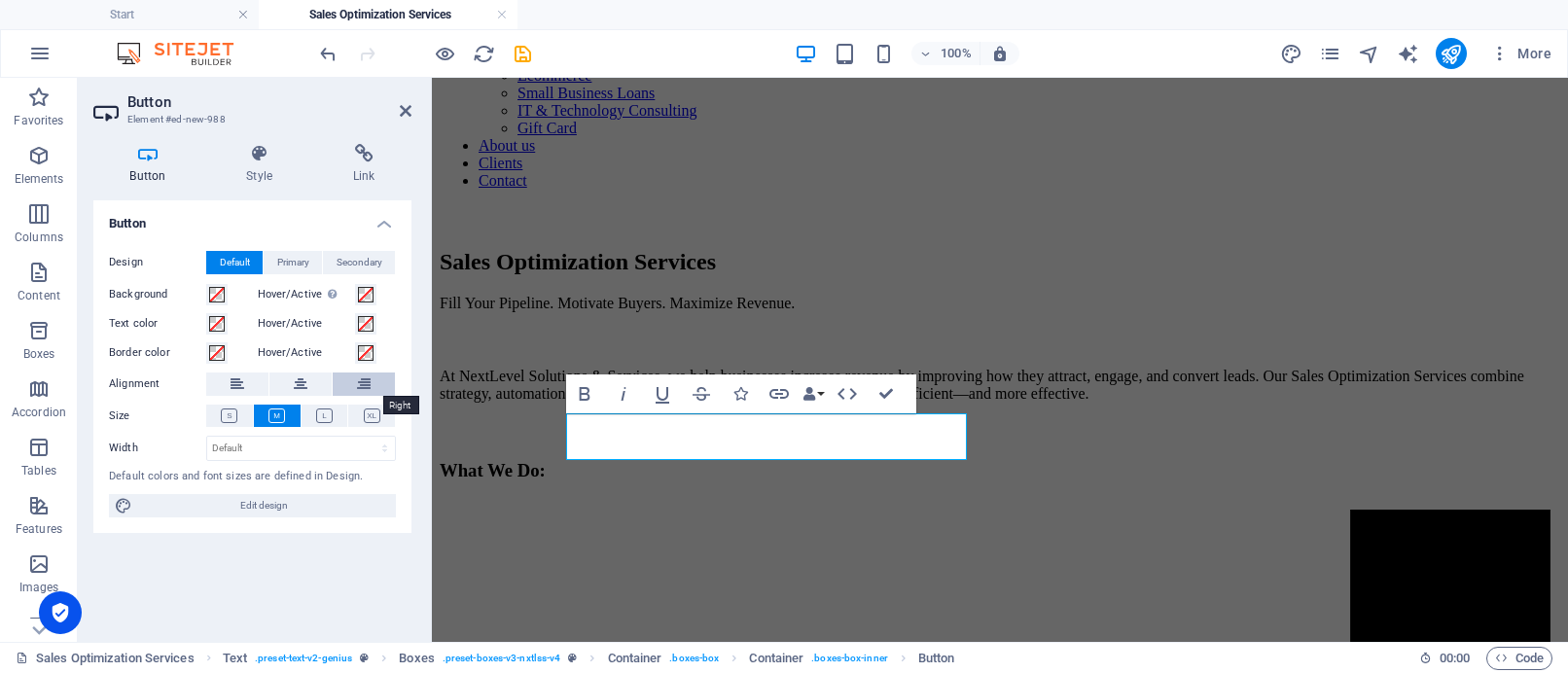 click at bounding box center (364, 384) 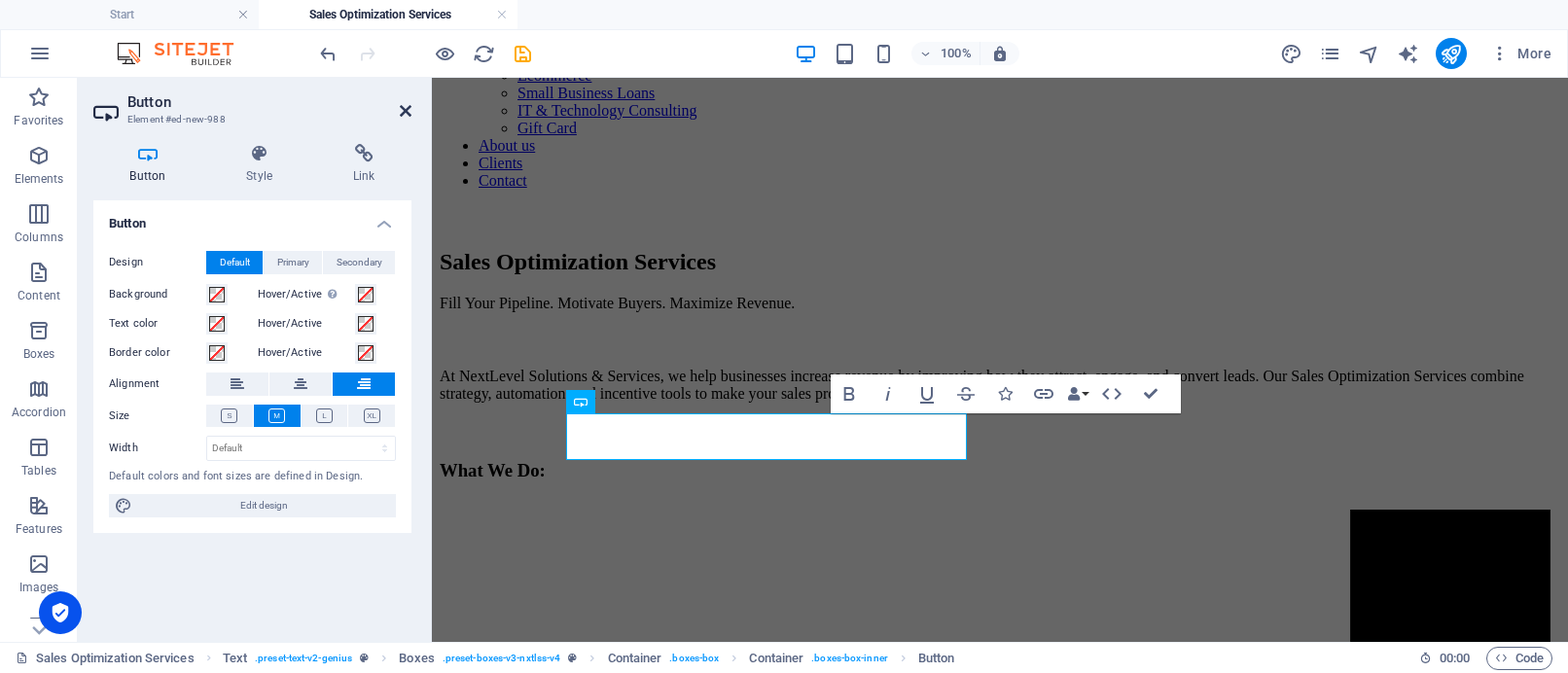 click at bounding box center [406, 111] 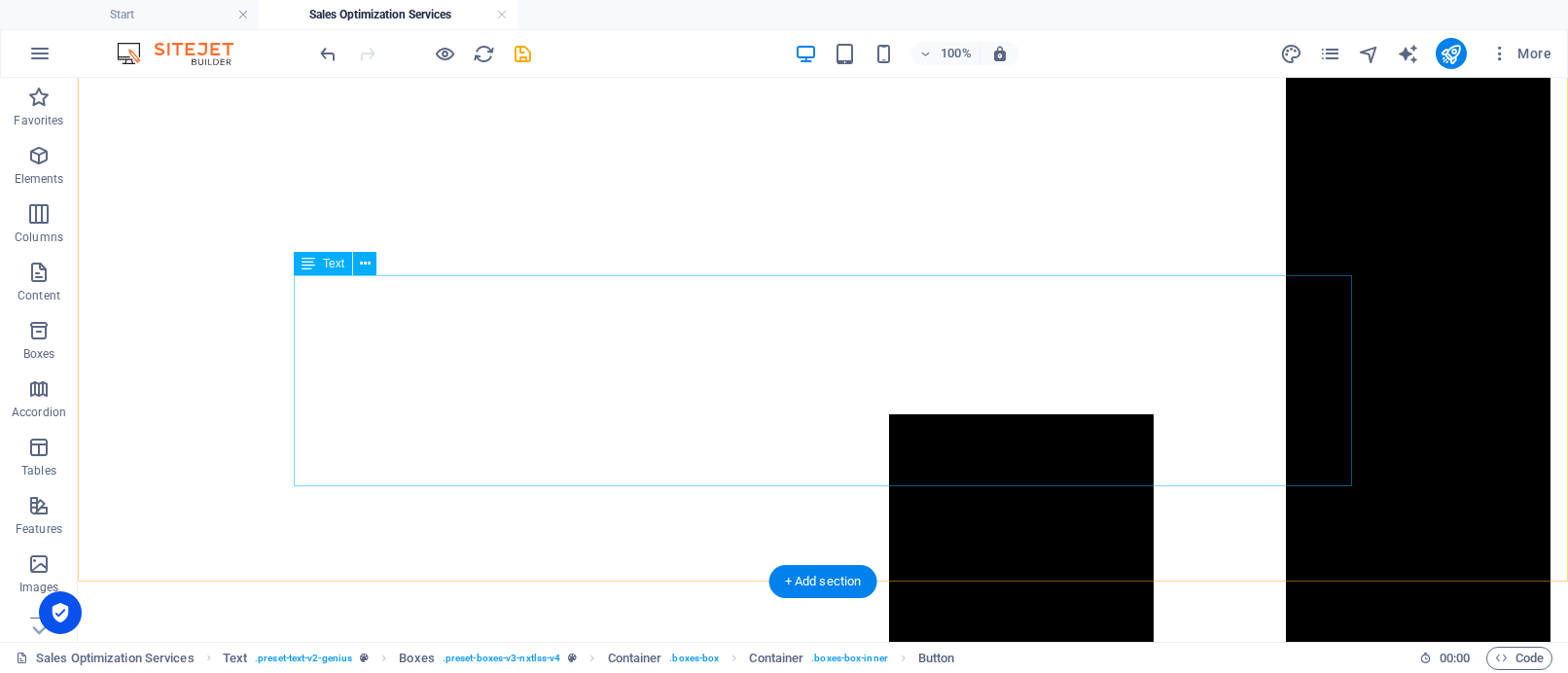 scroll, scrollTop: 683, scrollLeft: 0, axis: vertical 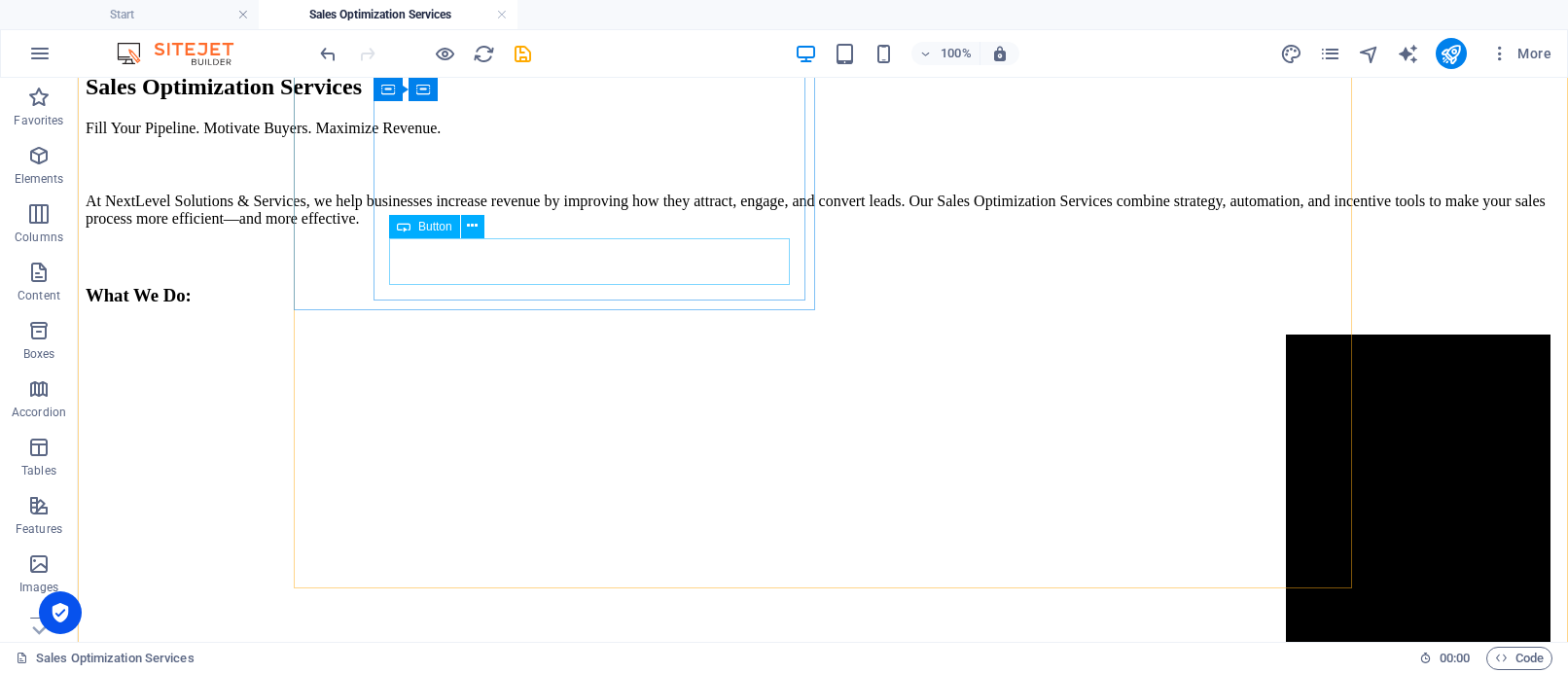 click on "Button label" at bounding box center (823, 1803) 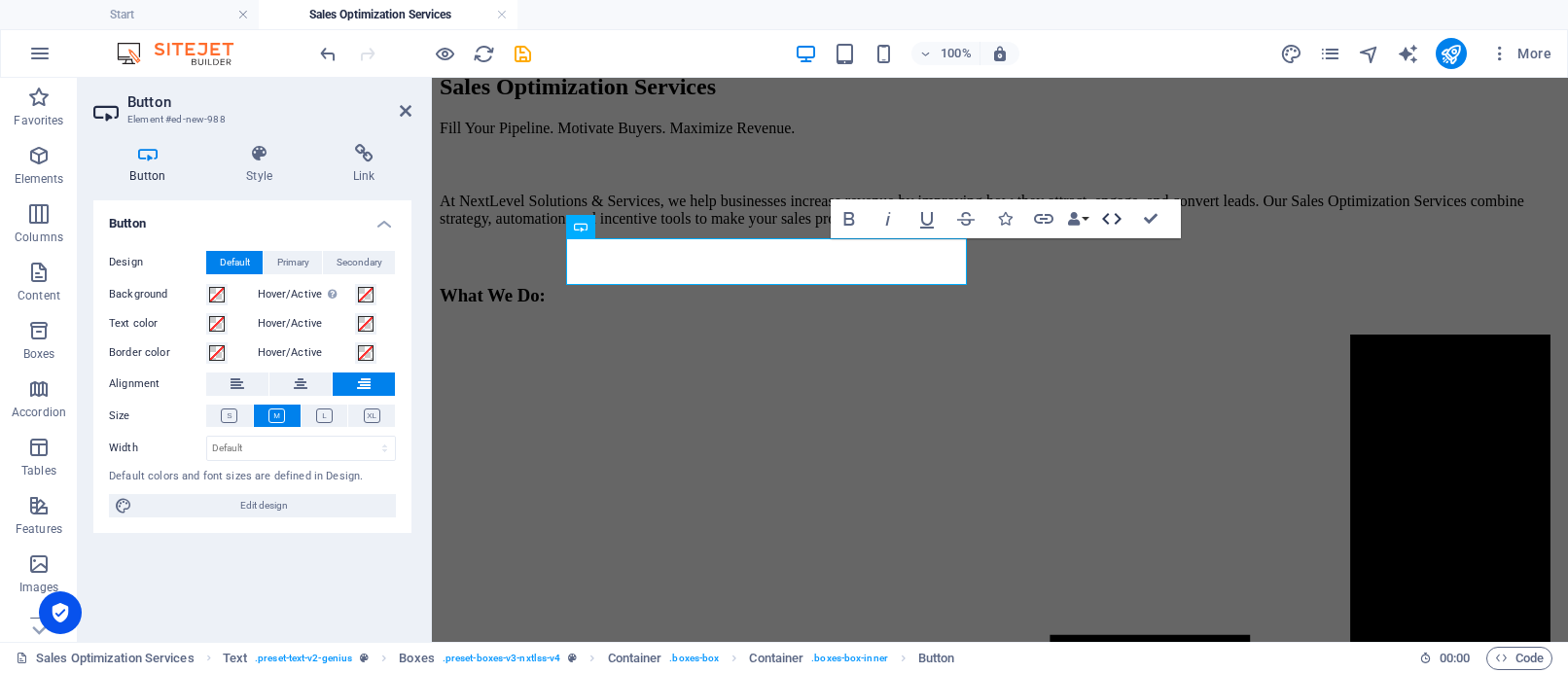 click 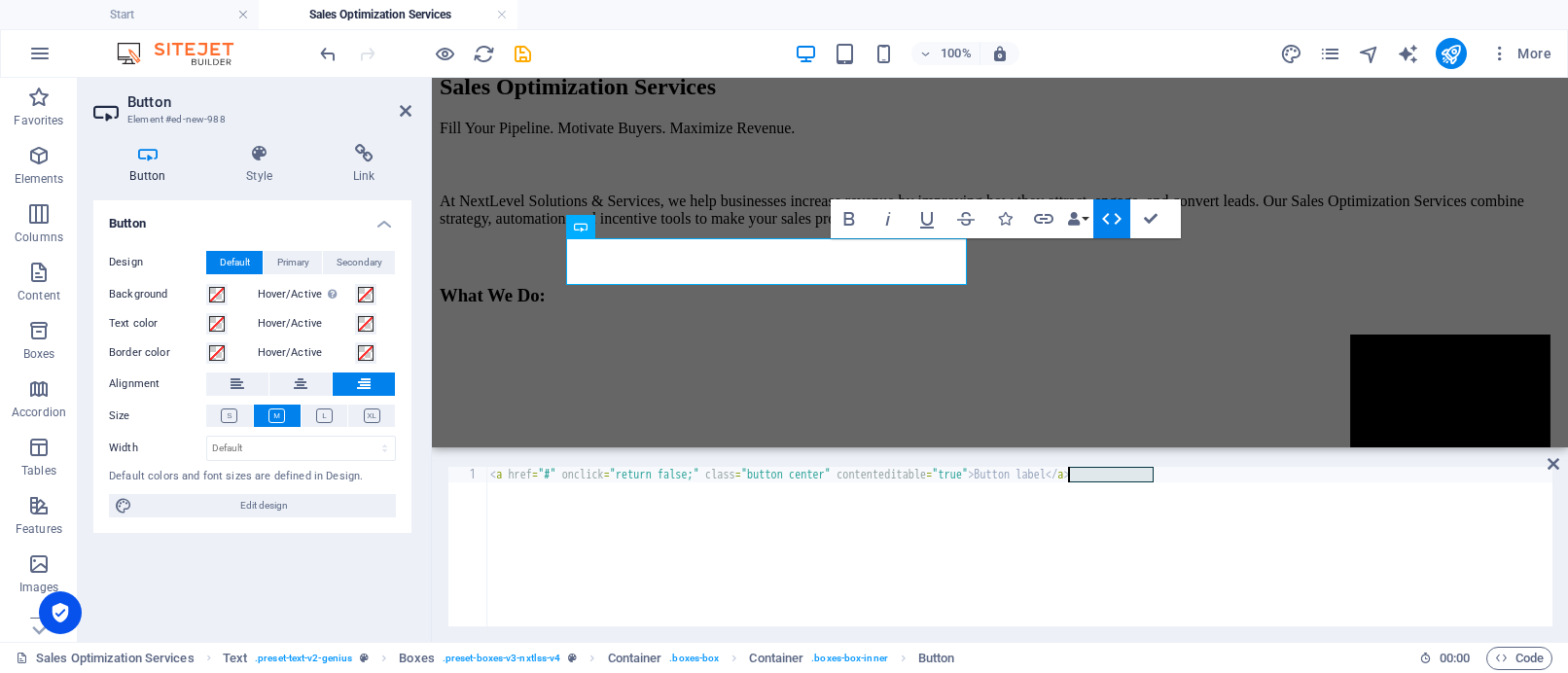 drag, startPoint x: 1155, startPoint y: 479, endPoint x: 1067, endPoint y: 477, distance: 88.02272 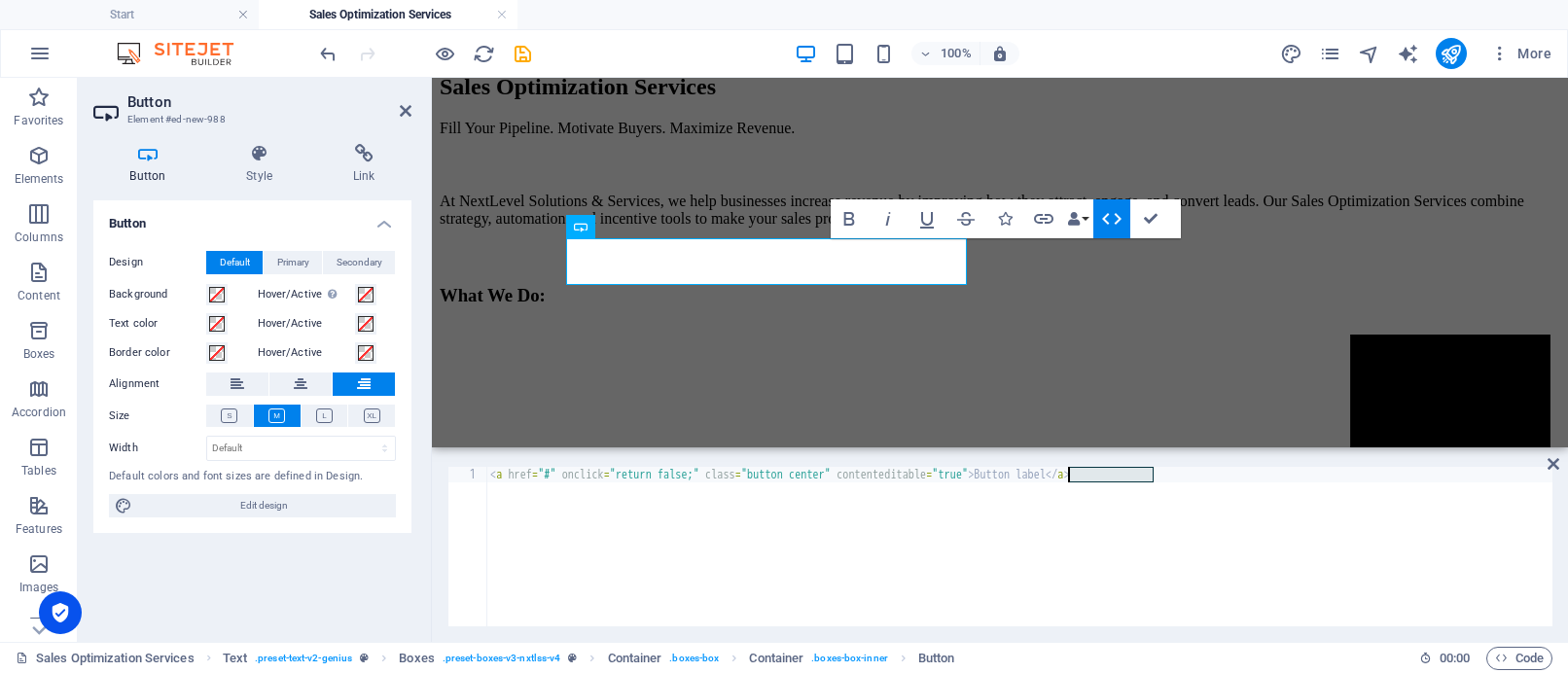 click on "< a   href = "#"   onclick = "return false;"   class = "button center"   contenteditable = "true" > Button label </ a >" at bounding box center [1019, 562] 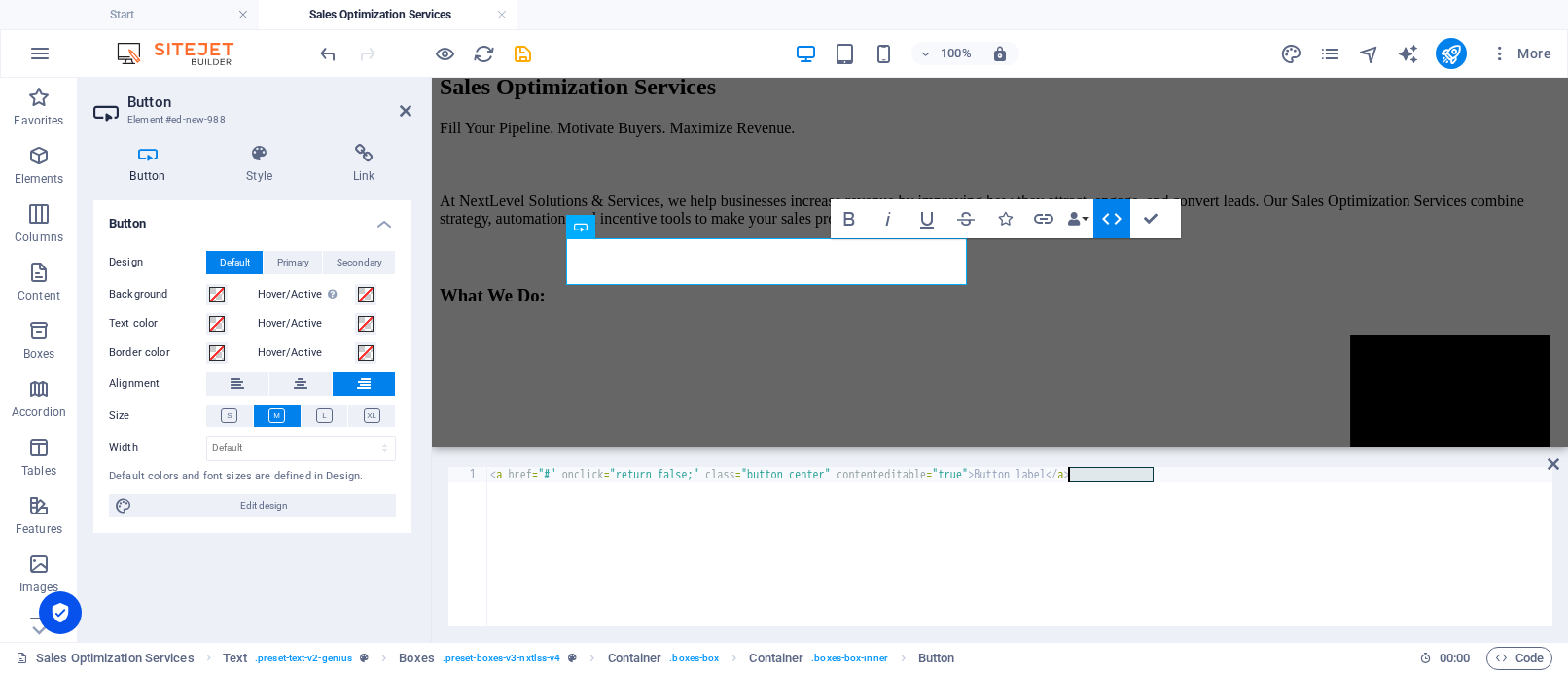 type on "<a href="#" onclick="return false;" class="button center" contenteditable="true">Start Generating Leads Now</a>" 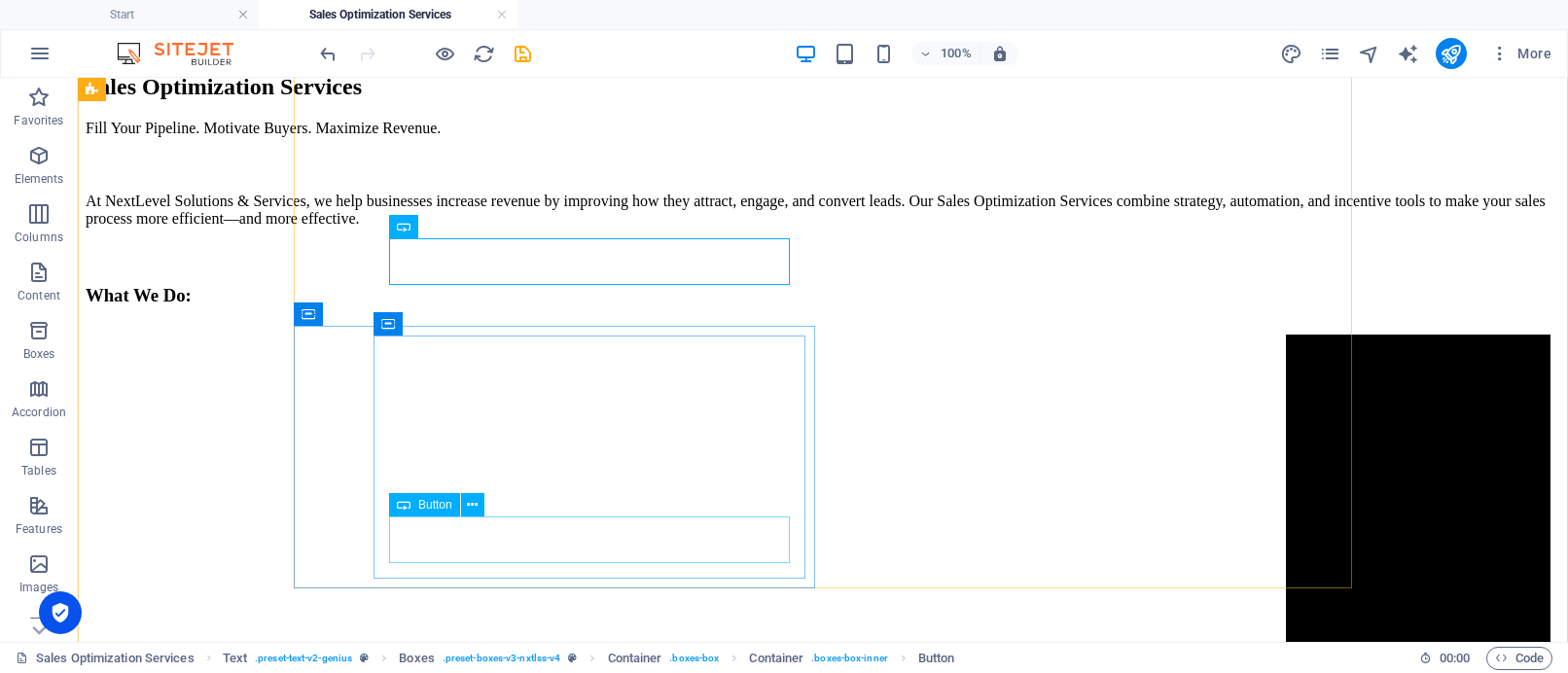 click on "Button label" at bounding box center [823, 4817] 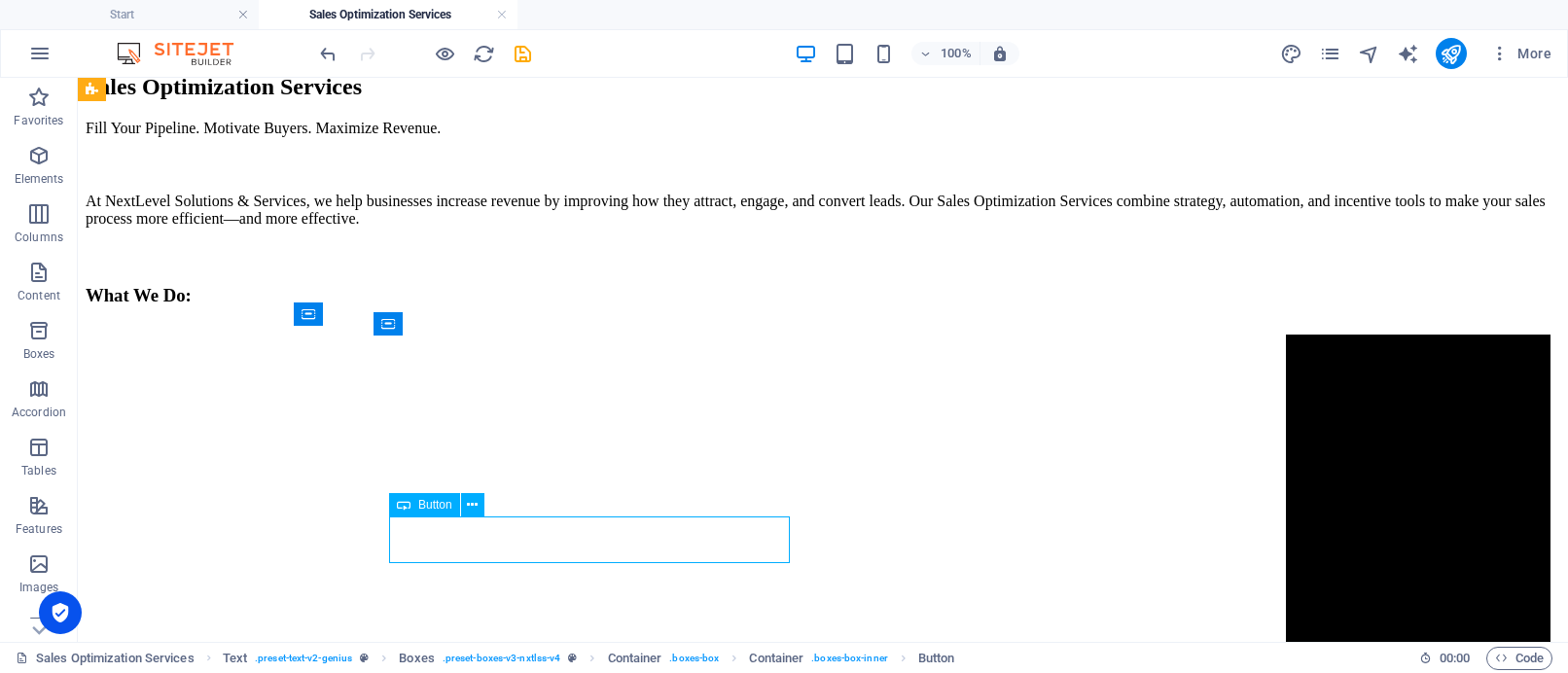 click on "Button label" at bounding box center [823, 4817] 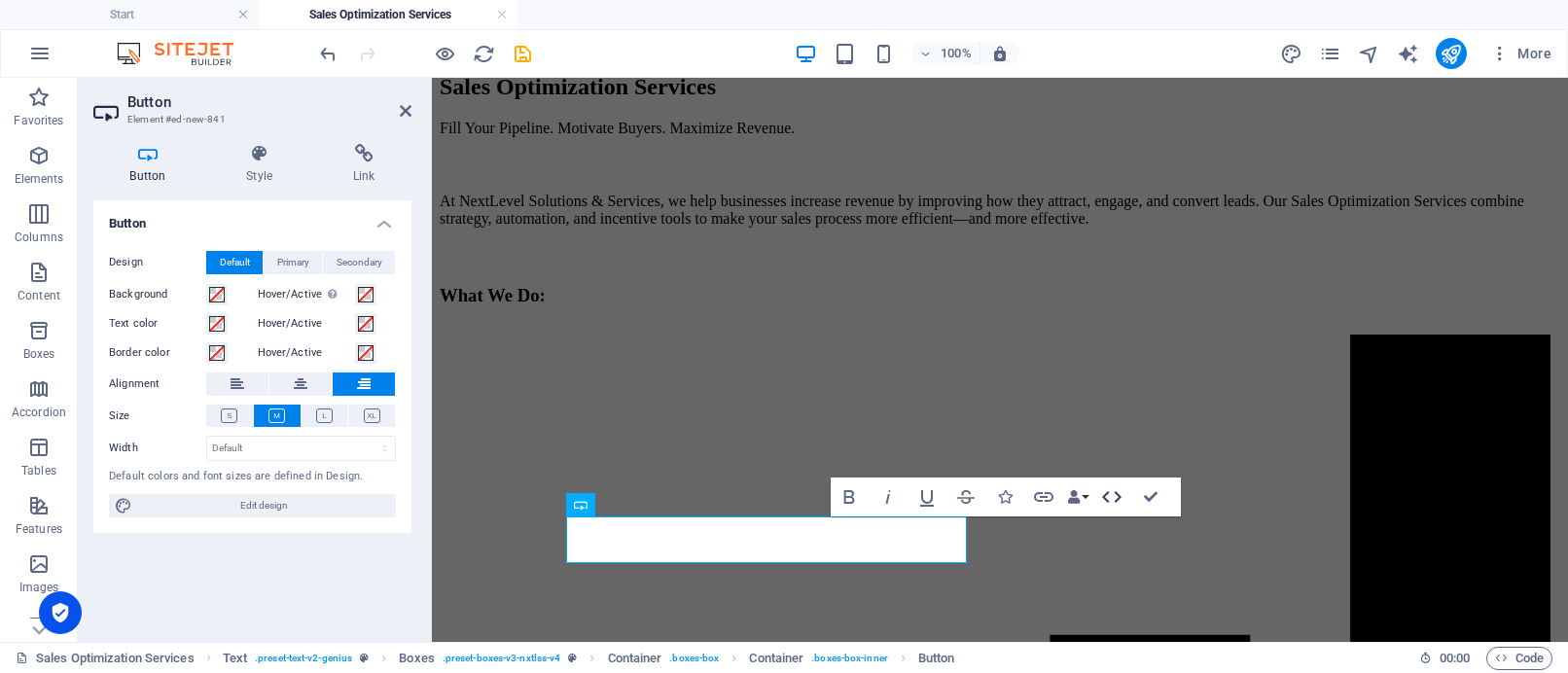 click 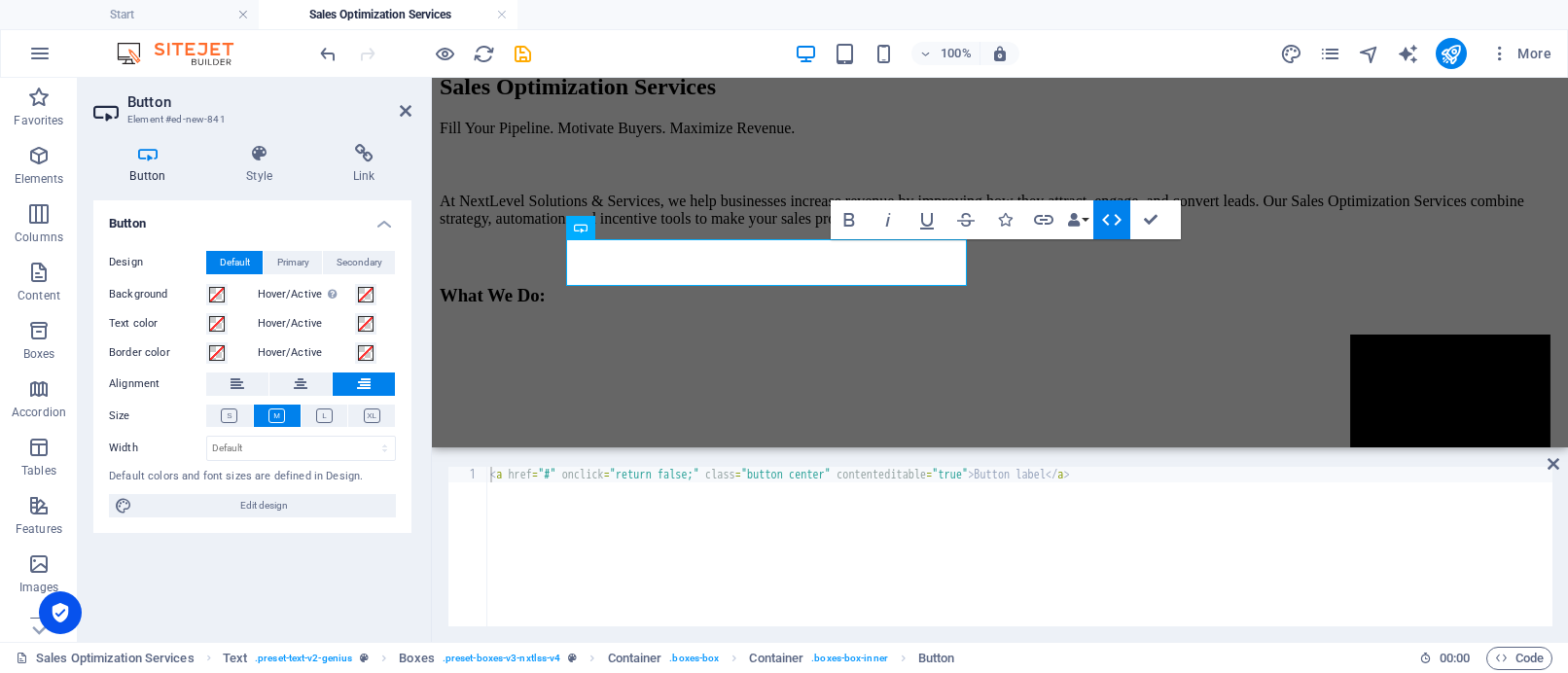 scroll, scrollTop: 647, scrollLeft: 0, axis: vertical 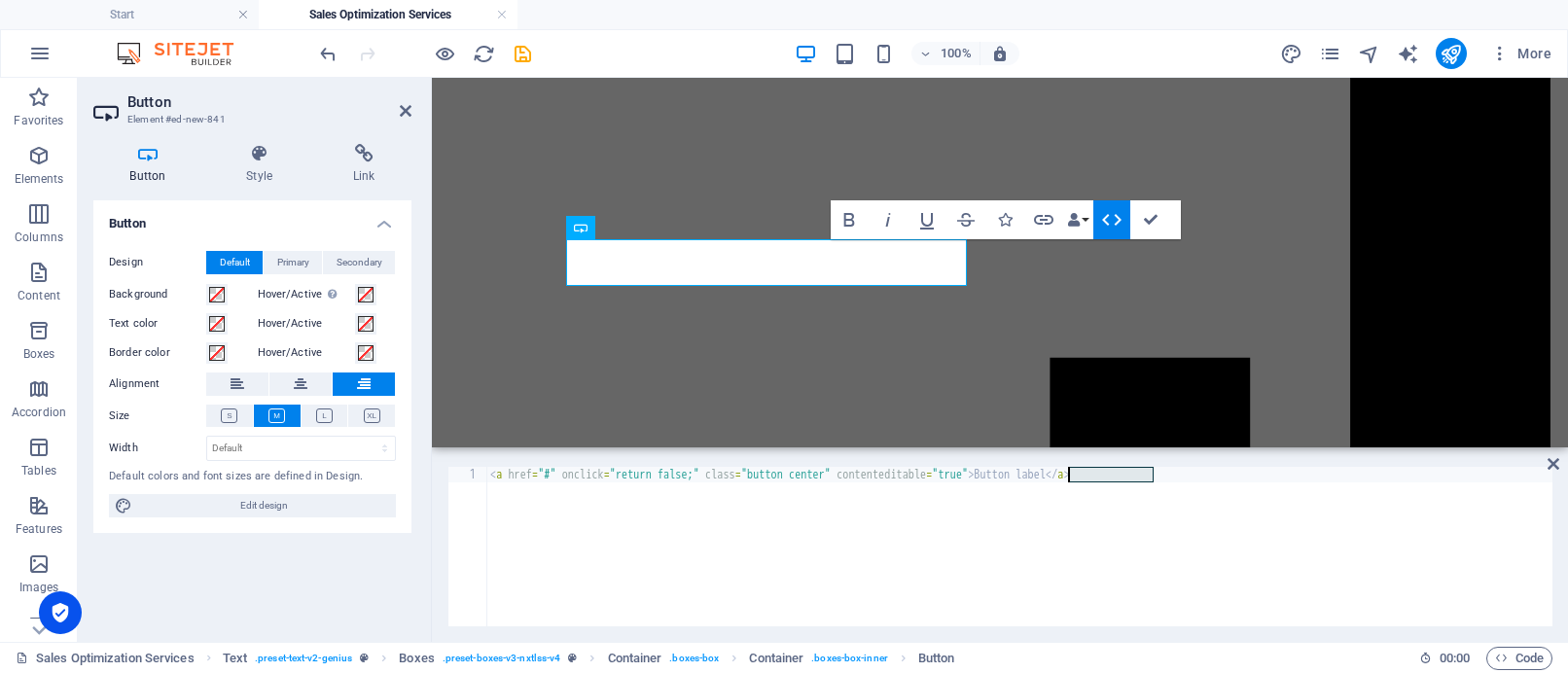 drag, startPoint x: 1155, startPoint y: 478, endPoint x: 1068, endPoint y: 500, distance: 89.73851 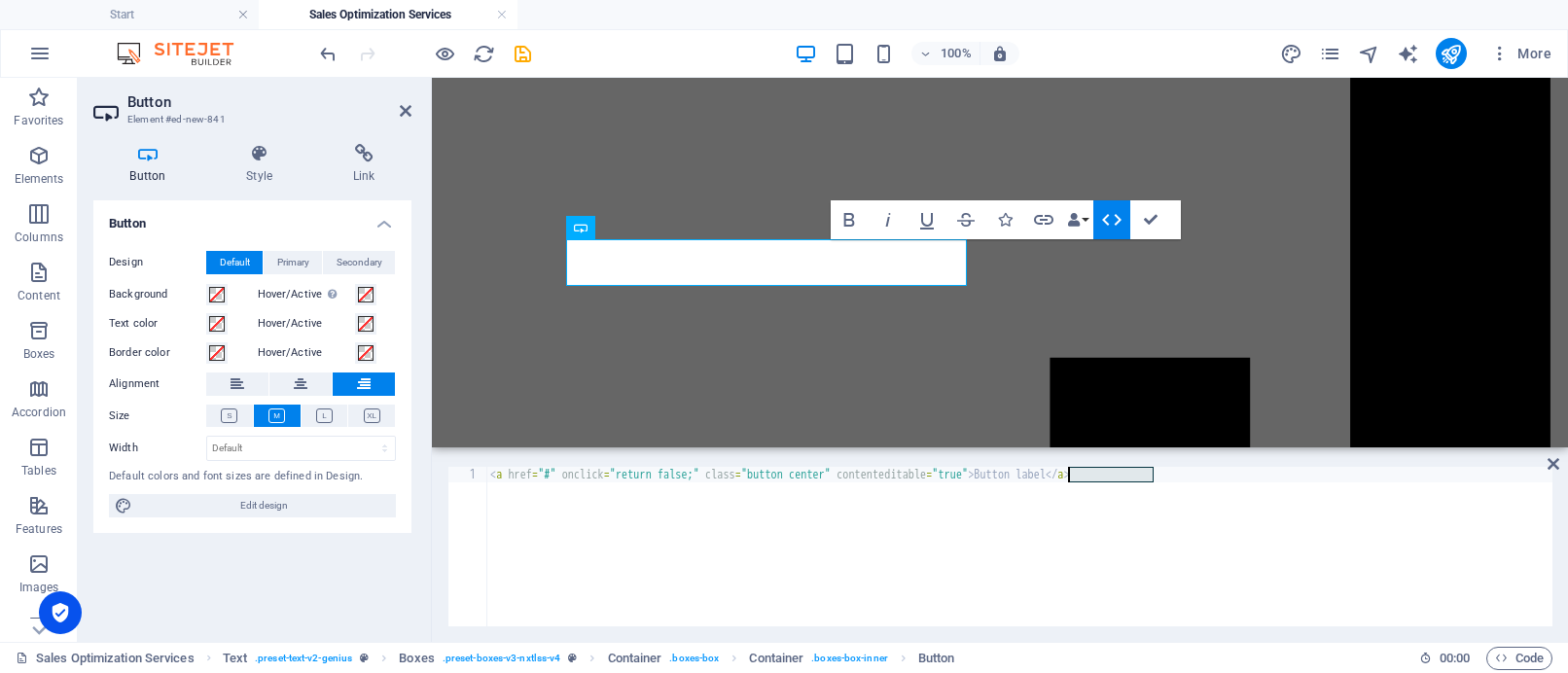 click on "< a   href = "#"   onclick = "return false;"   class = "button center"   contenteditable = "true" > Button label </ a >" at bounding box center [1019, 562] 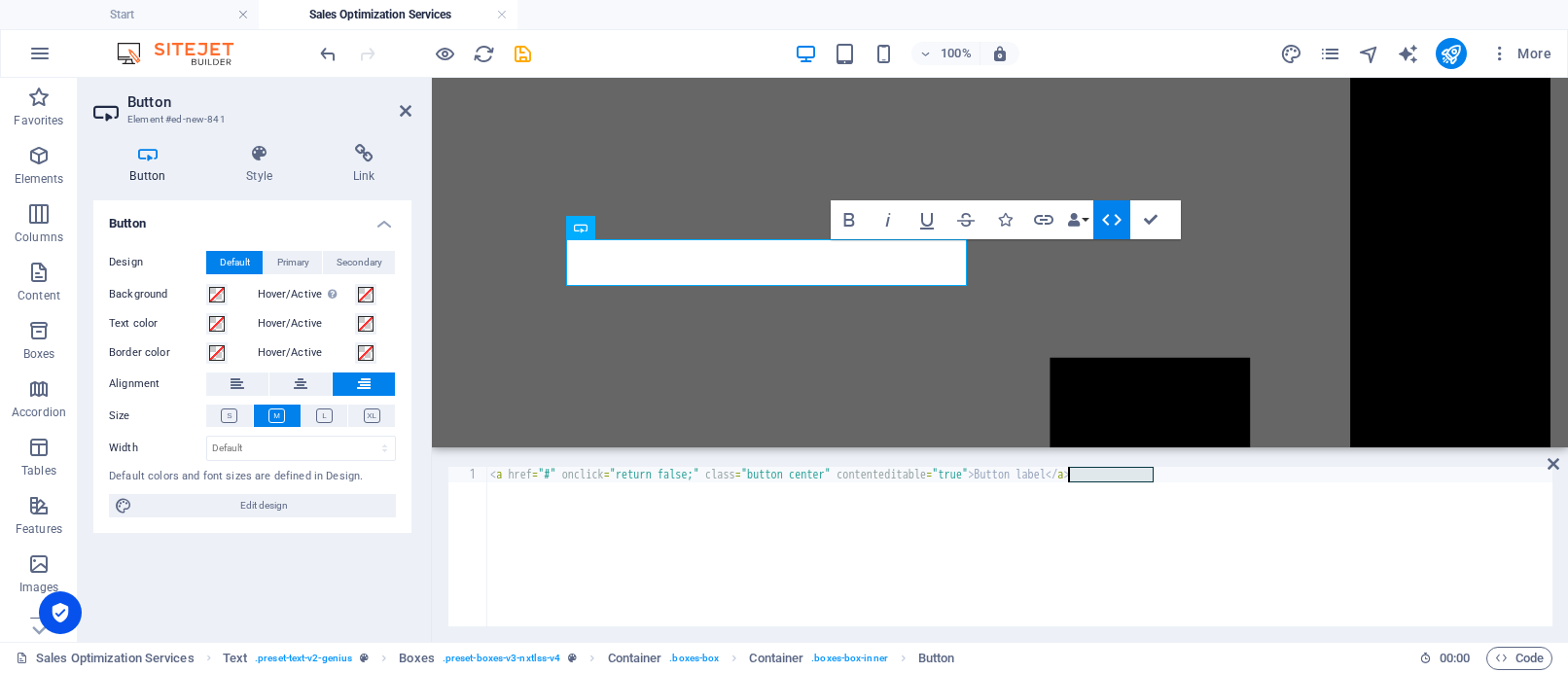 type on "<a href="#" onclick="return false;" class="button center" contenteditable="true">Launch Your Gift Program [DATE]</a>" 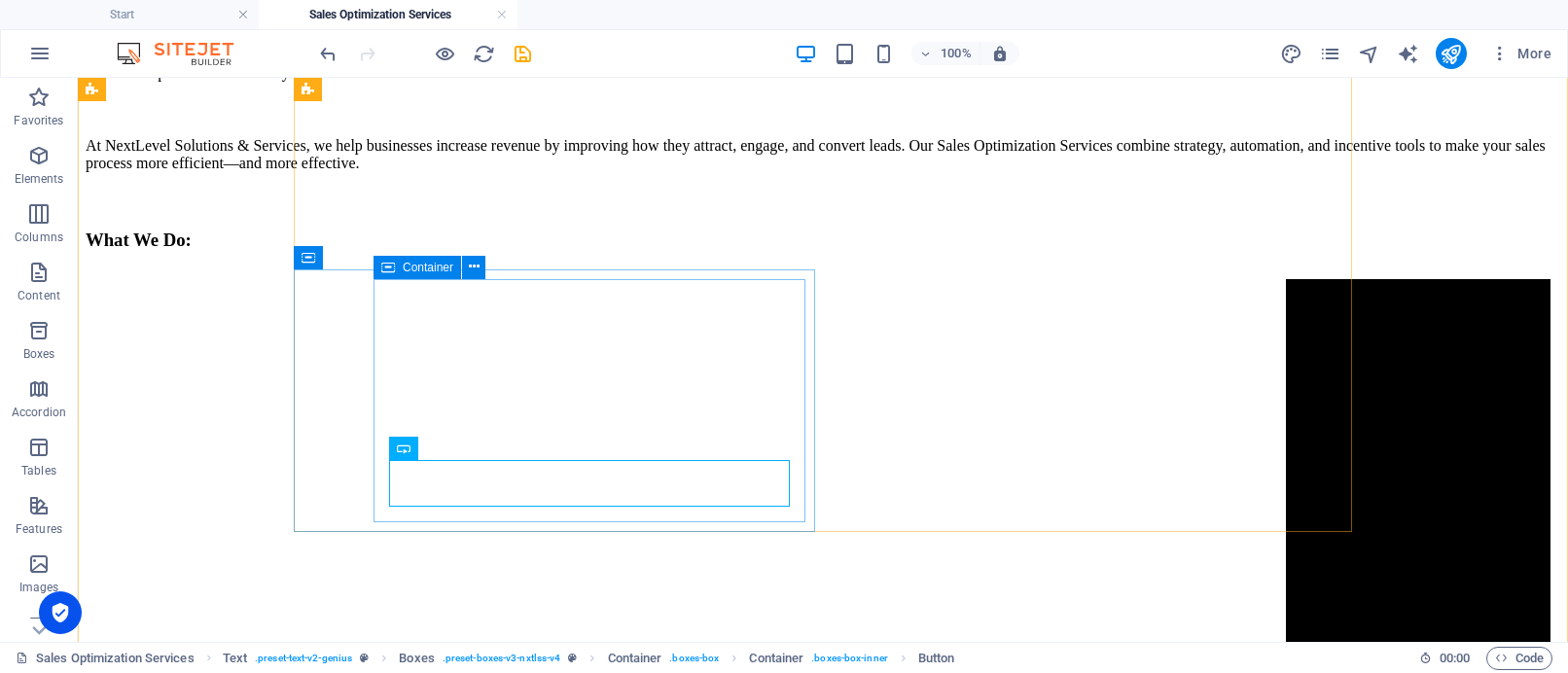 scroll, scrollTop: 426, scrollLeft: 0, axis: vertical 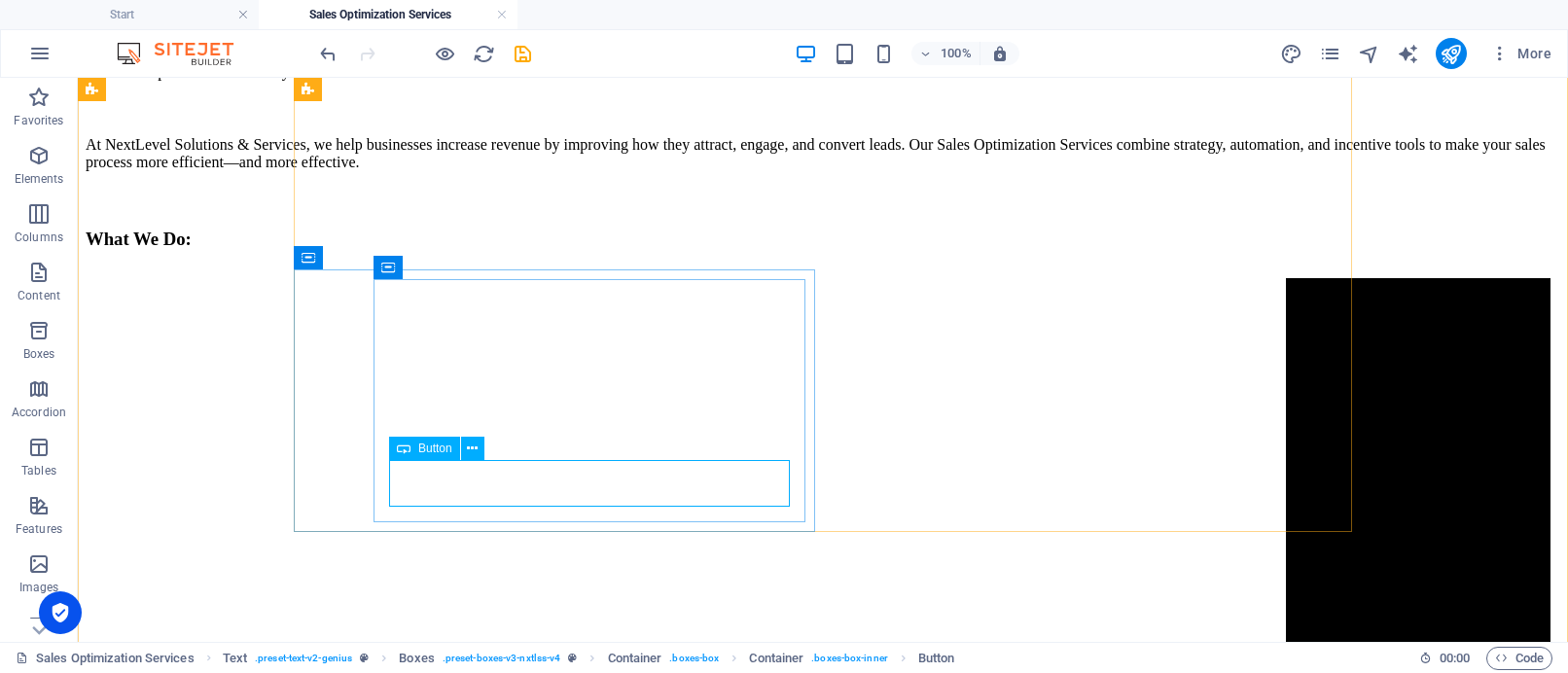 click on "Launch Your Gift Program [DATE]" at bounding box center [823, 4761] 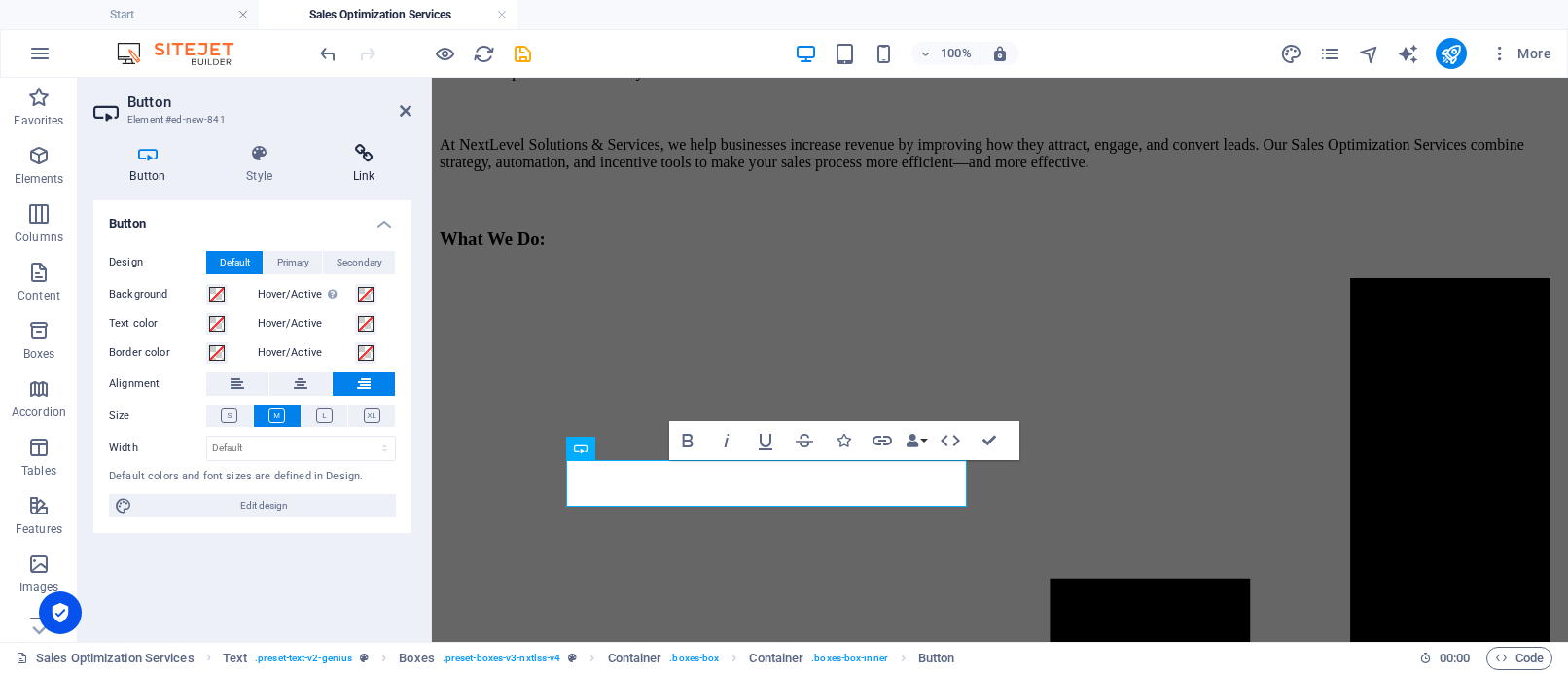 click on "Link" at bounding box center (364, 164) 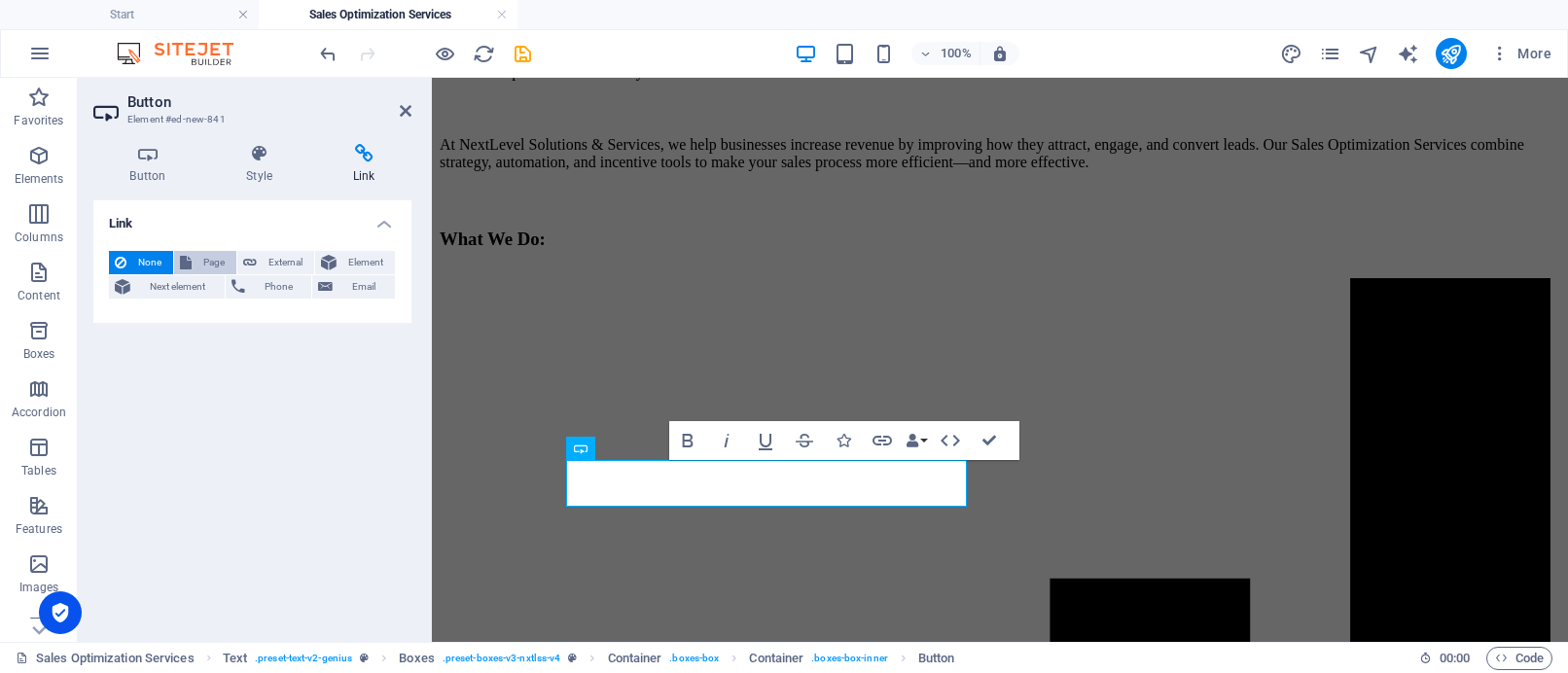 click on "Page" at bounding box center (214, 263) 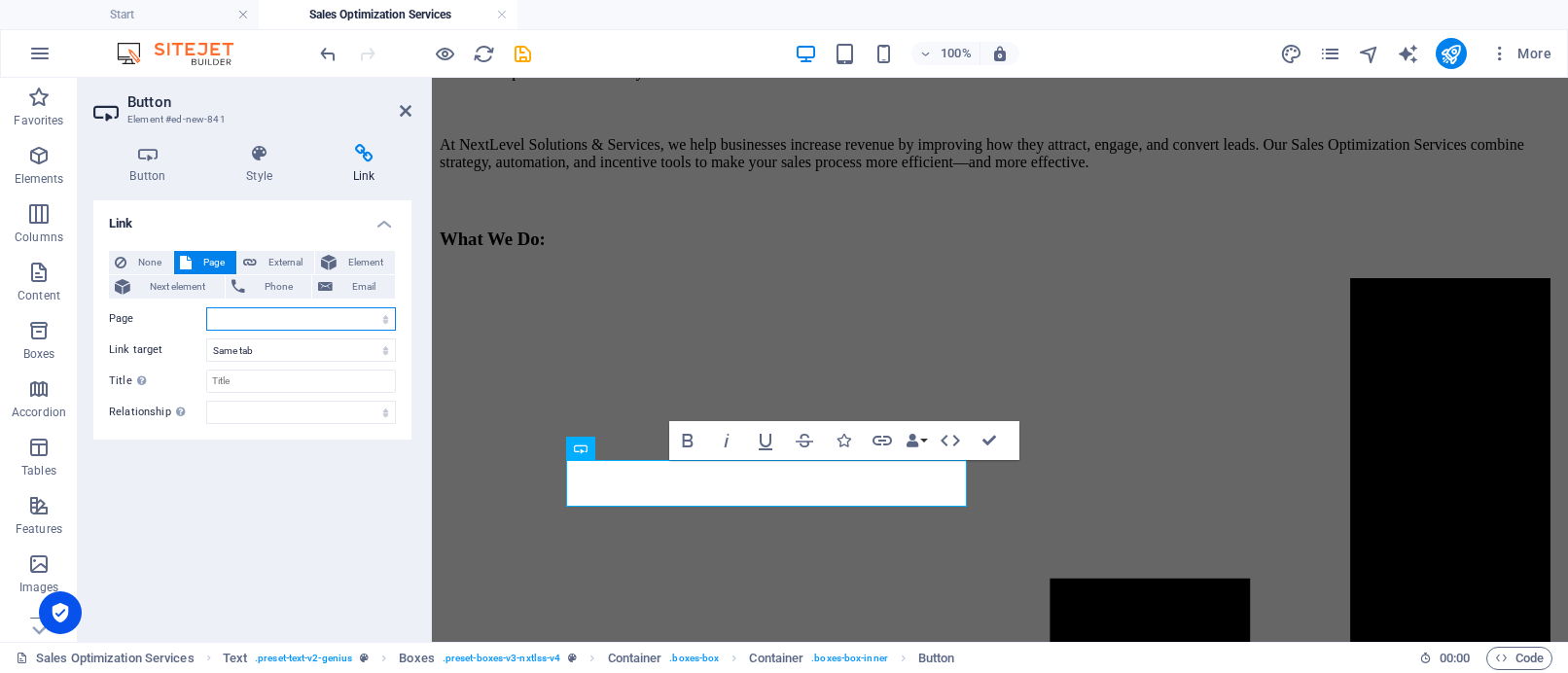 click on "Start Subpage Business Consultation Gift Card Sales Optimization Services Social Media Ecommerce Small Business Loans Contact IT &amp; Technology Consulting Legal Notice Privacy" at bounding box center [301, 319] 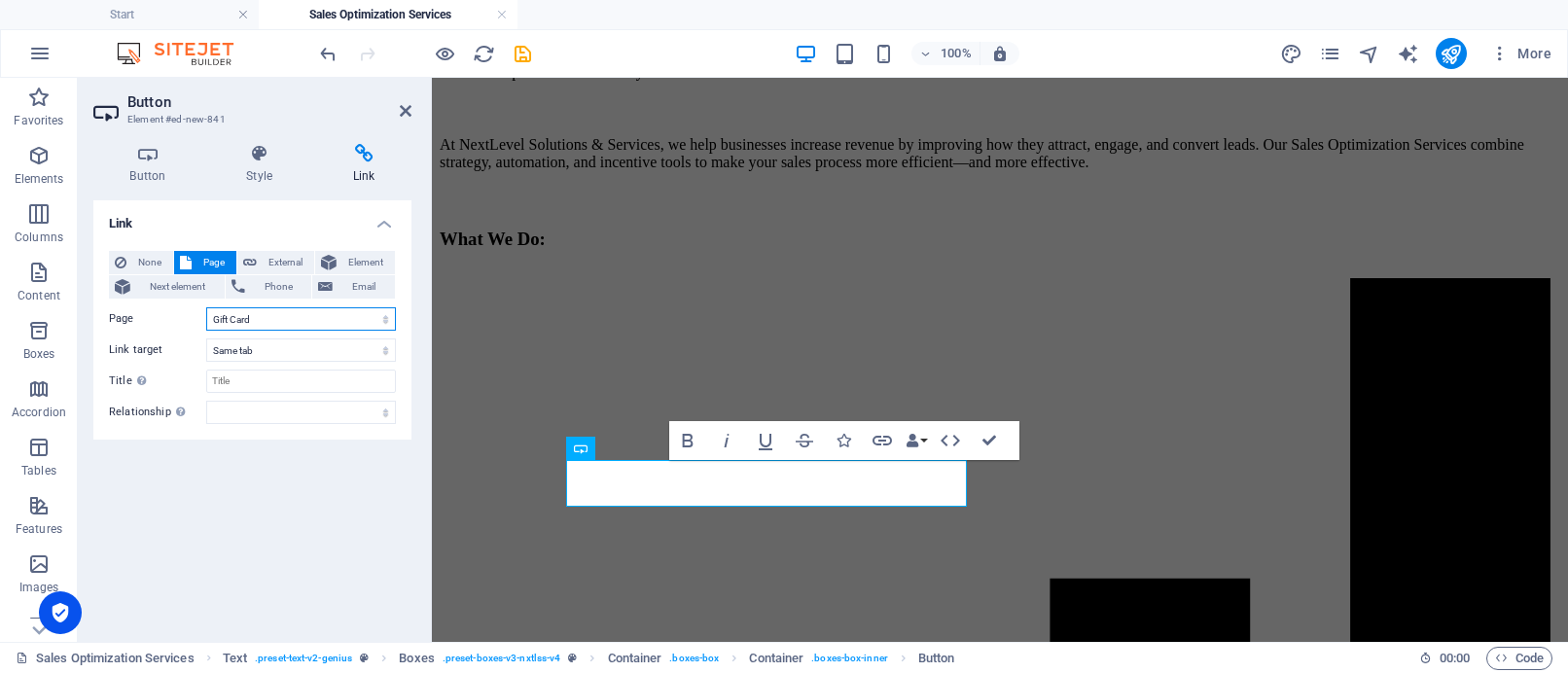 click on "Gift Card" at bounding box center (0, 0) 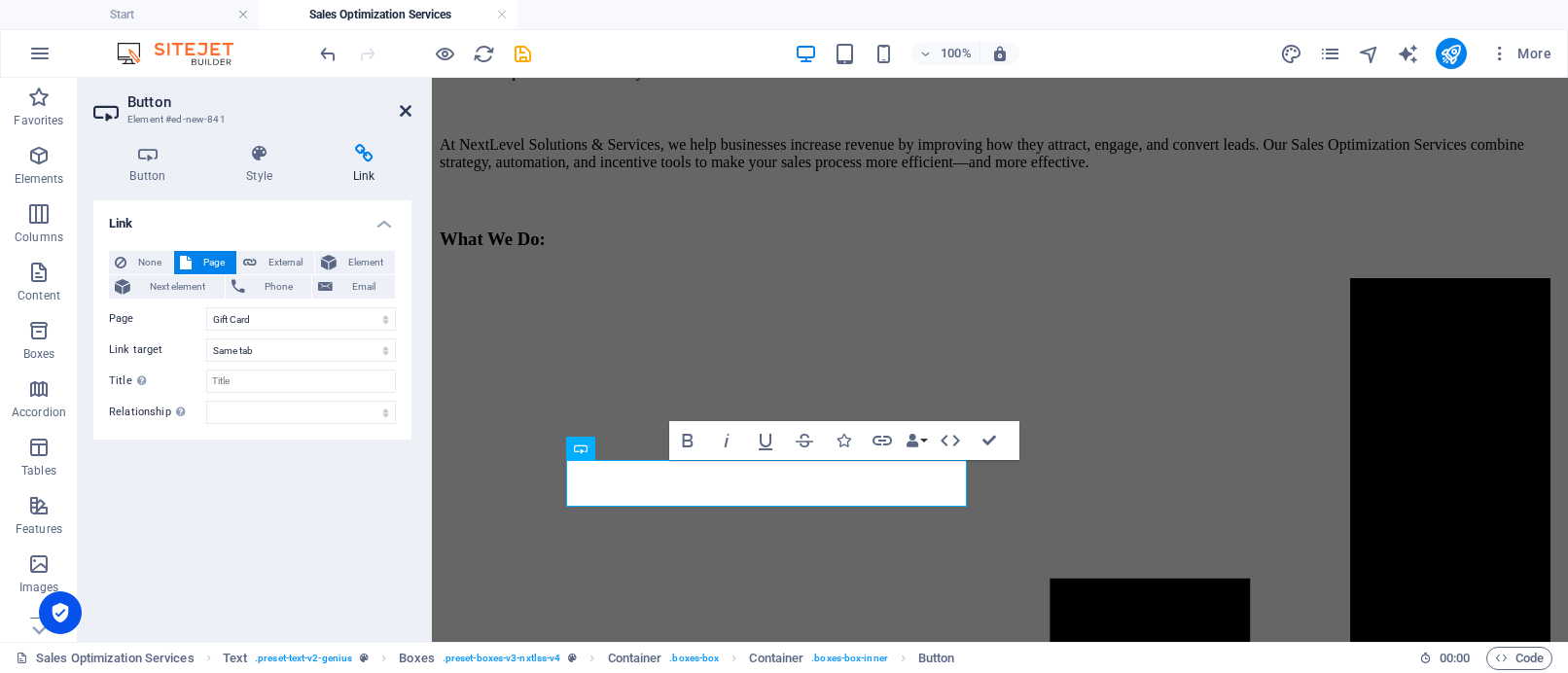click at bounding box center (406, 111) 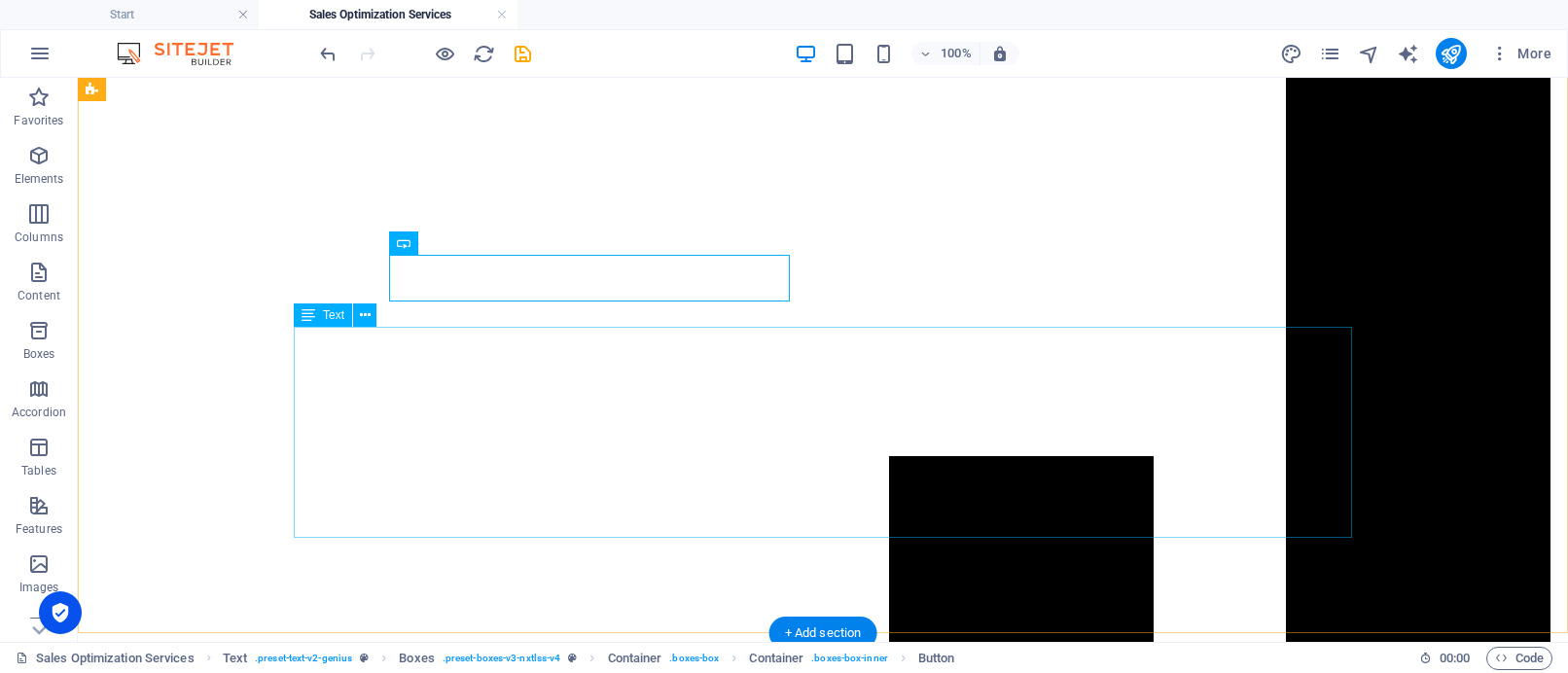 scroll, scrollTop: 684, scrollLeft: 0, axis: vertical 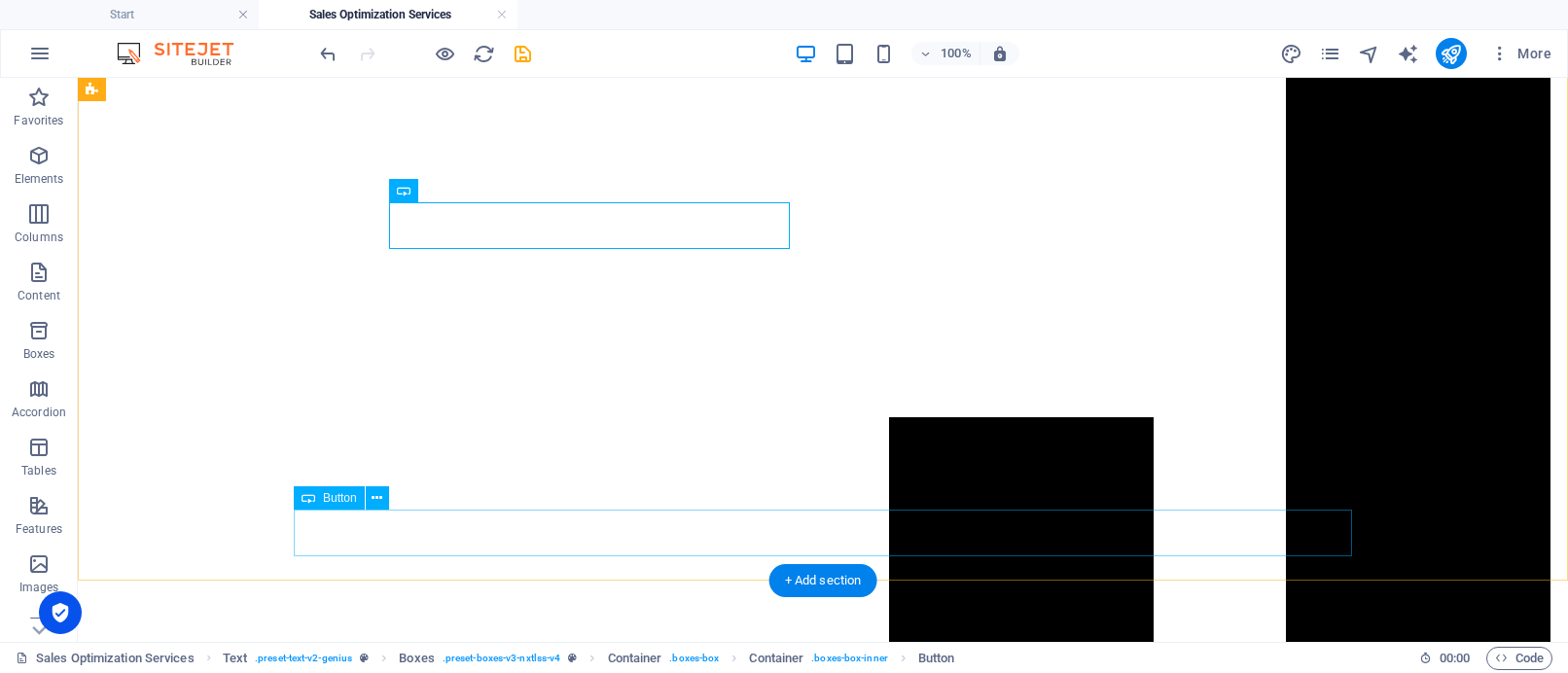 click on "Start Generating Leads Now" at bounding box center [823, 6409] 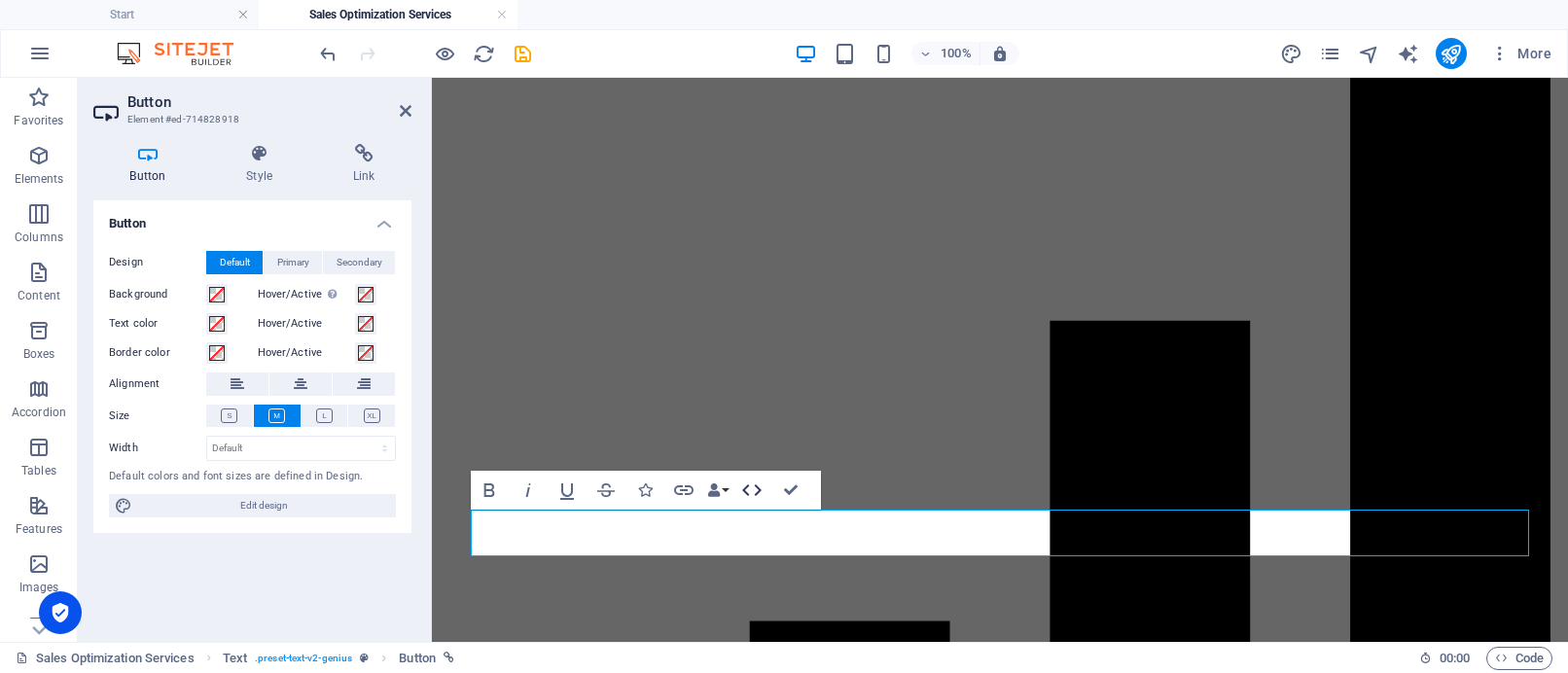 click 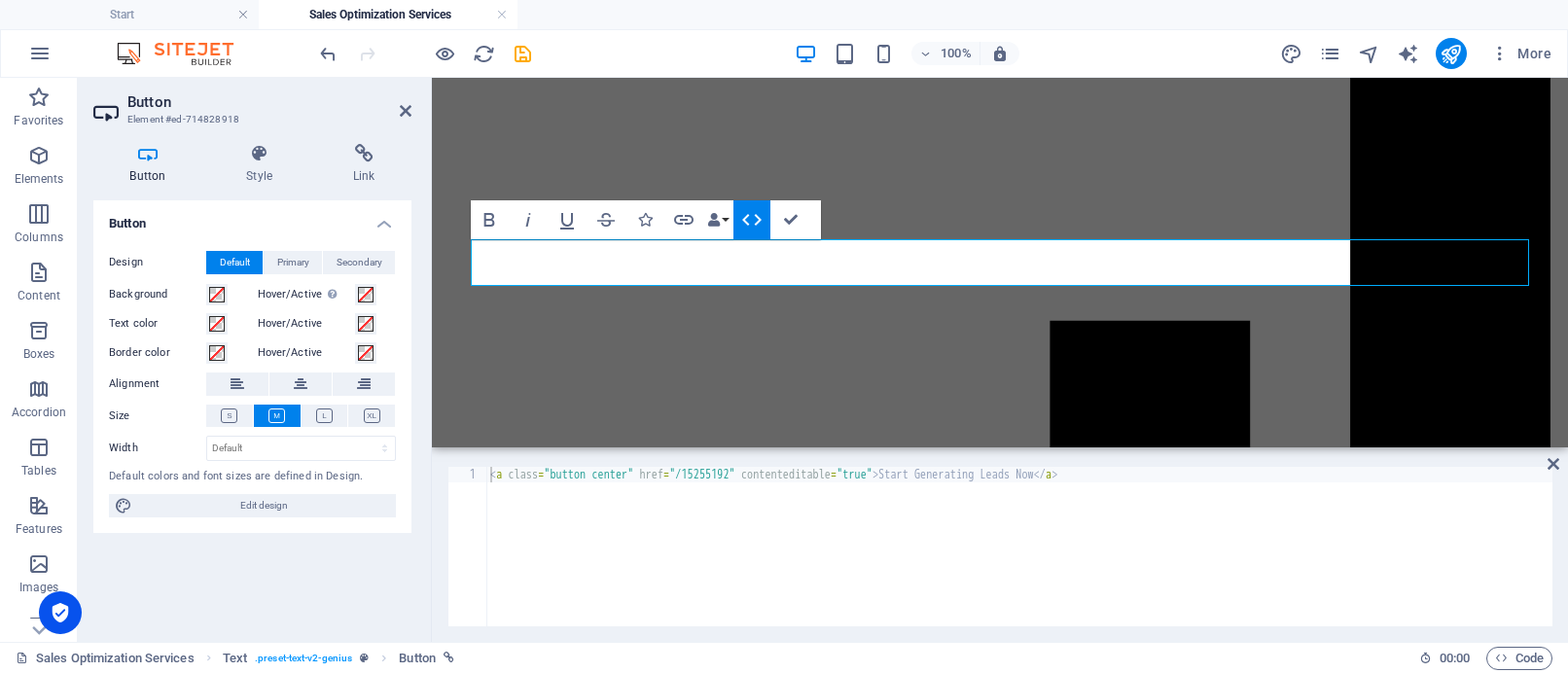 scroll, scrollTop: 954, scrollLeft: 0, axis: vertical 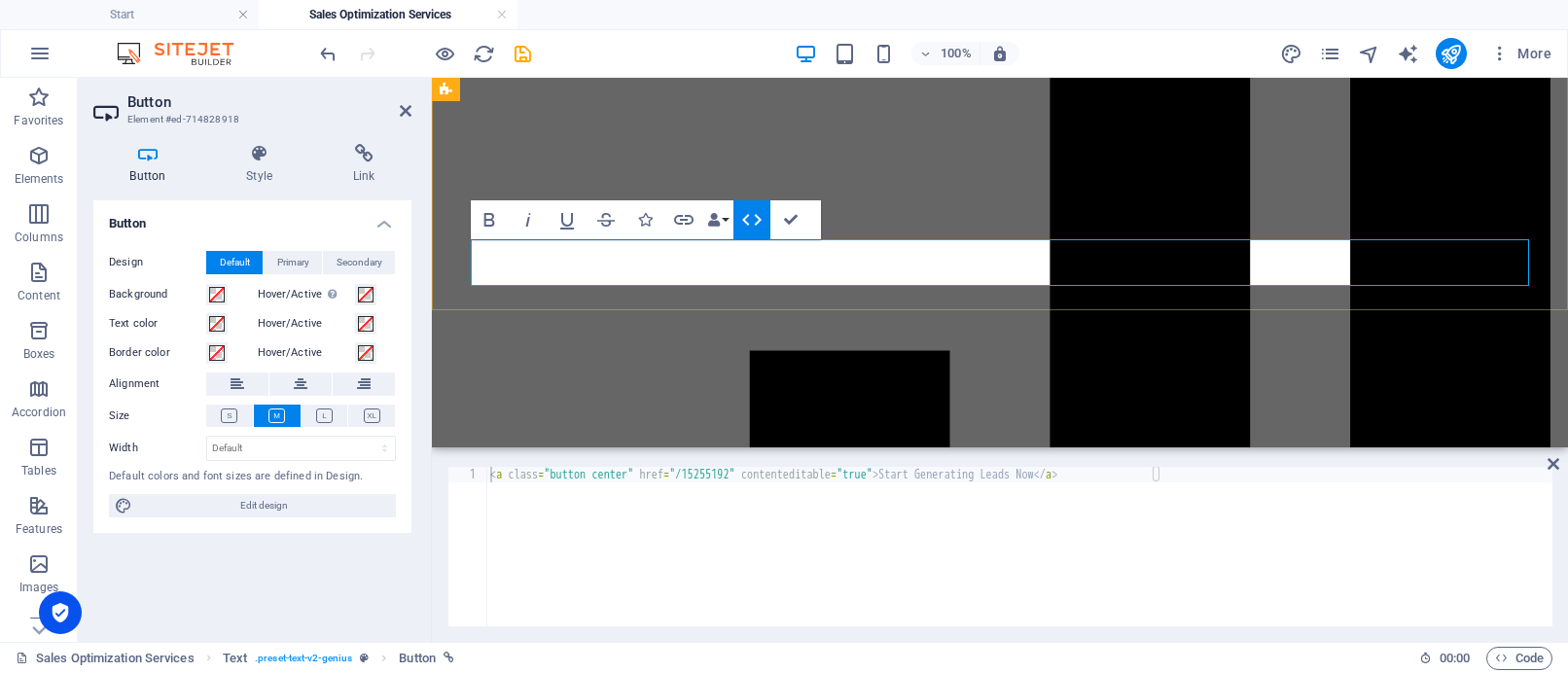 click on "Start Generating Leads Now" at bounding box center (528, 4827) 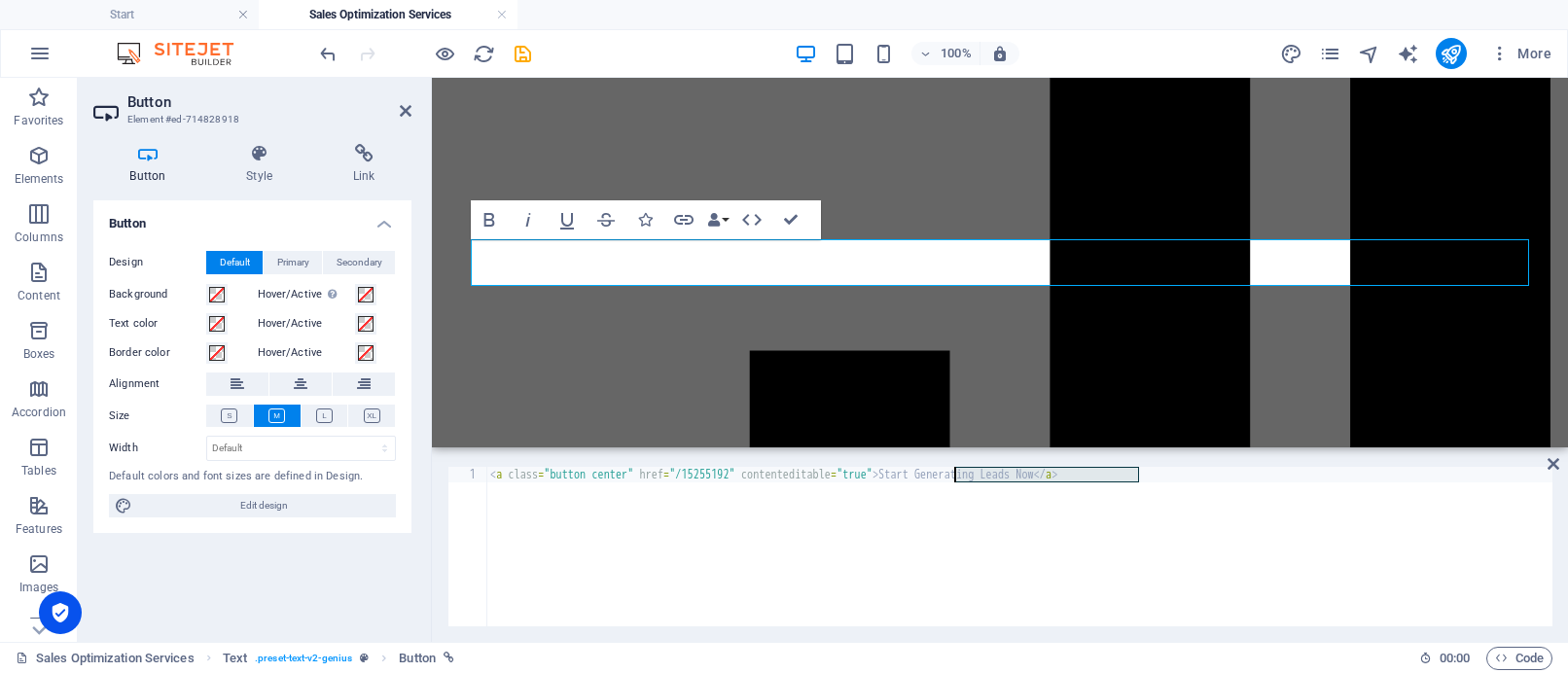 drag, startPoint x: 1140, startPoint y: 476, endPoint x: 953, endPoint y: 478, distance: 187.01069 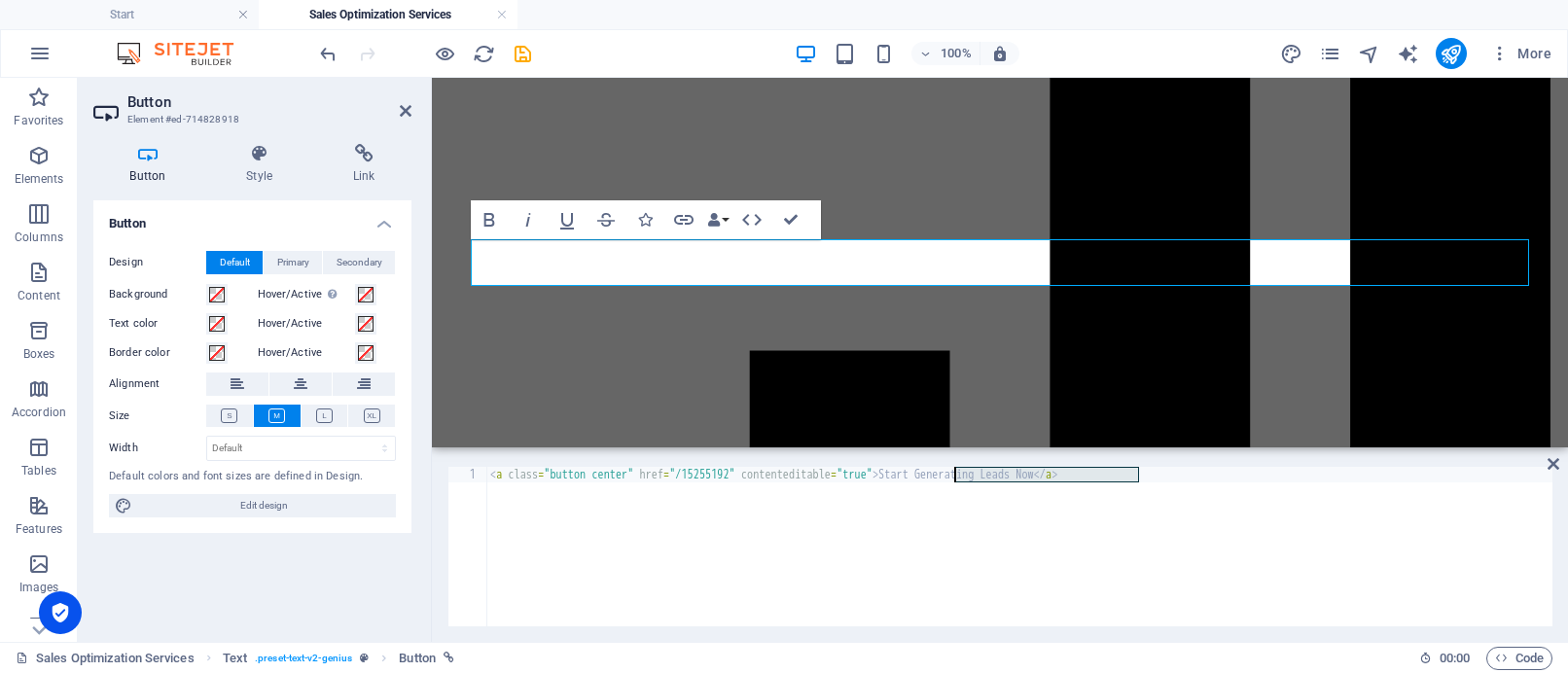 click on "< a   class = "button center"   href = "/15255192"   contenteditable = "true" > Start Generating Leads Now </ a >" at bounding box center [1019, 562] 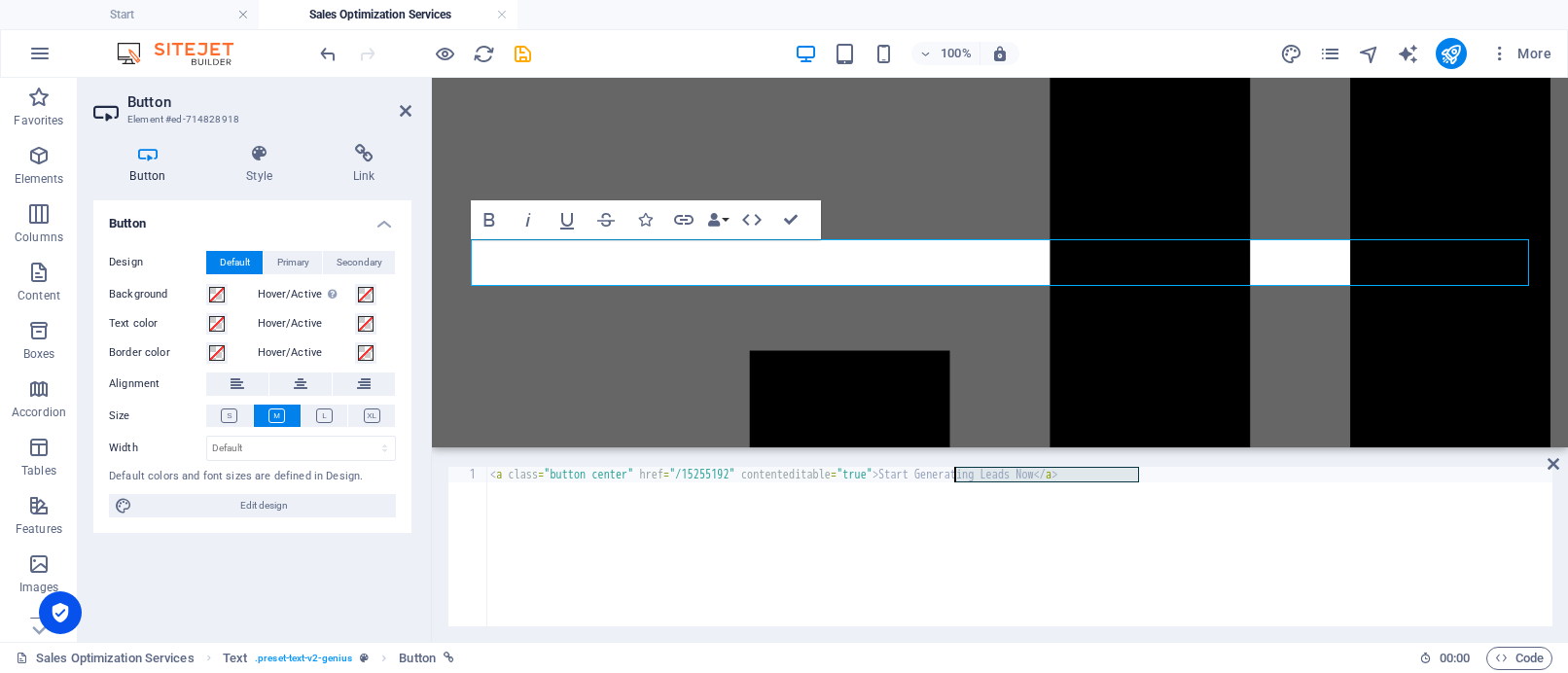 type on "<a class="button center" href="/15255192" contenteditable="true">Book a Sales Strategy Session</a>" 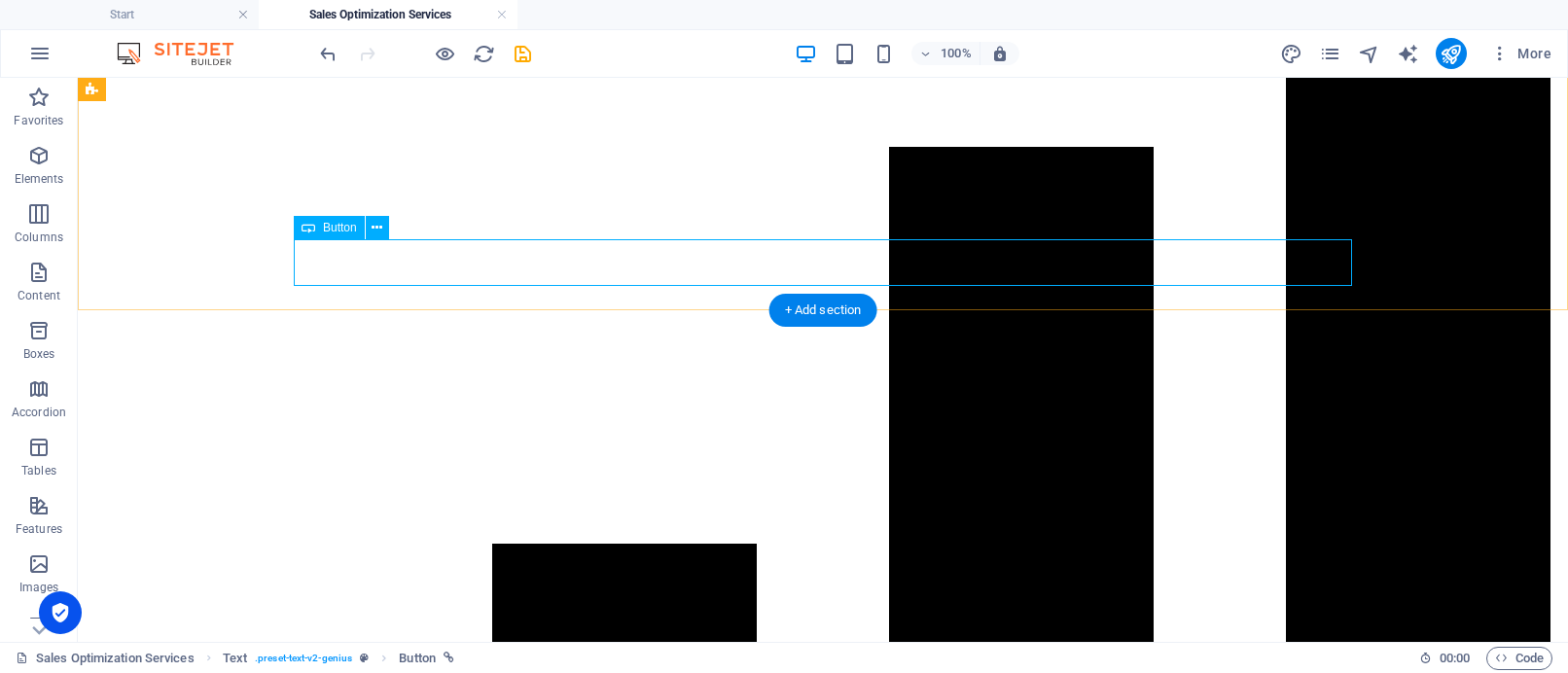 click on "Book a Sales Strategy Session" at bounding box center (823, 6139) 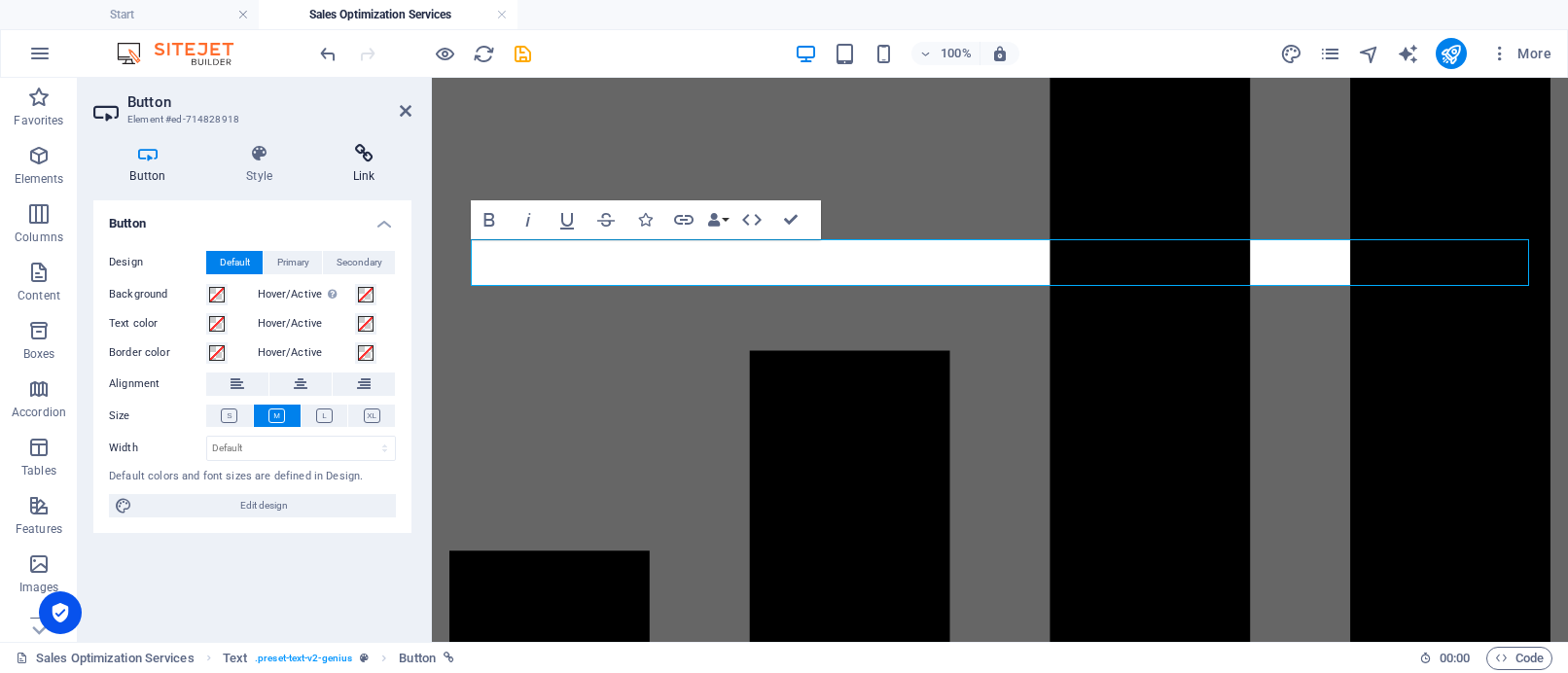 click at bounding box center [364, 154] 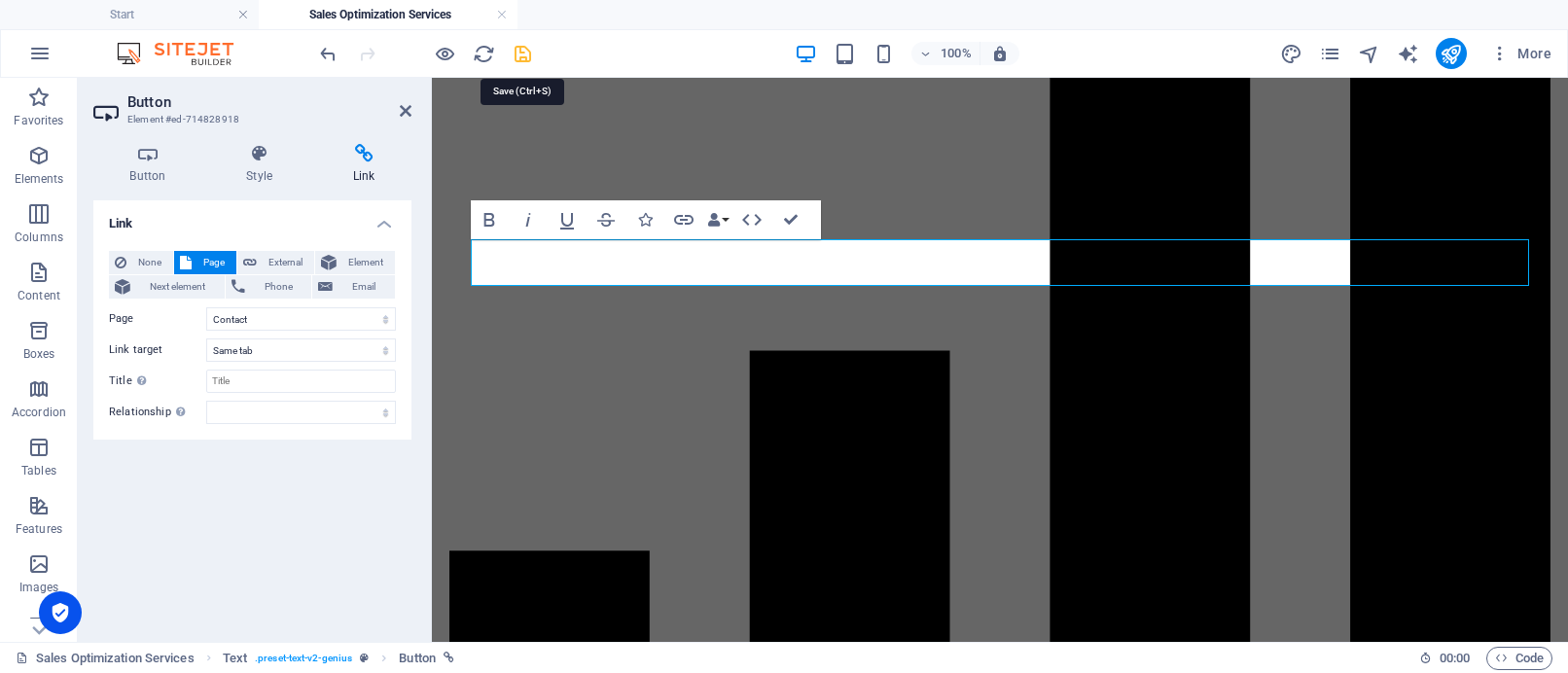 click at bounding box center (522, 53) 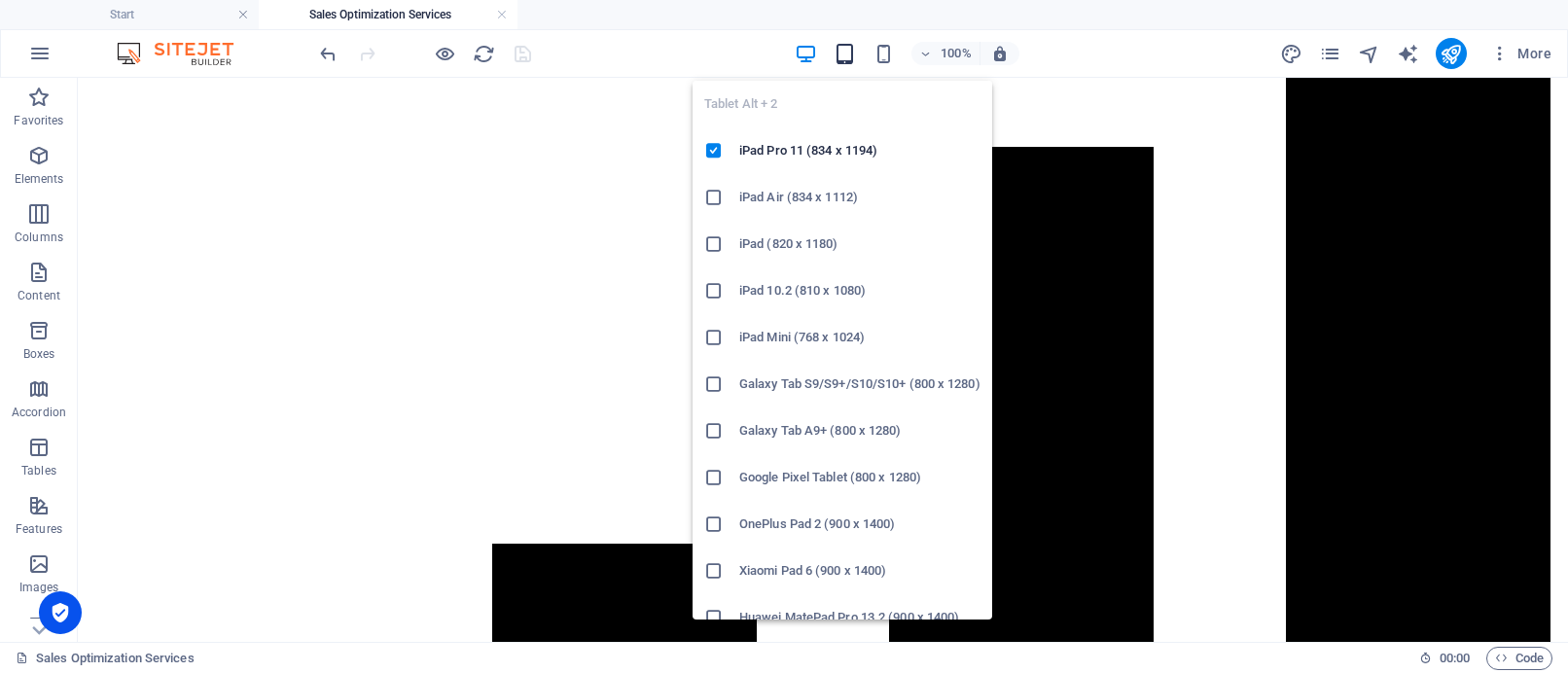 click at bounding box center [844, 53] 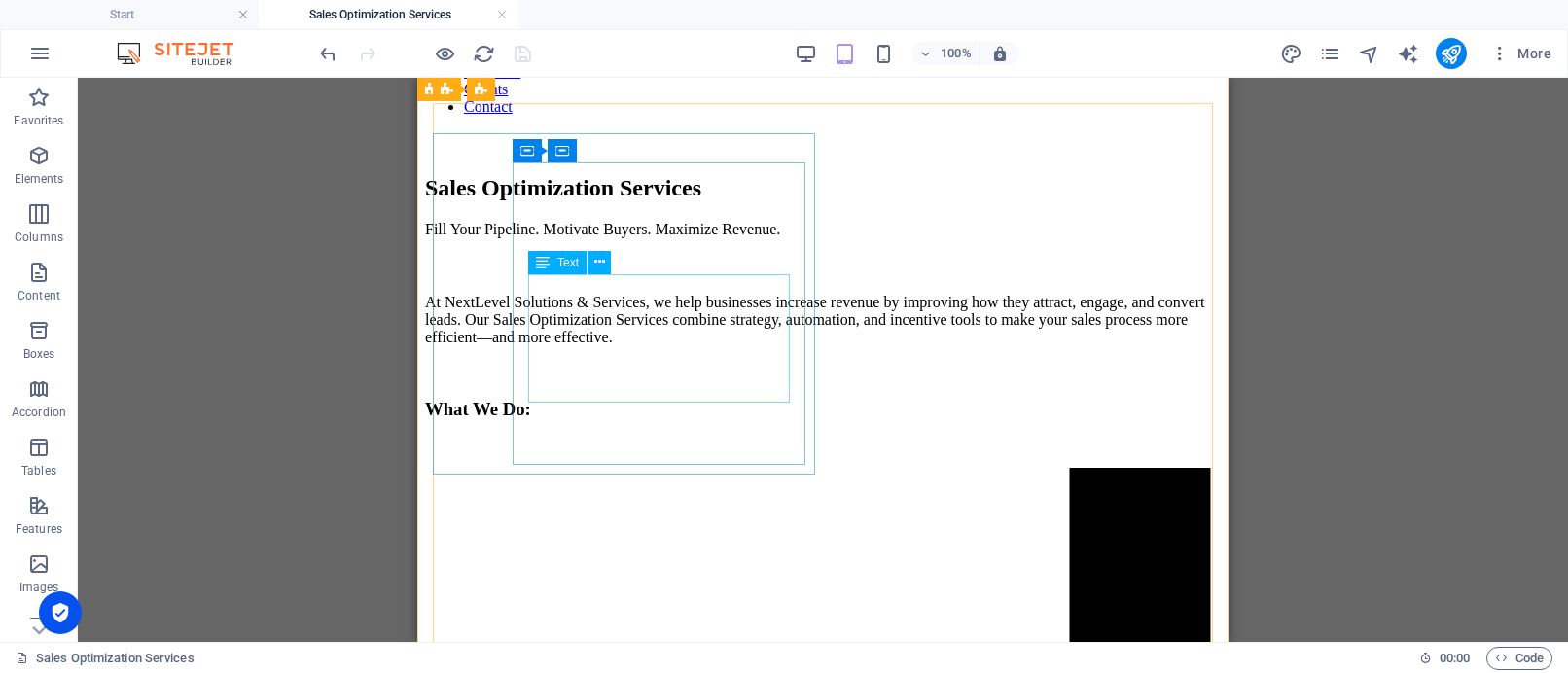 scroll, scrollTop: 264, scrollLeft: 0, axis: vertical 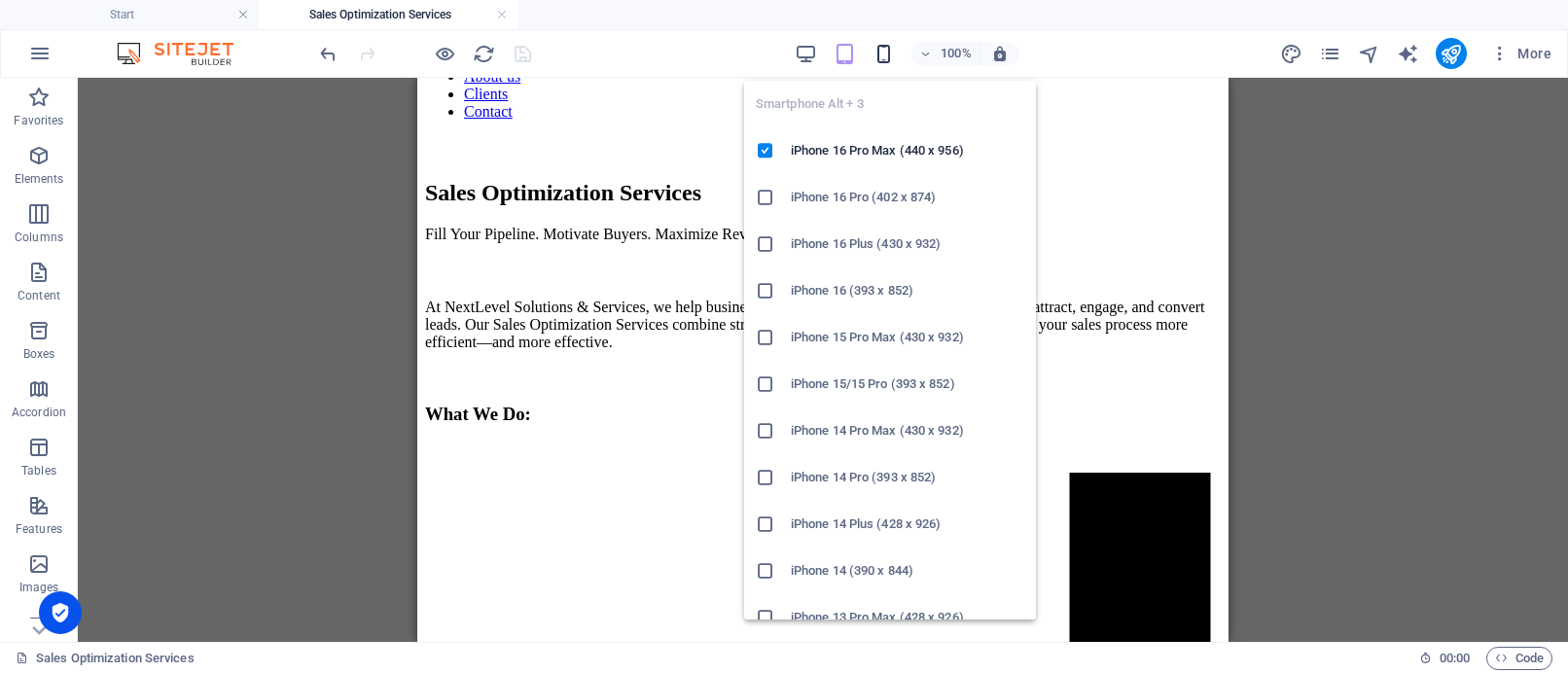 click at bounding box center [883, 53] 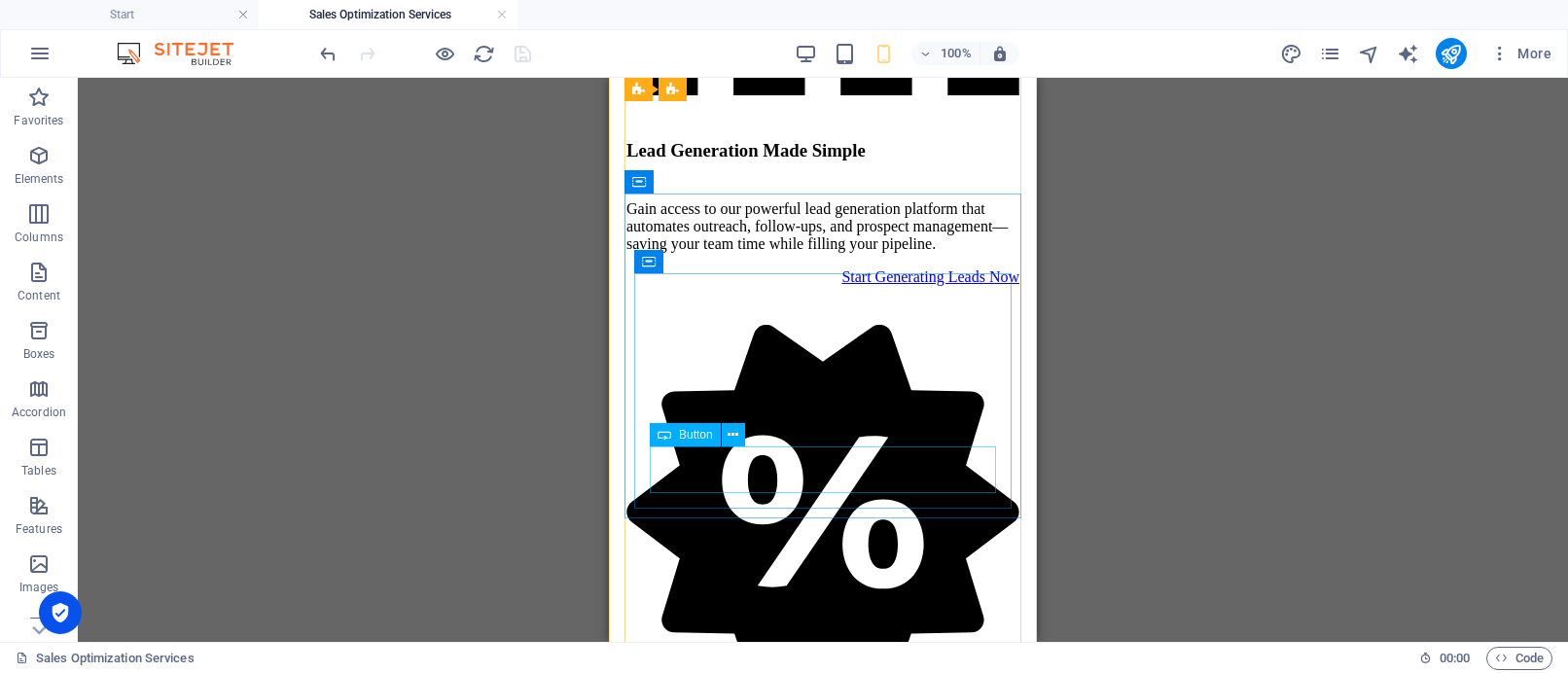 scroll, scrollTop: 1019, scrollLeft: 0, axis: vertical 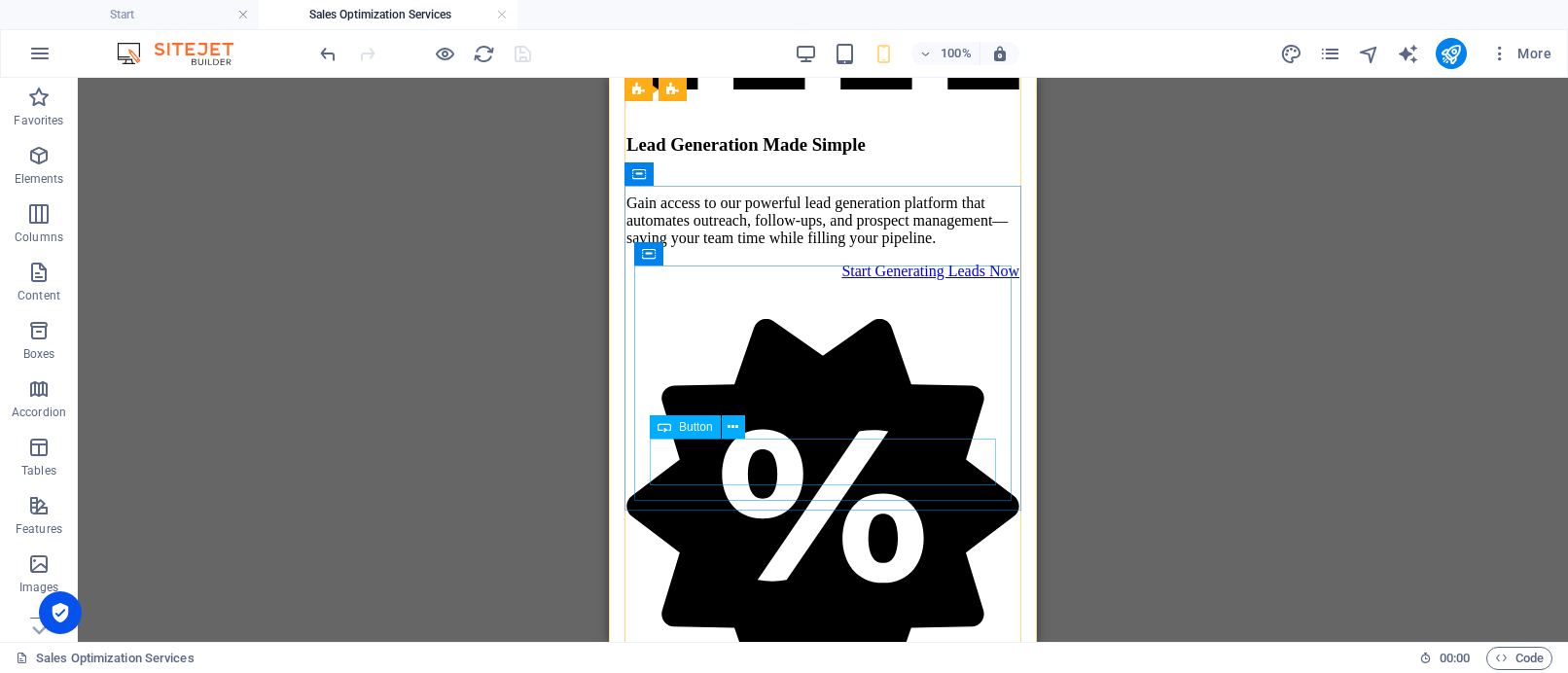click on "Button" at bounding box center (695, 427) 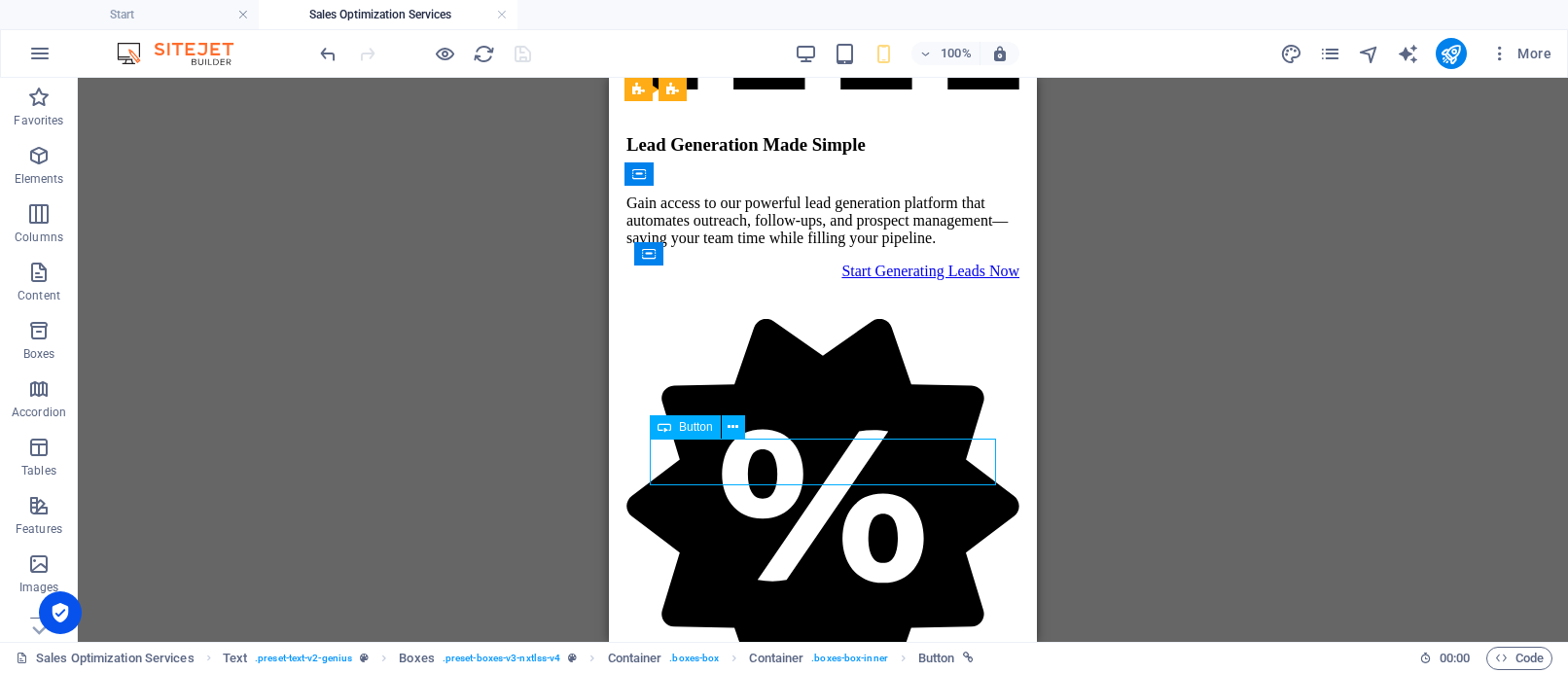 click on "Button" at bounding box center (695, 427) 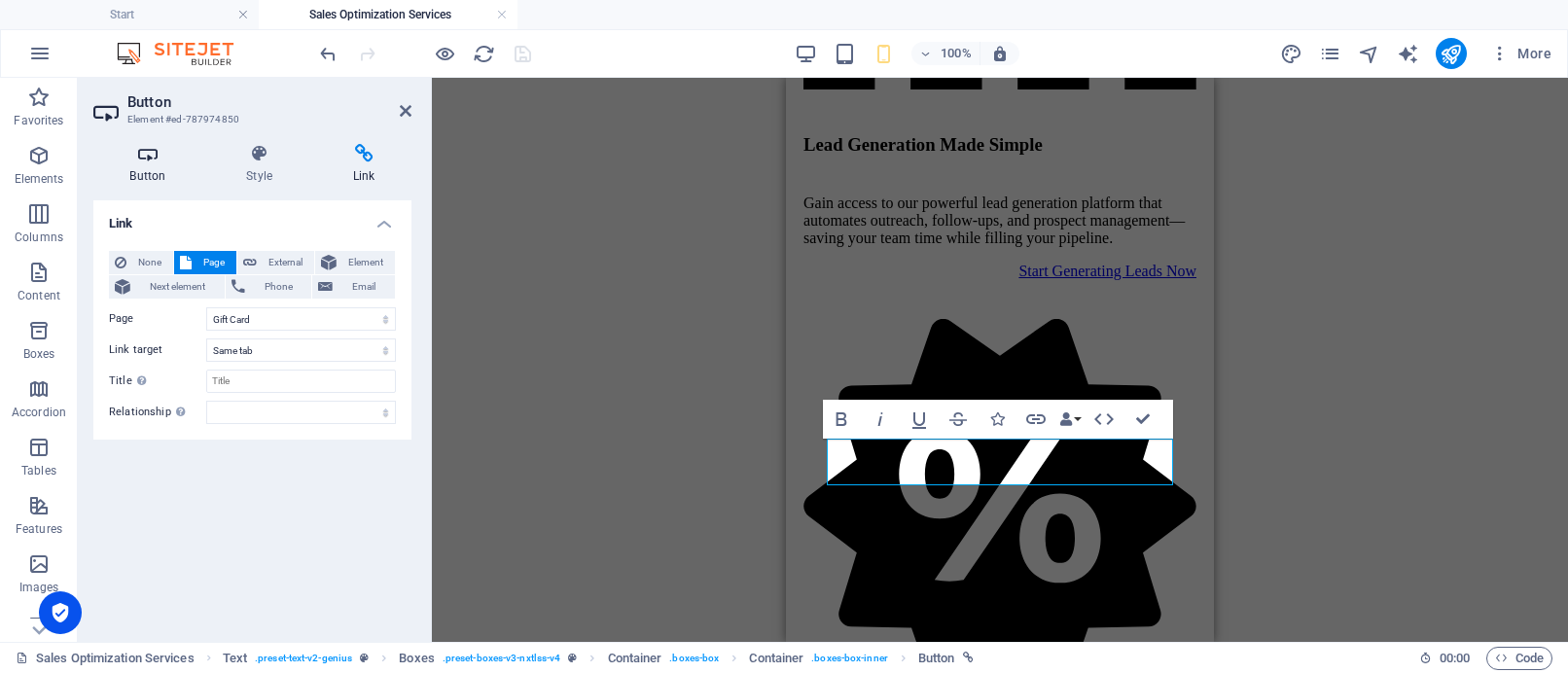 click on "Button" at bounding box center [152, 164] 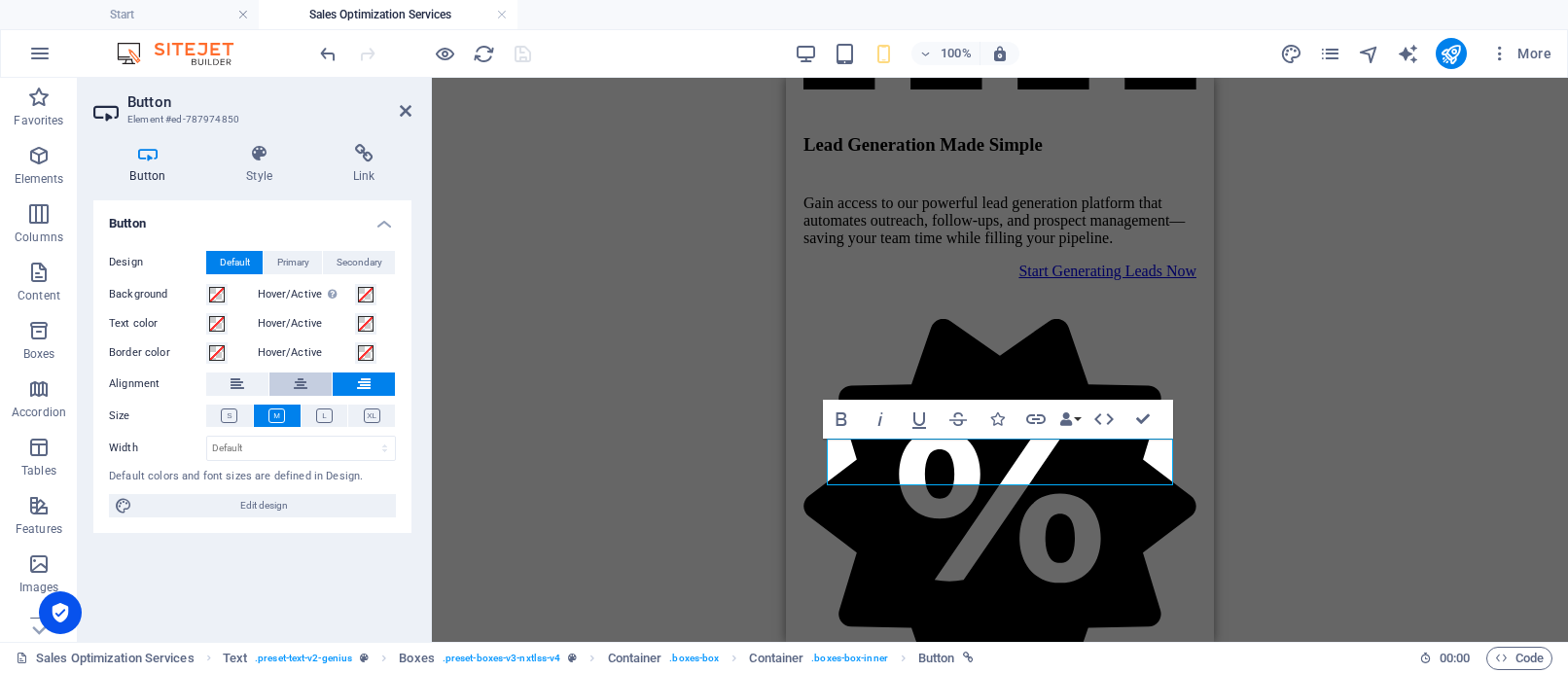 click at bounding box center [301, 384] 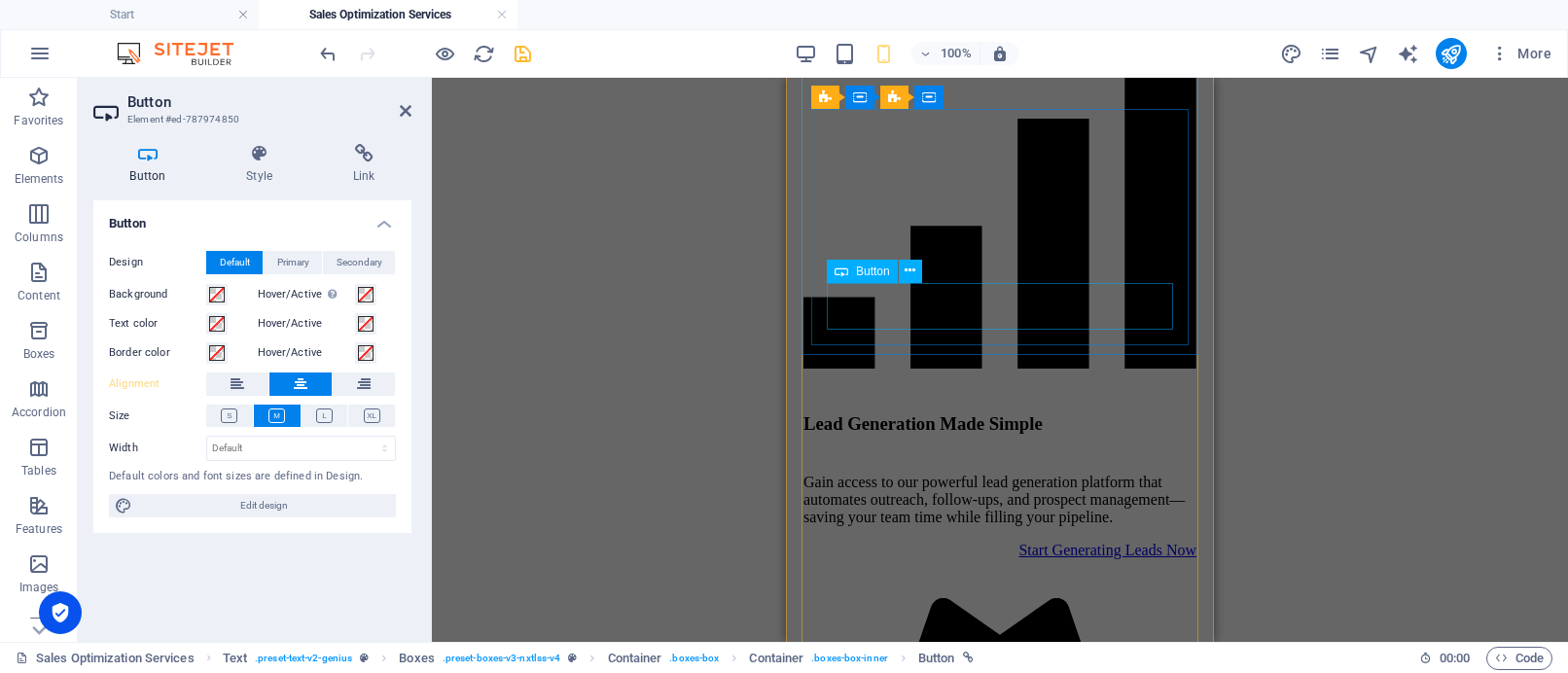 scroll, scrollTop: 526, scrollLeft: 0, axis: vertical 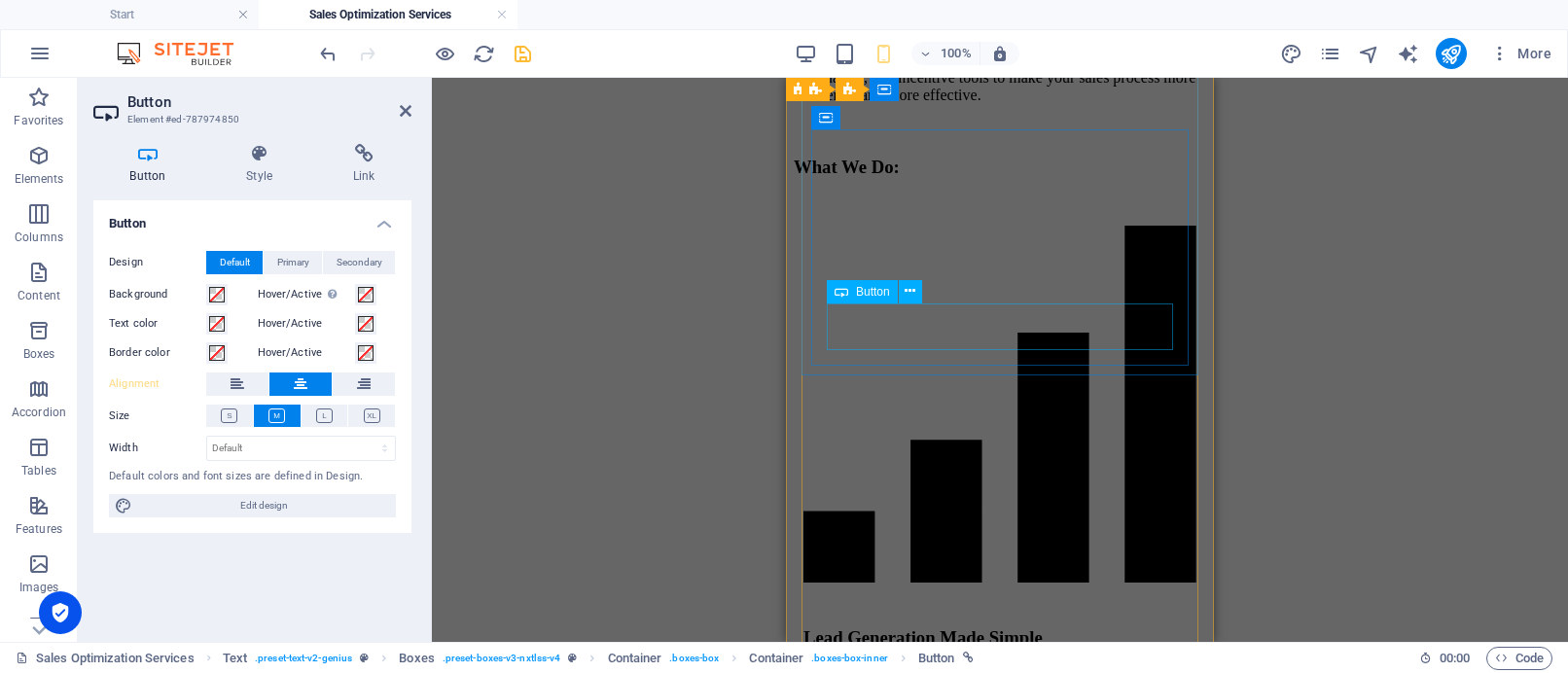 click on "Button" at bounding box center [862, 292] 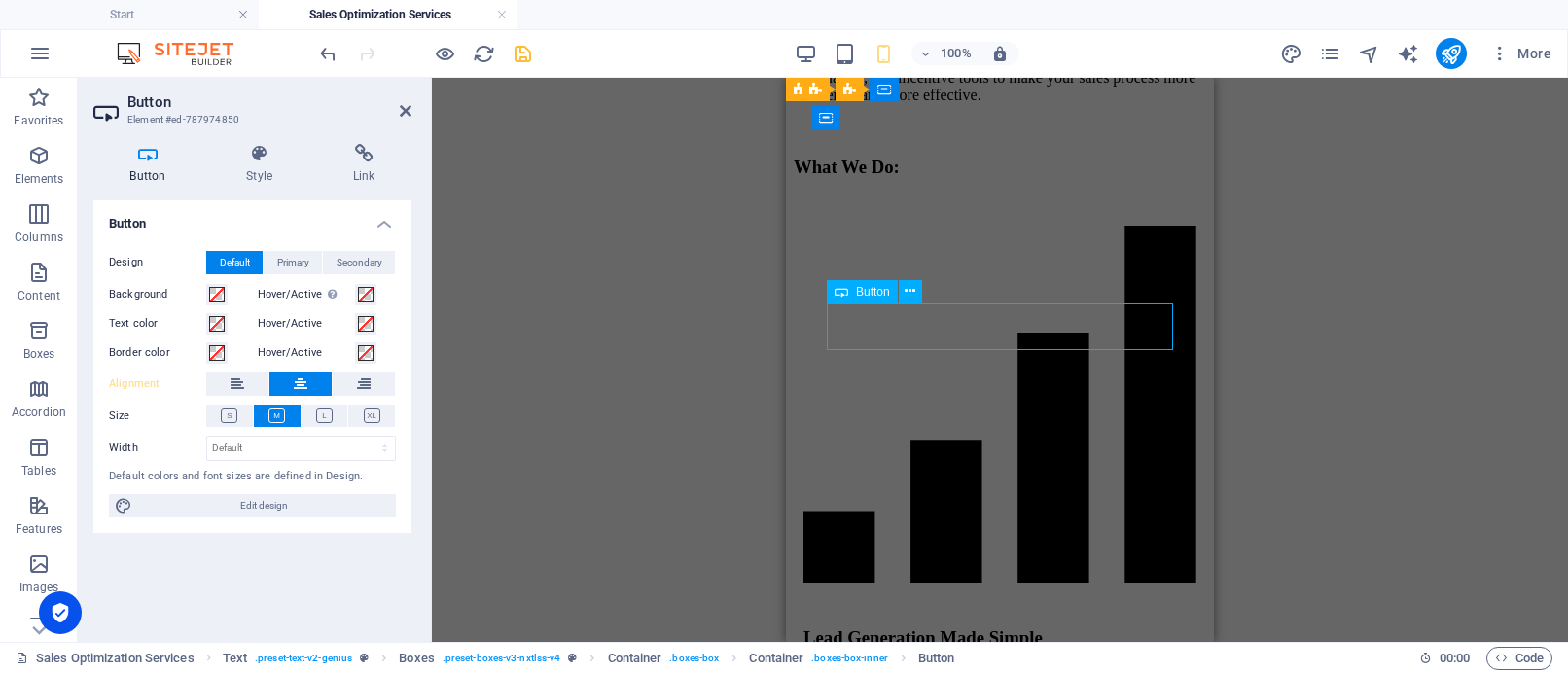 click on "Button" at bounding box center [862, 292] 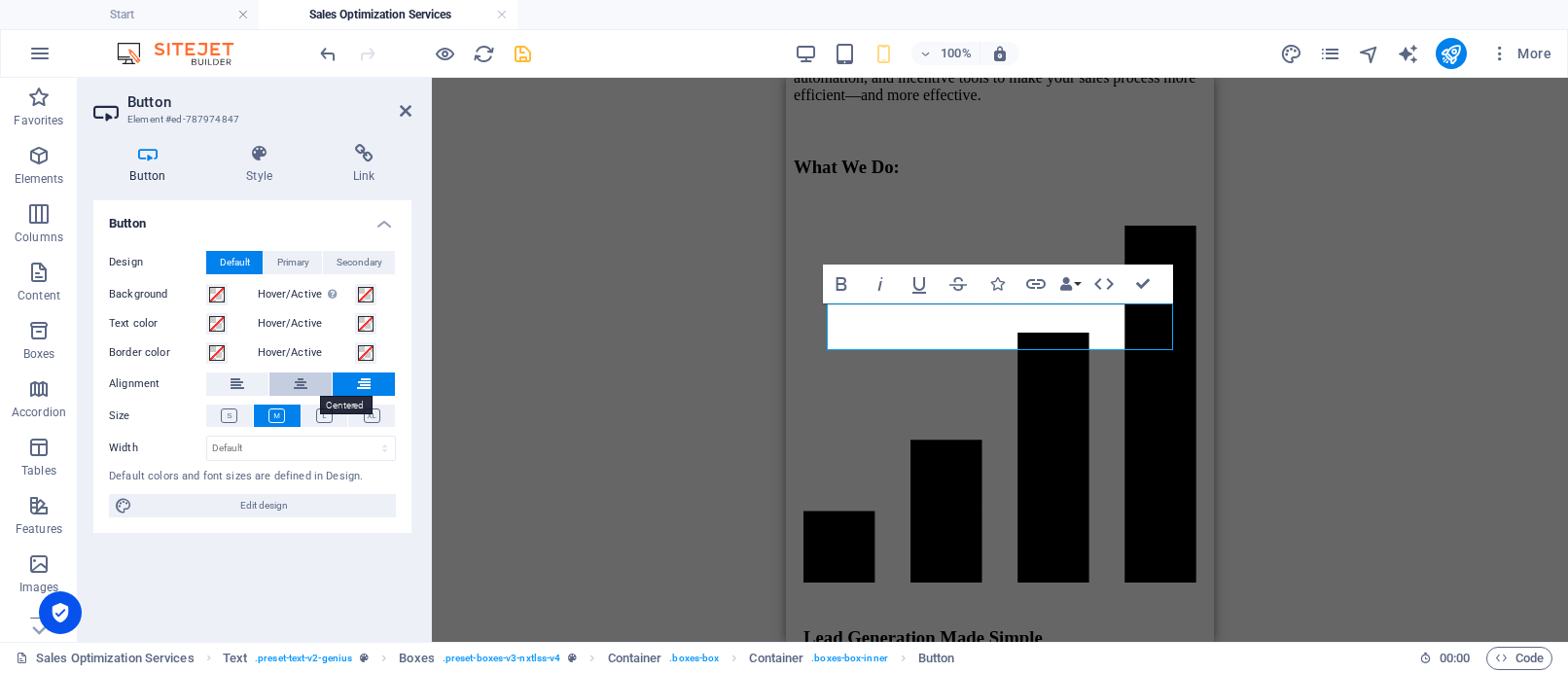 click at bounding box center [301, 384] 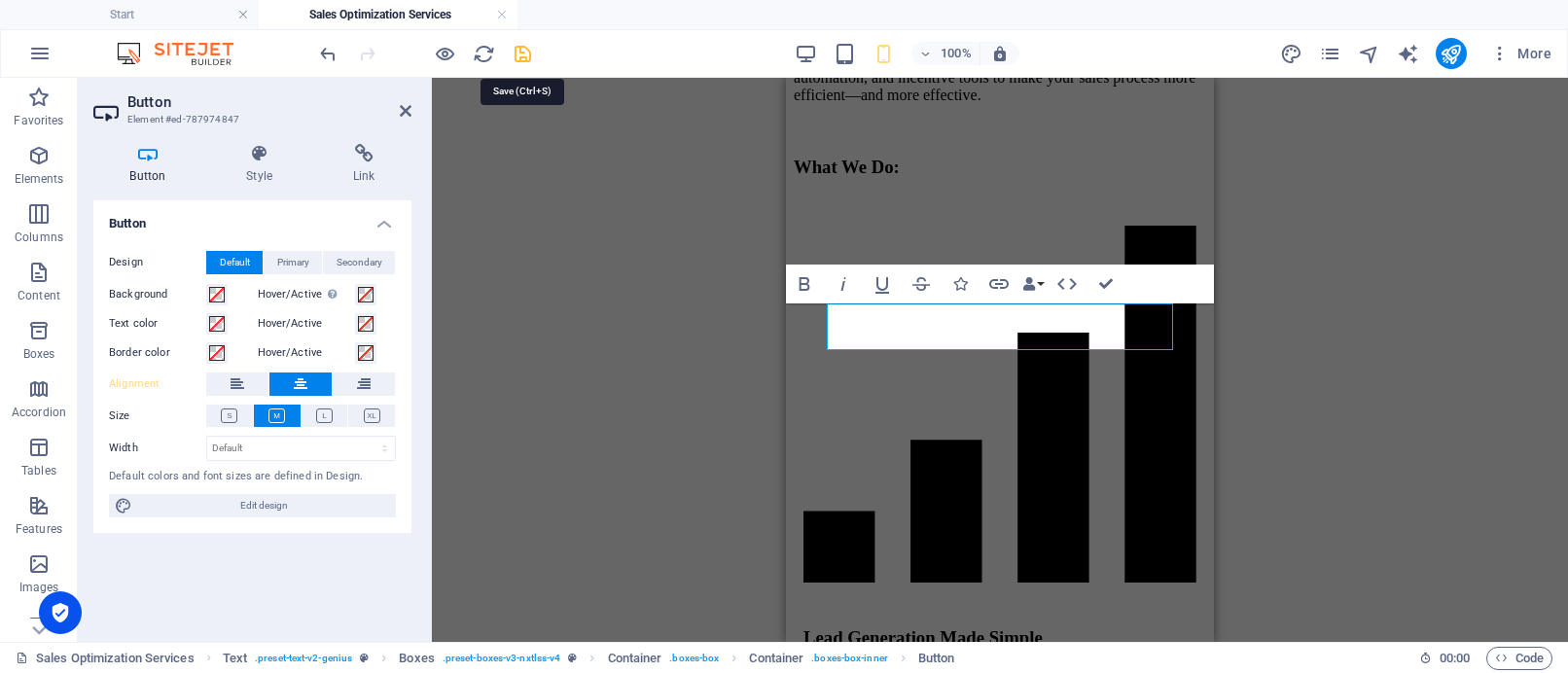 click at bounding box center [522, 53] 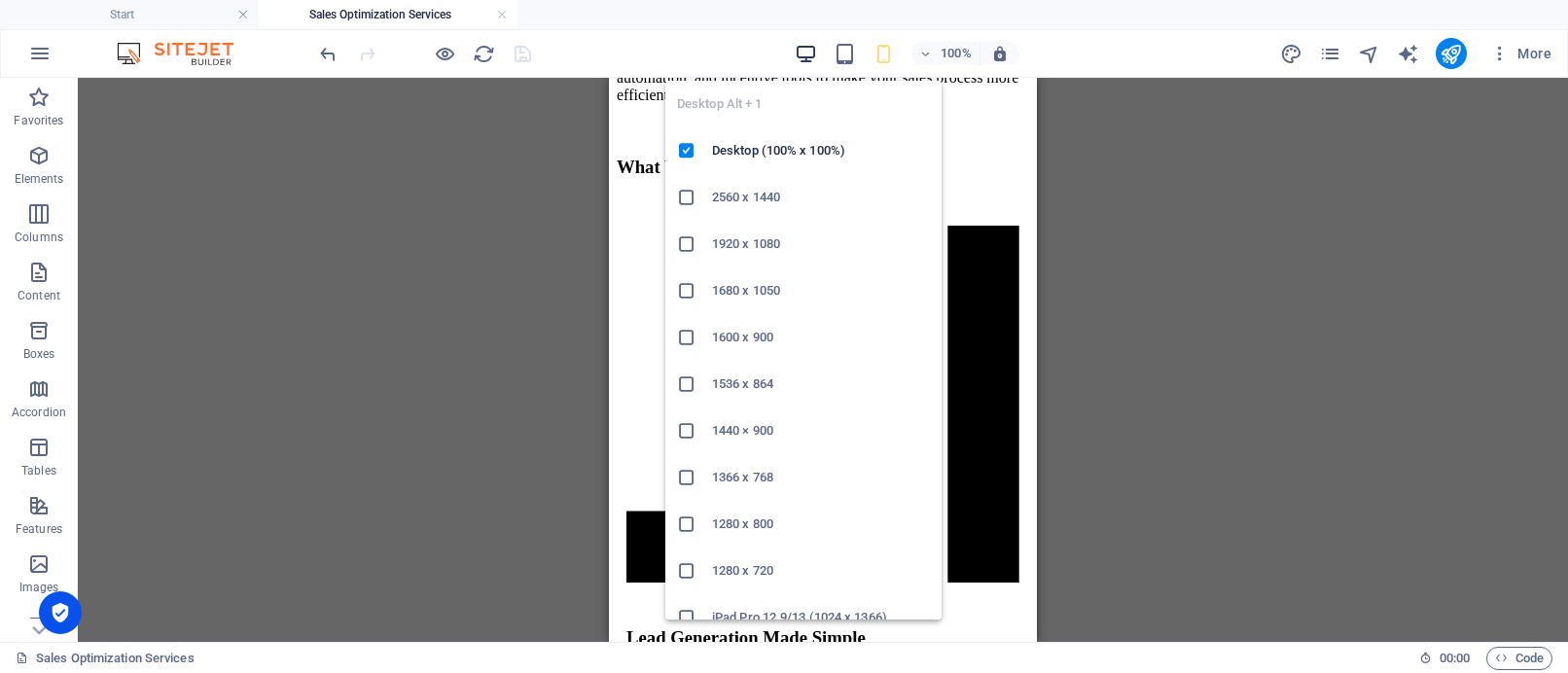 click at bounding box center (805, 53) 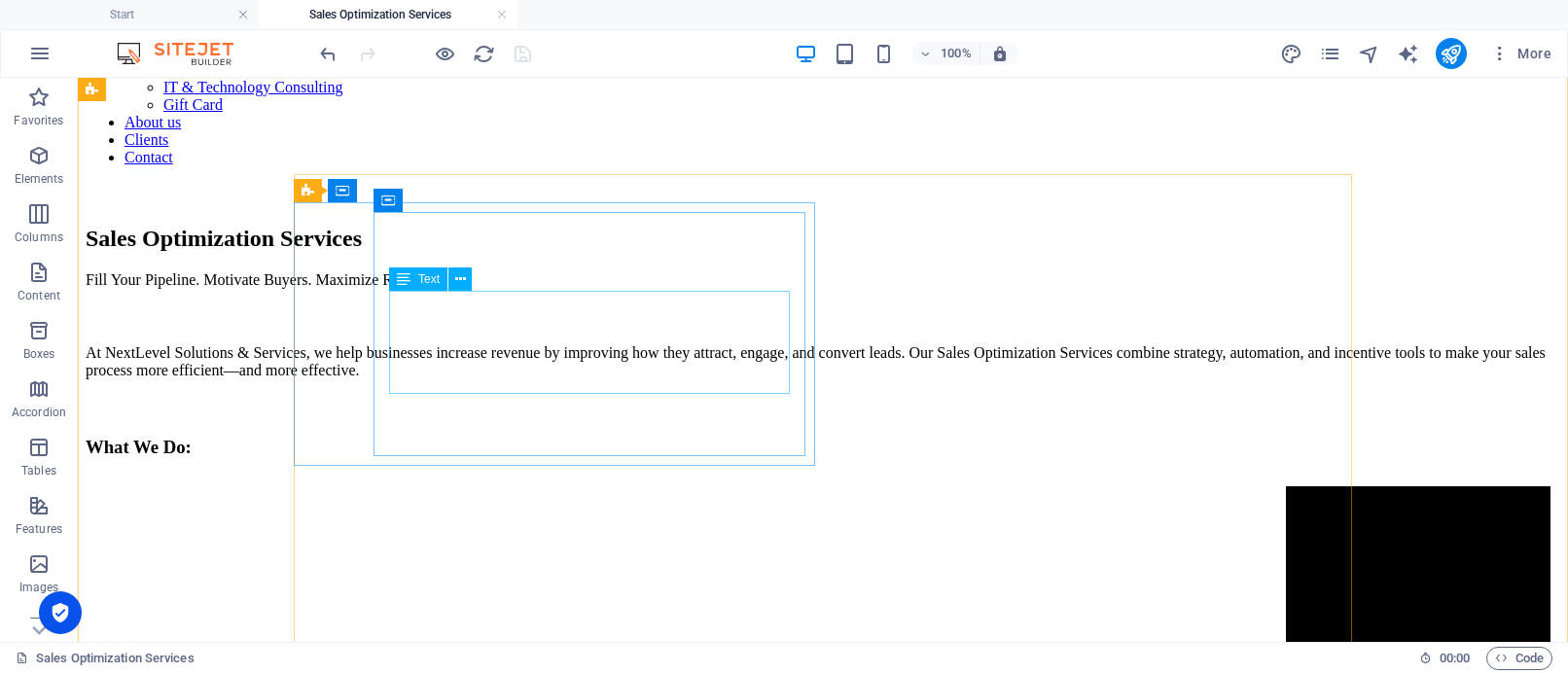 scroll, scrollTop: 198, scrollLeft: 0, axis: vertical 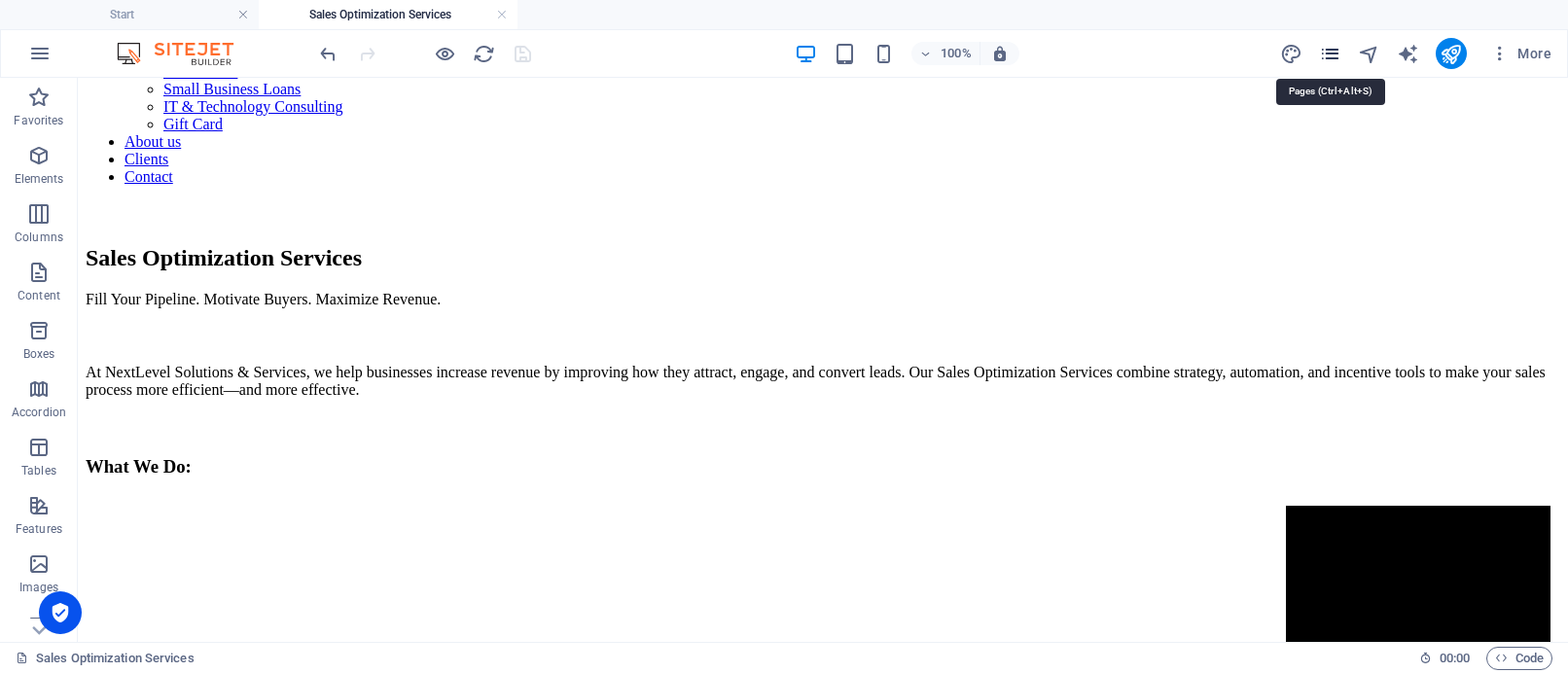 click at bounding box center [1330, 53] 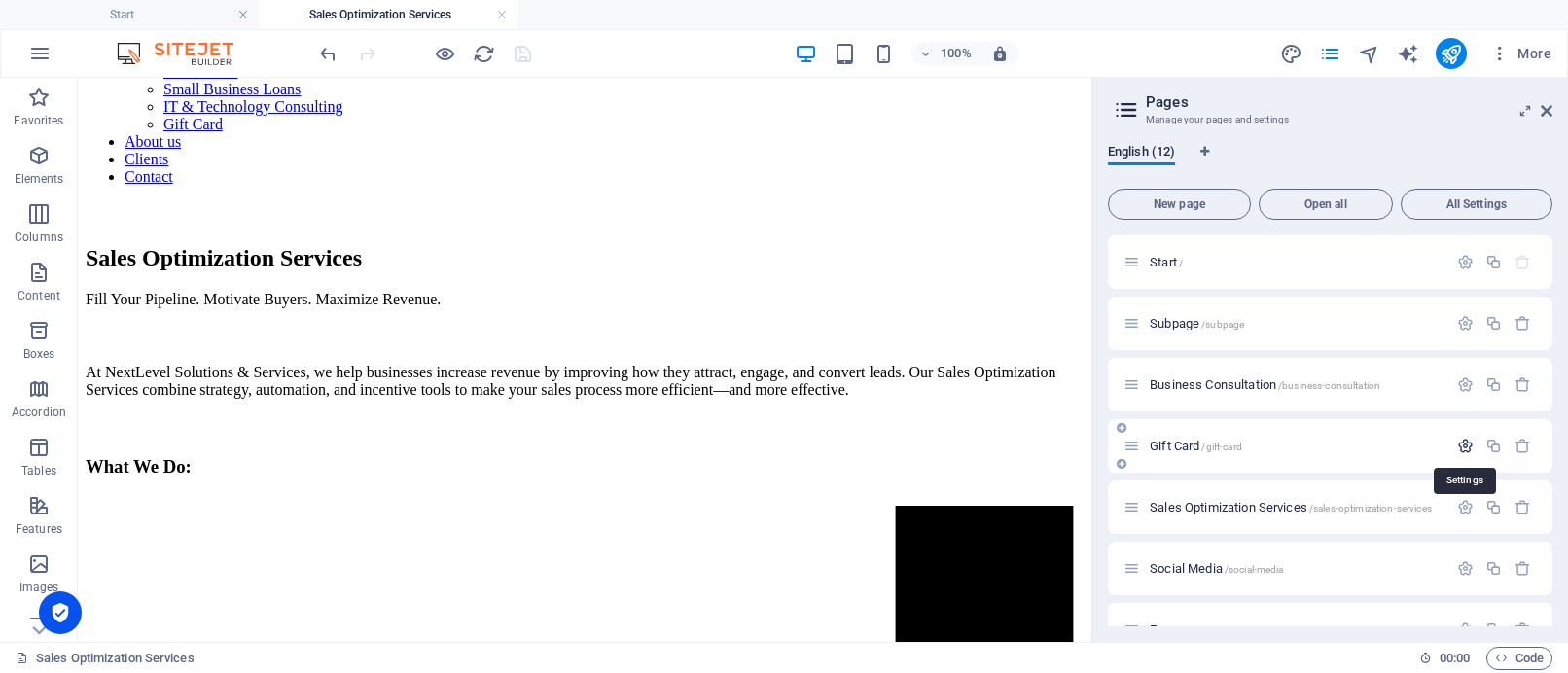 click at bounding box center (1465, 445) 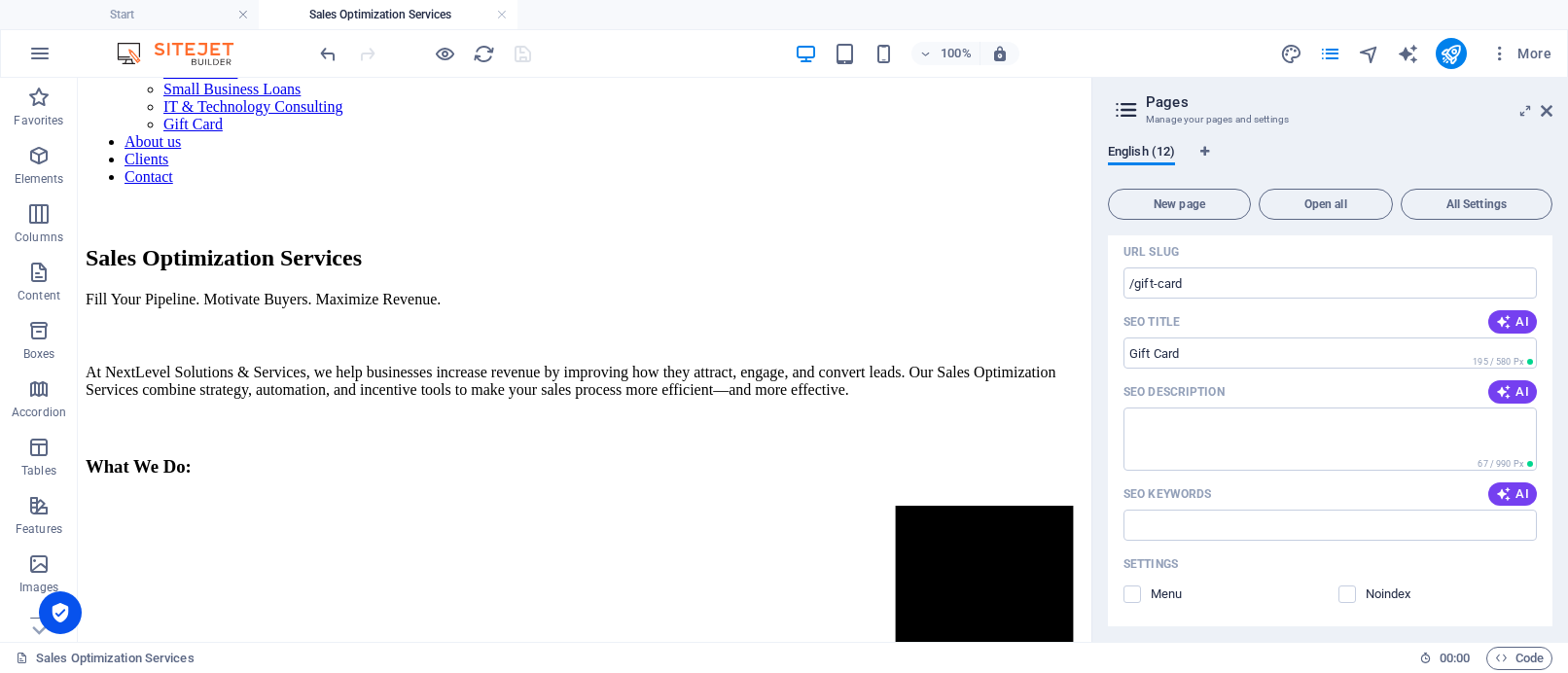 scroll, scrollTop: 0, scrollLeft: 0, axis: both 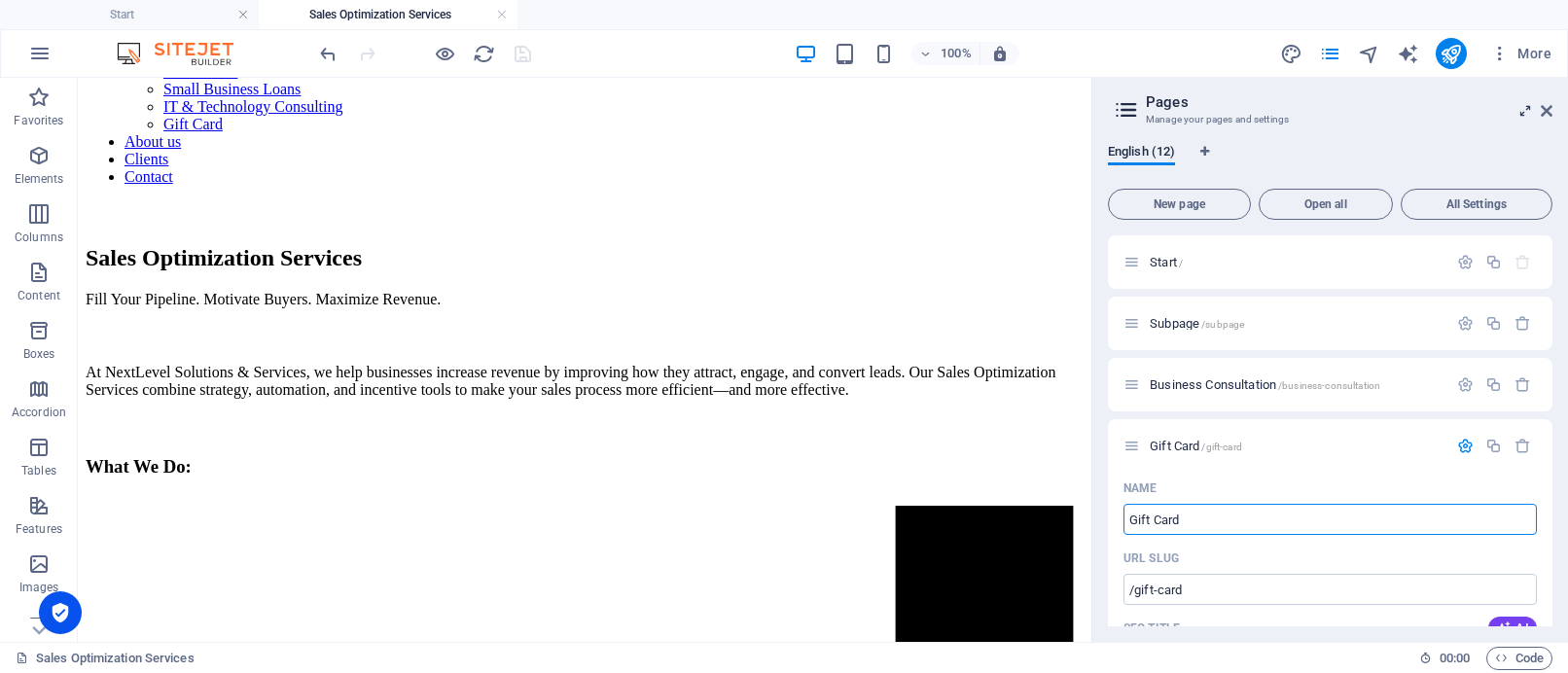 click at bounding box center (1525, 111) 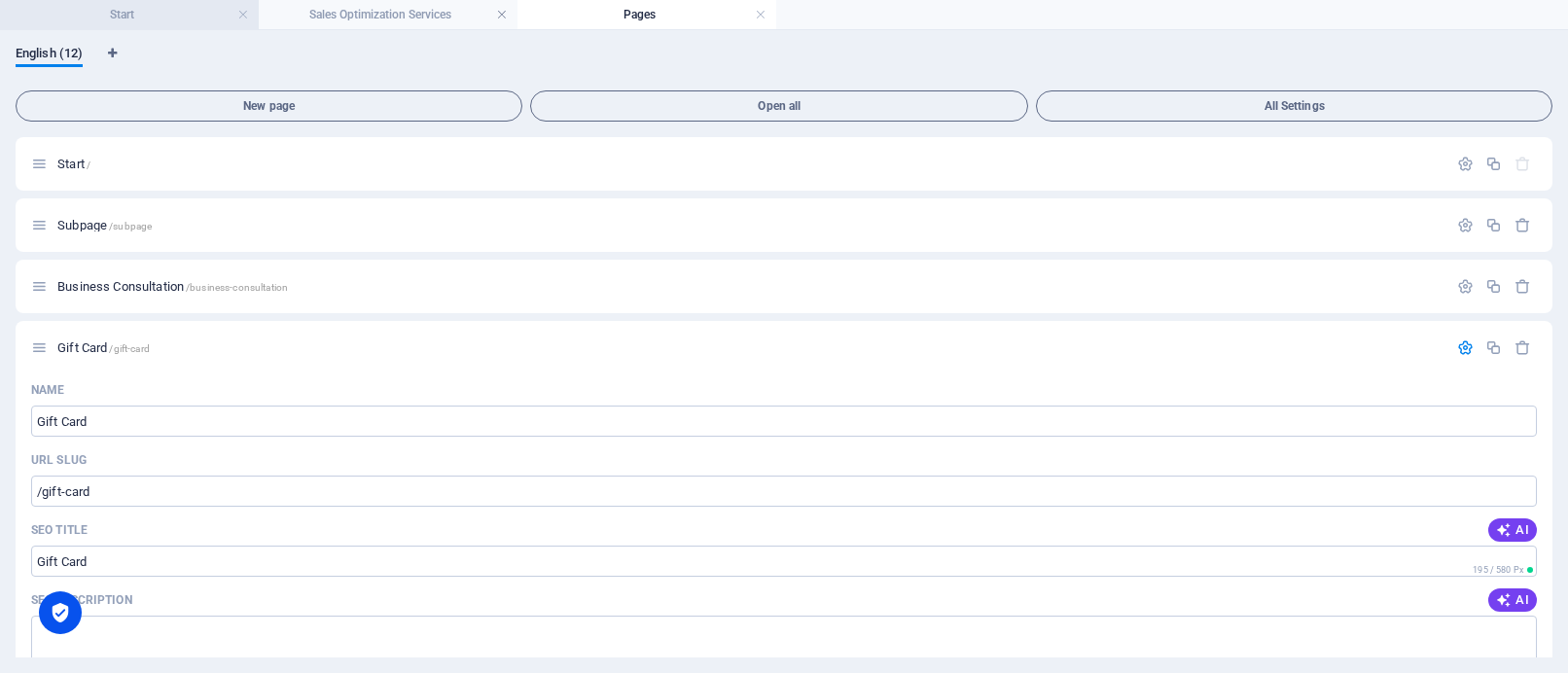 click on "Start" at bounding box center (129, 15) 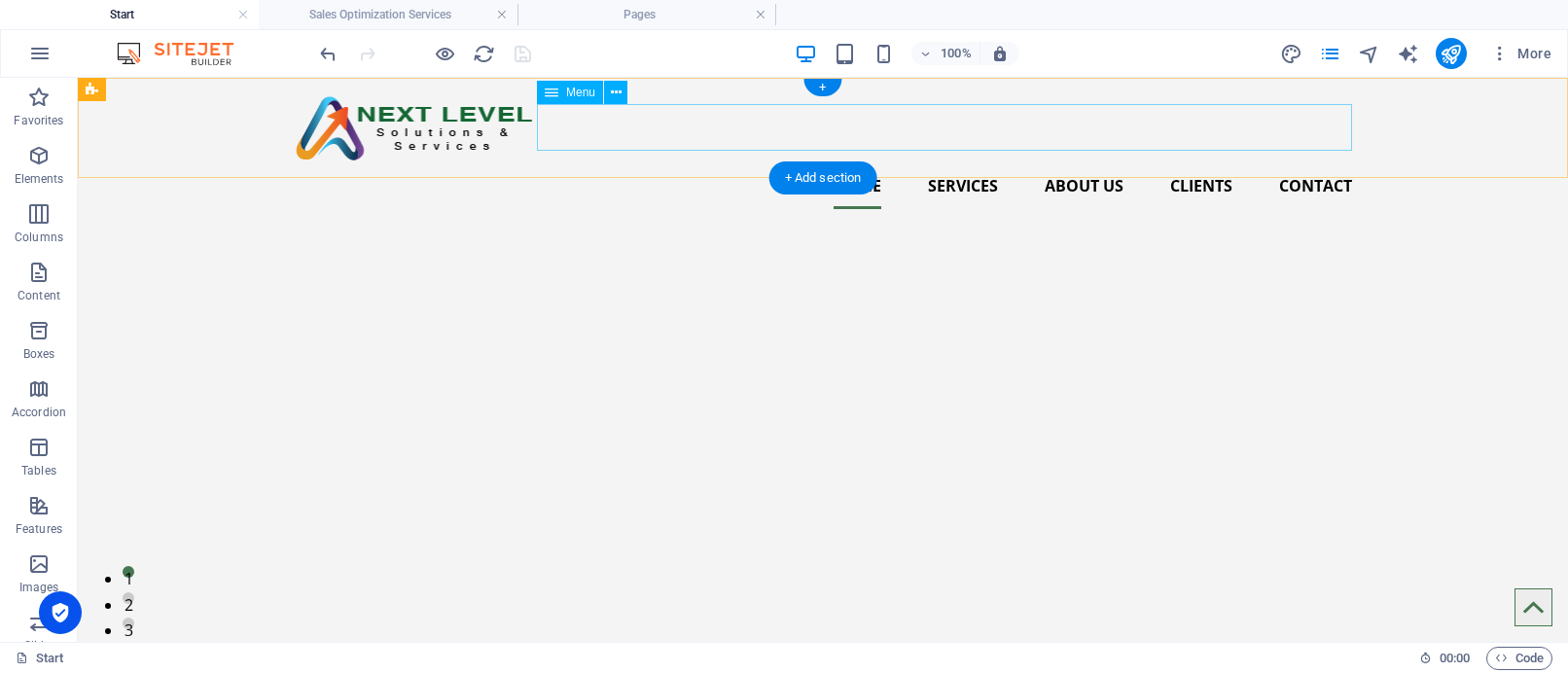 click on "Home Services Business Consultation Sales Optimization Services Social Media Ecommerce Small Business Loans IT & Technology Consulting Gift Card About us Clients Contact" at bounding box center (823, 186) 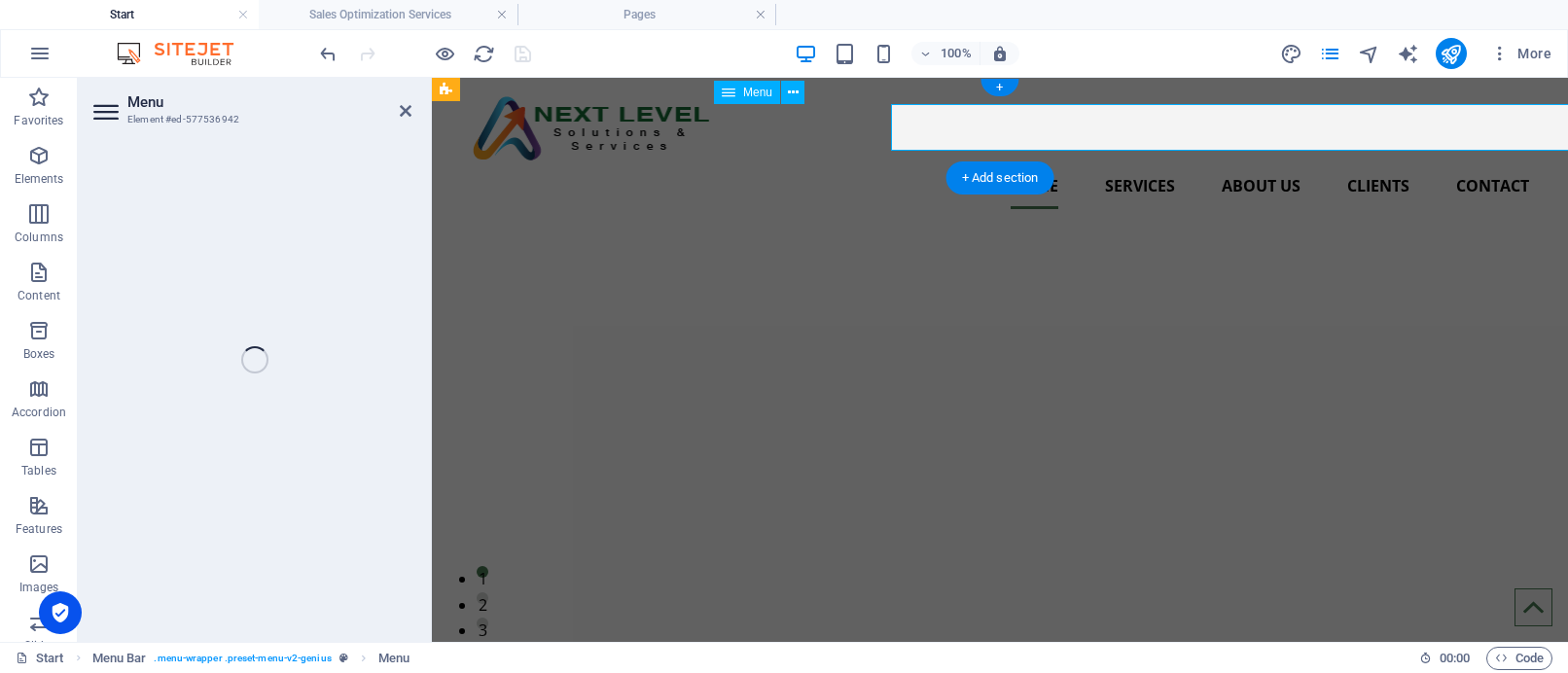 select 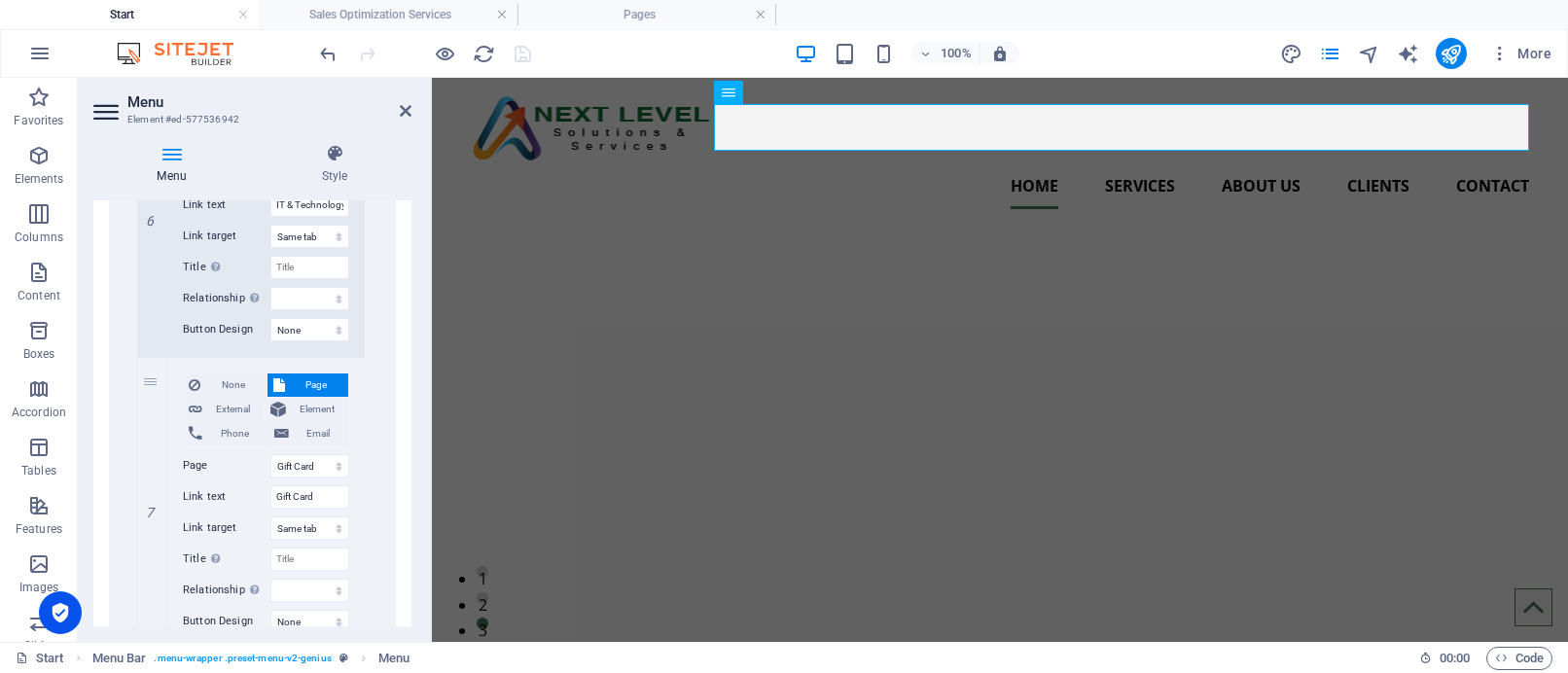 scroll, scrollTop: 2329, scrollLeft: 0, axis: vertical 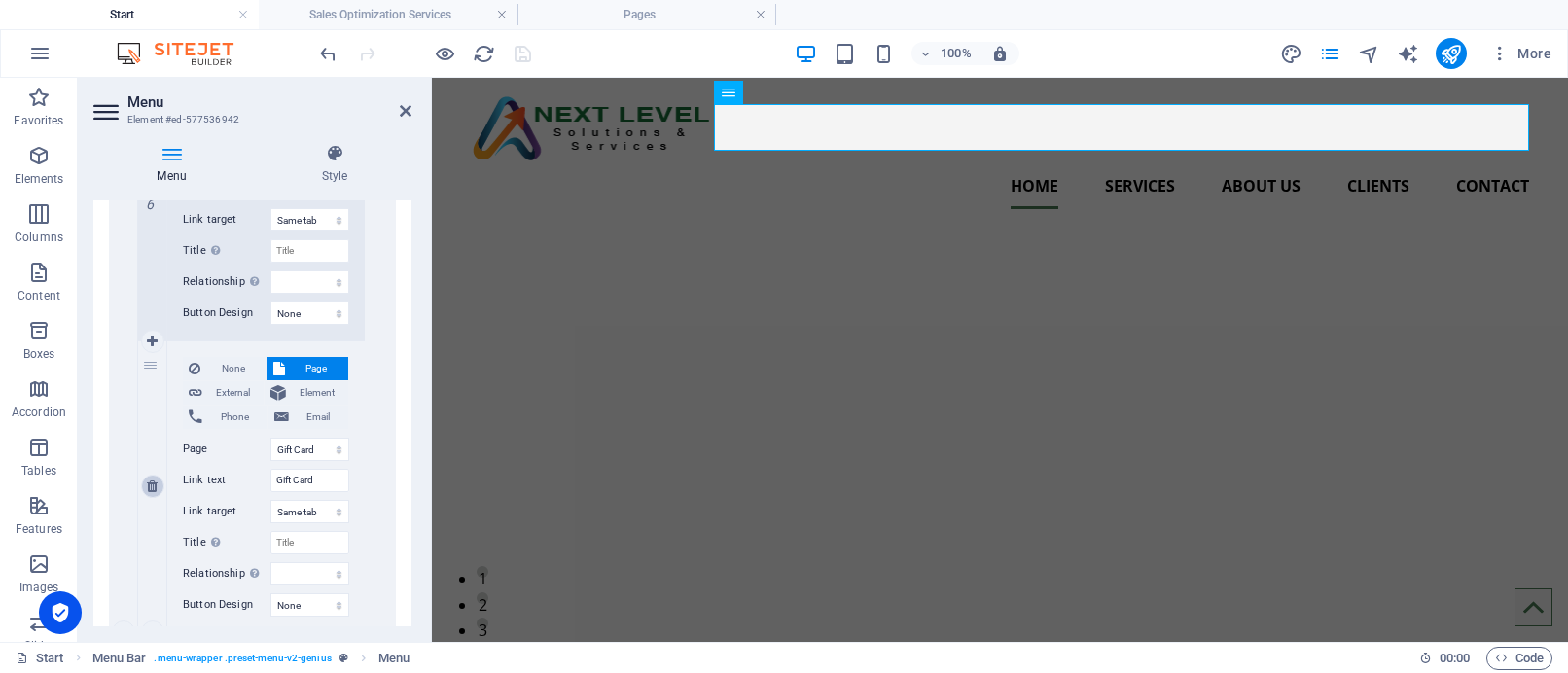 click at bounding box center [152, 486] 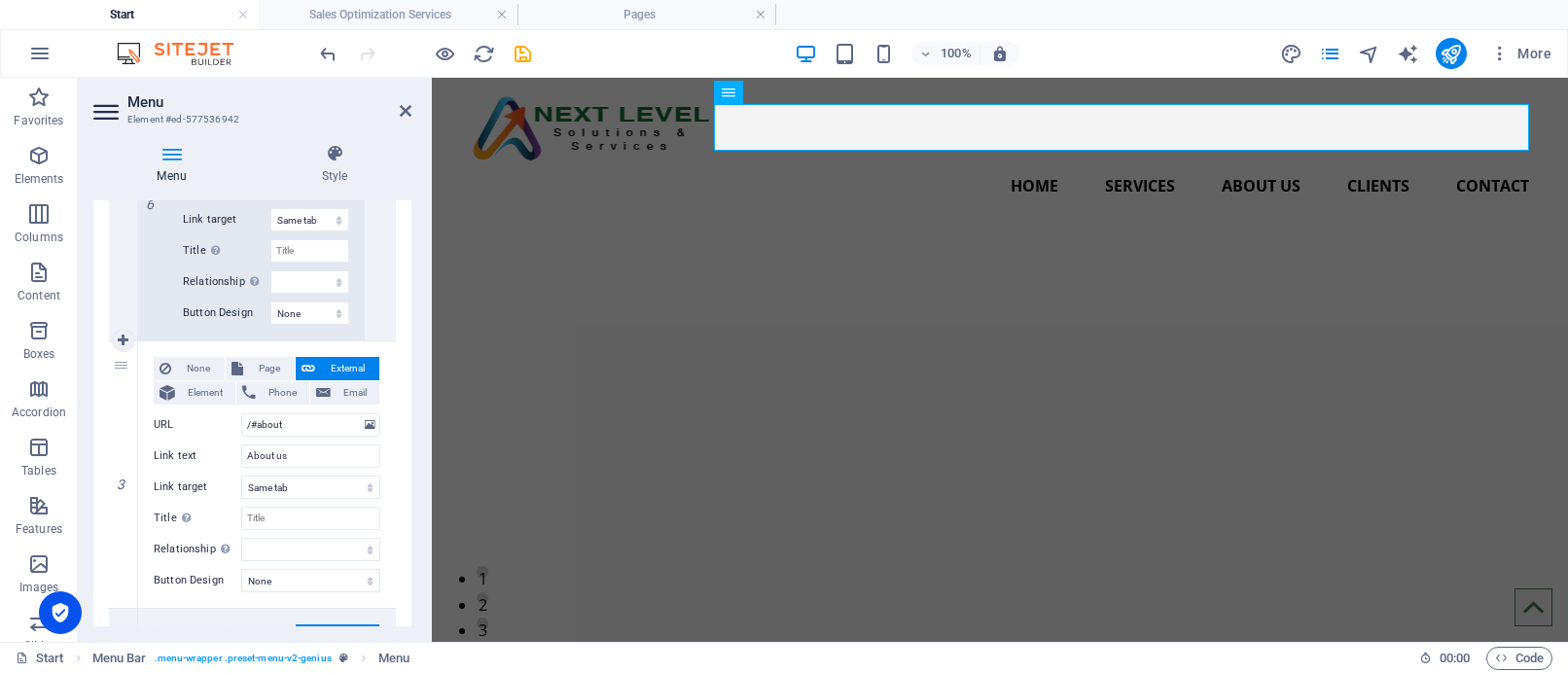 select 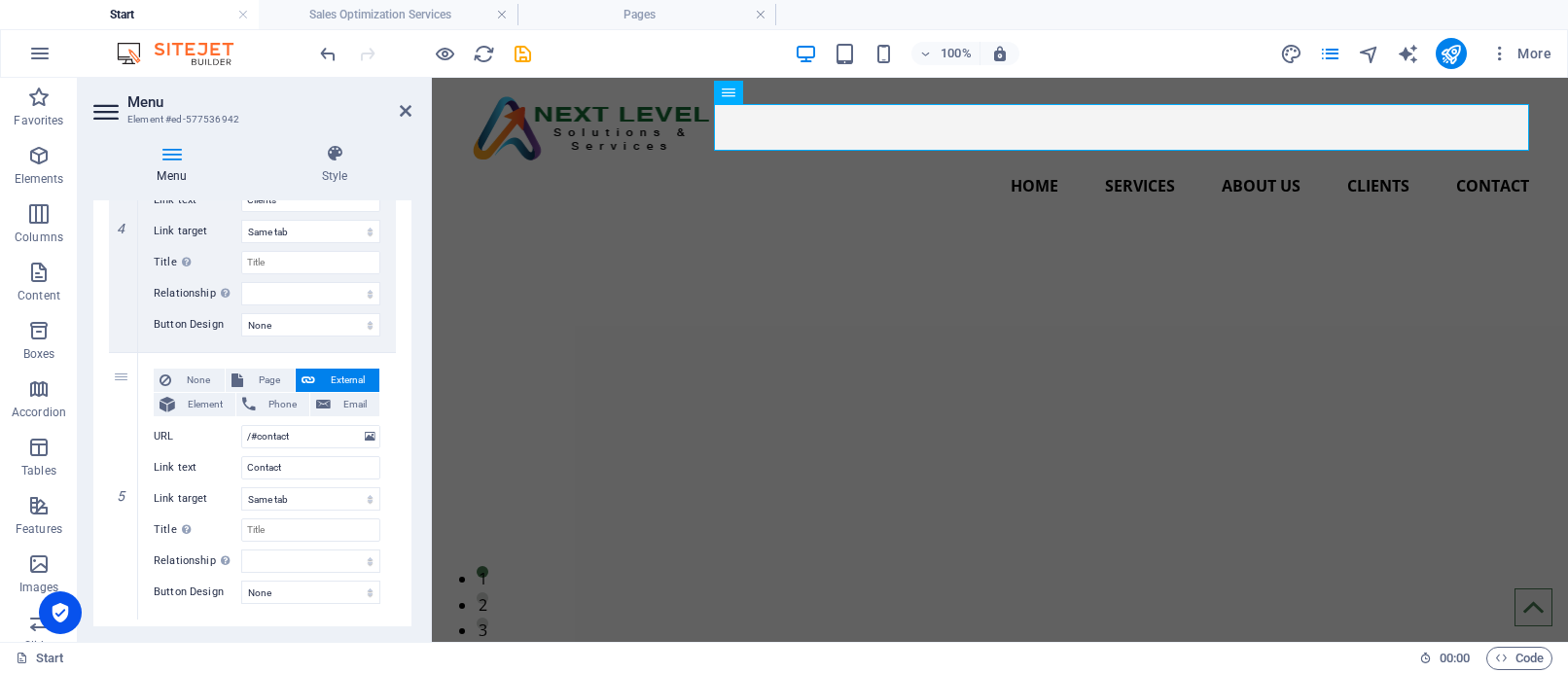 scroll, scrollTop: 2901, scrollLeft: 0, axis: vertical 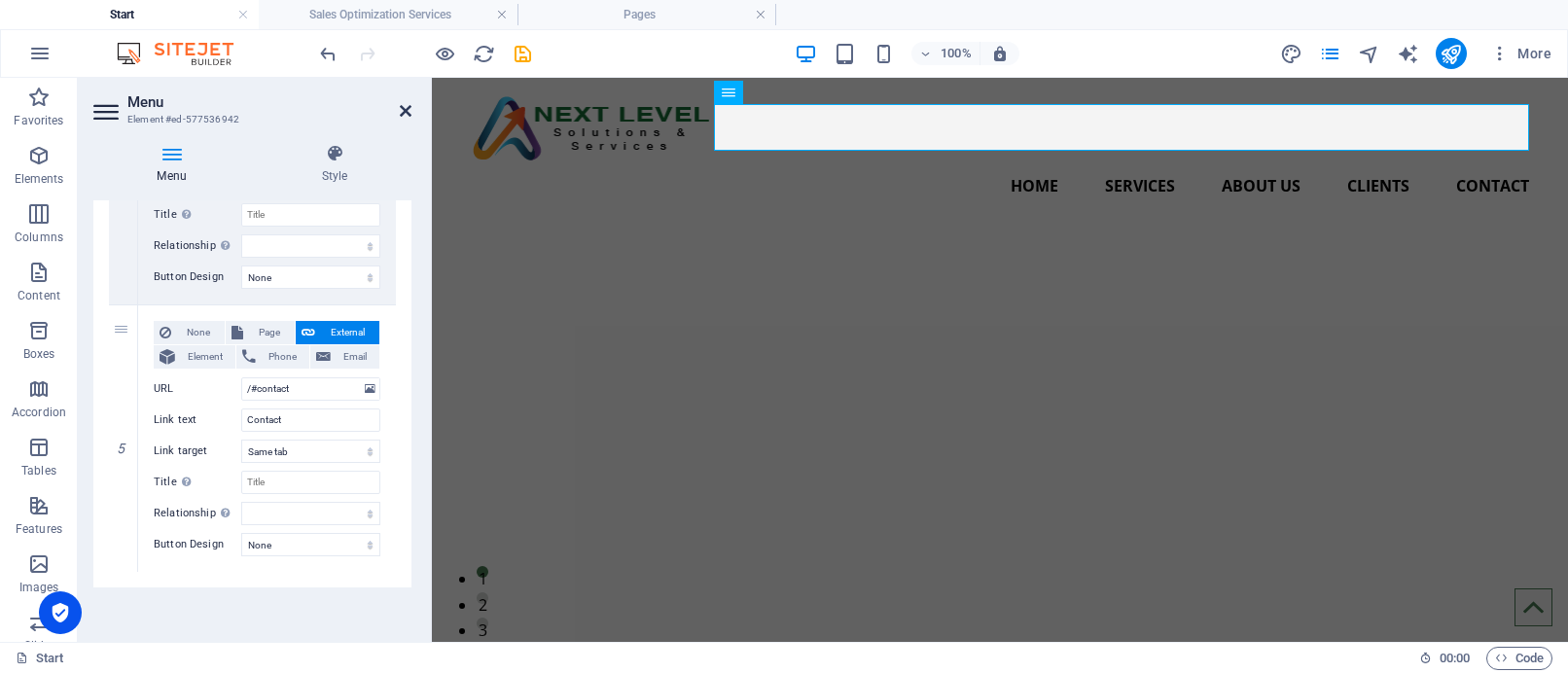 click at bounding box center (406, 111) 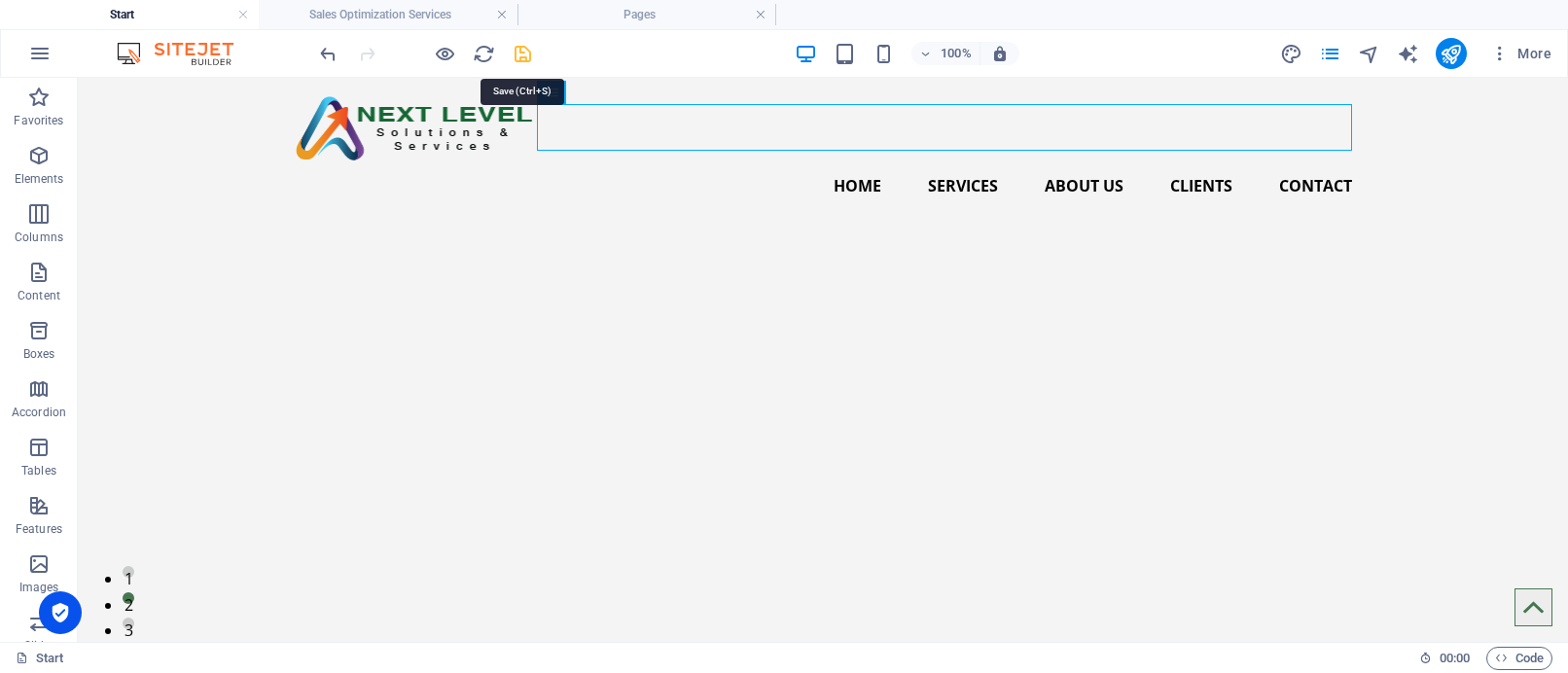 click at bounding box center (522, 53) 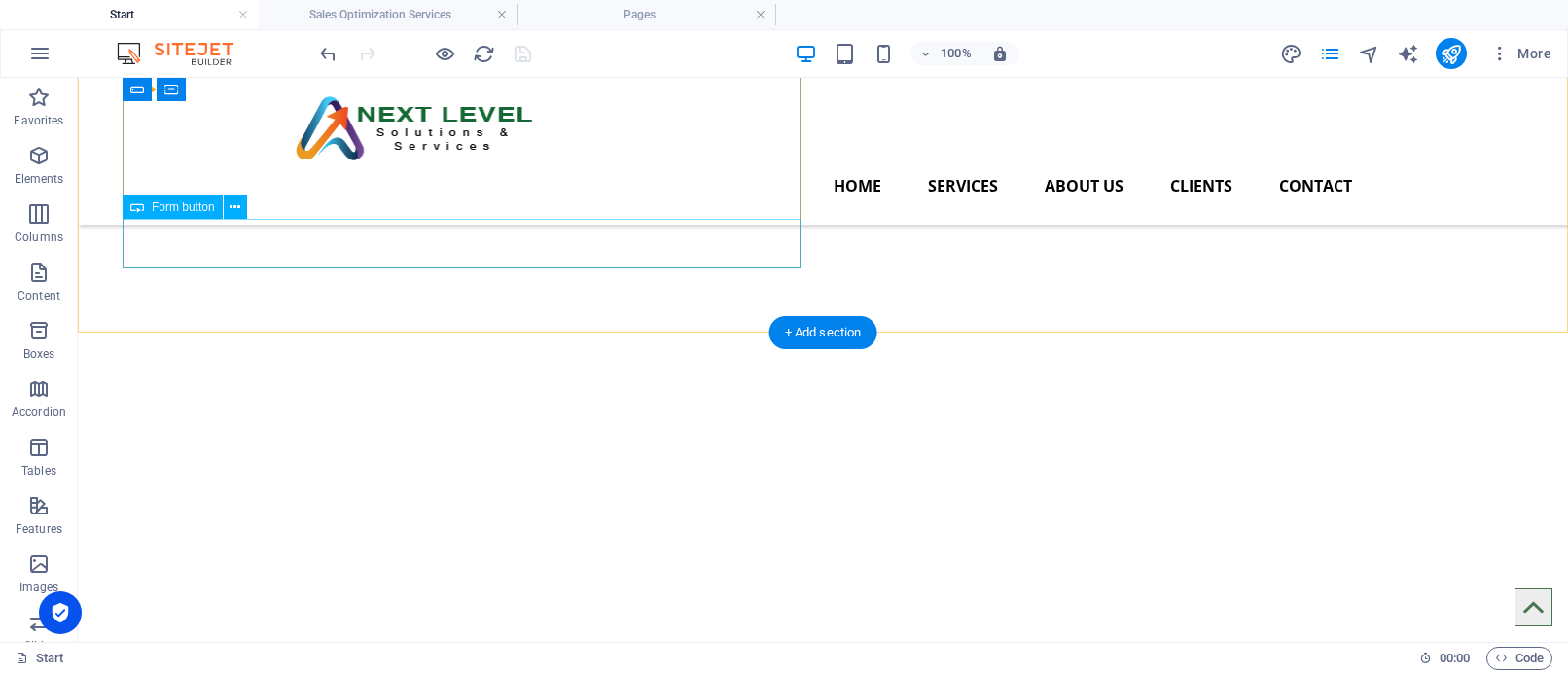 scroll, scrollTop: 3000, scrollLeft: 0, axis: vertical 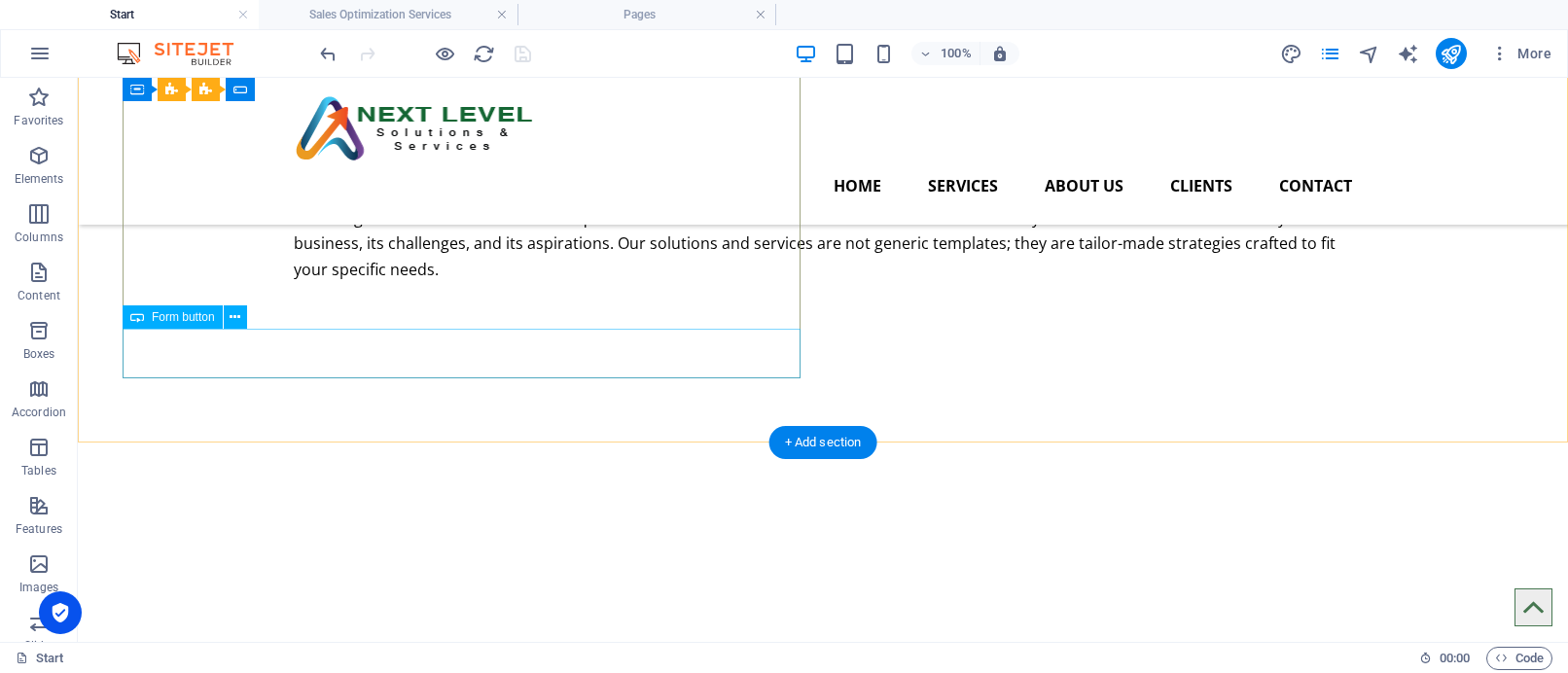 click on "Submit" at bounding box center (461, 4137) 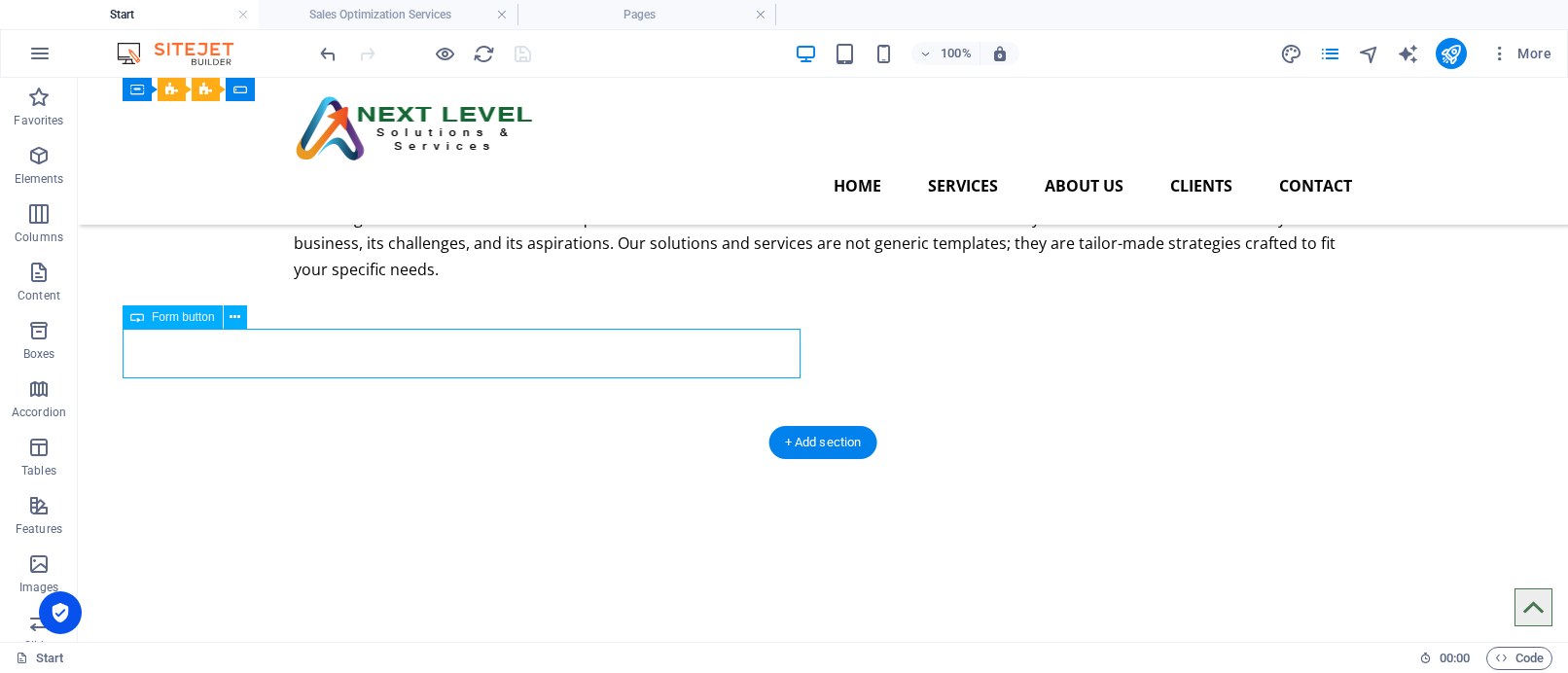 click on "Submit" at bounding box center [461, 4137] 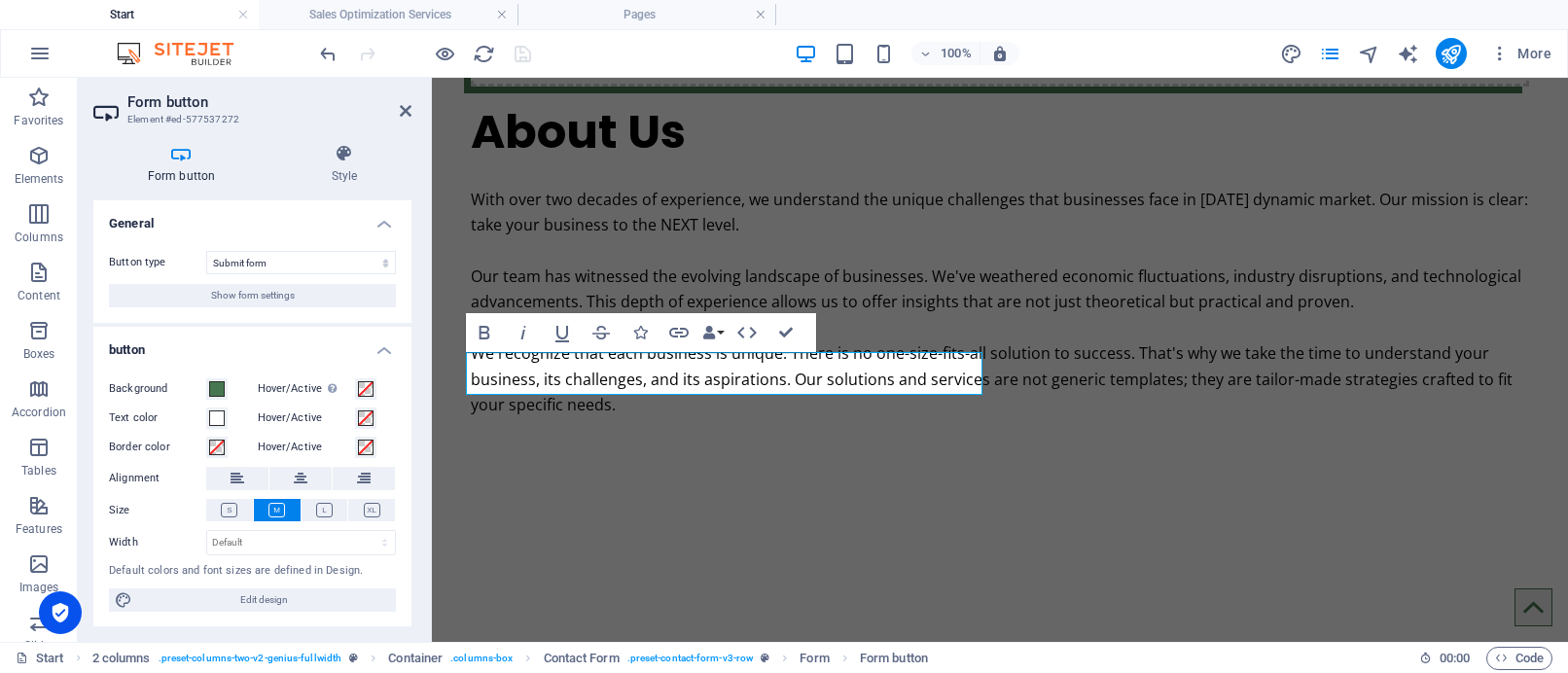 scroll, scrollTop: 1, scrollLeft: 0, axis: vertical 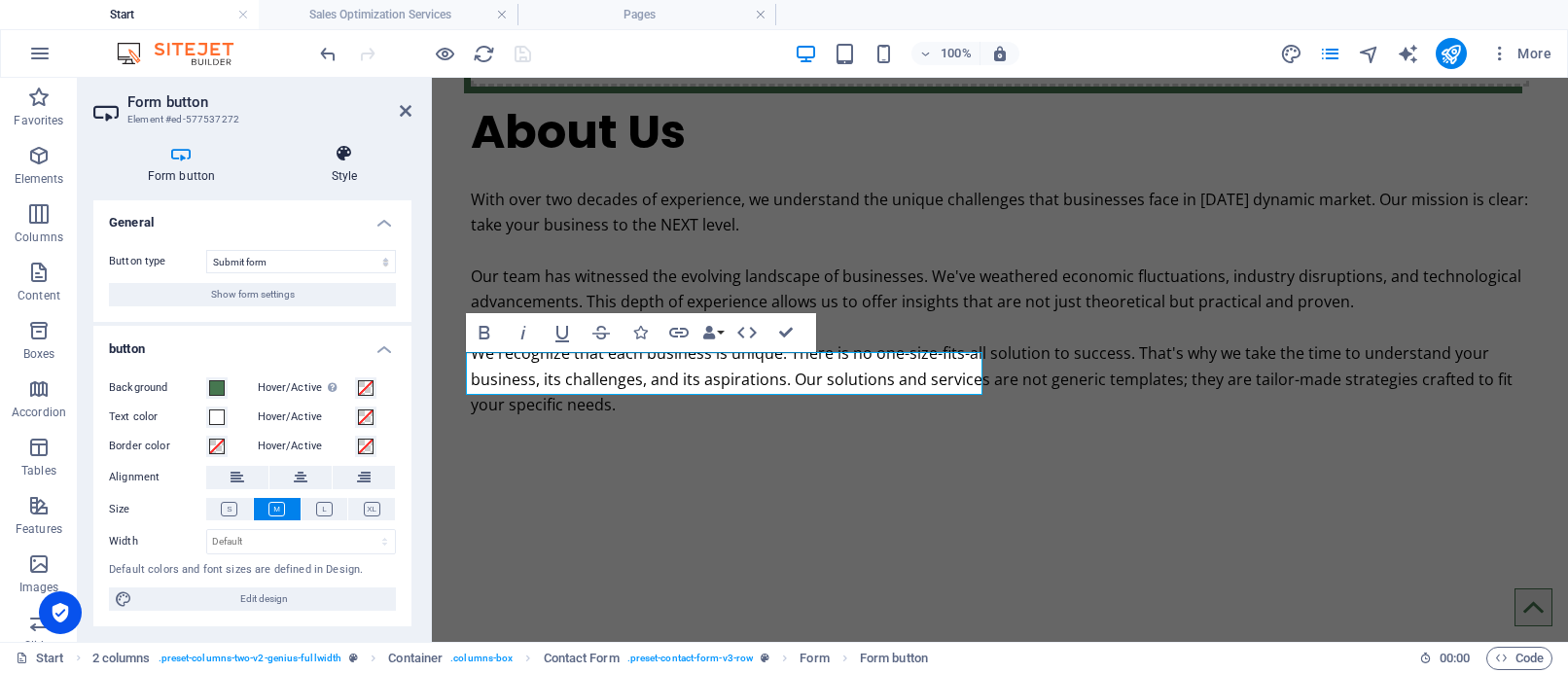 click on "Style" at bounding box center (344, 164) 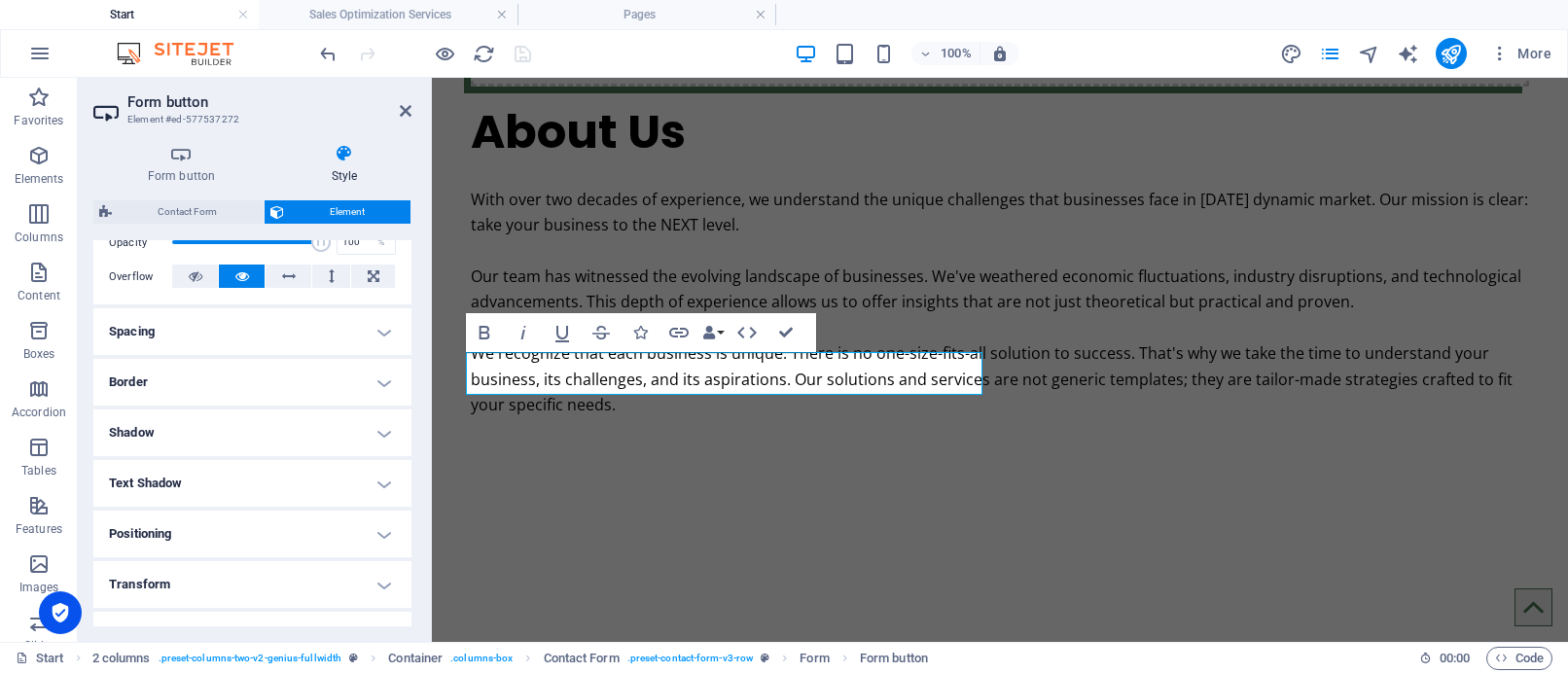 scroll, scrollTop: 300, scrollLeft: 0, axis: vertical 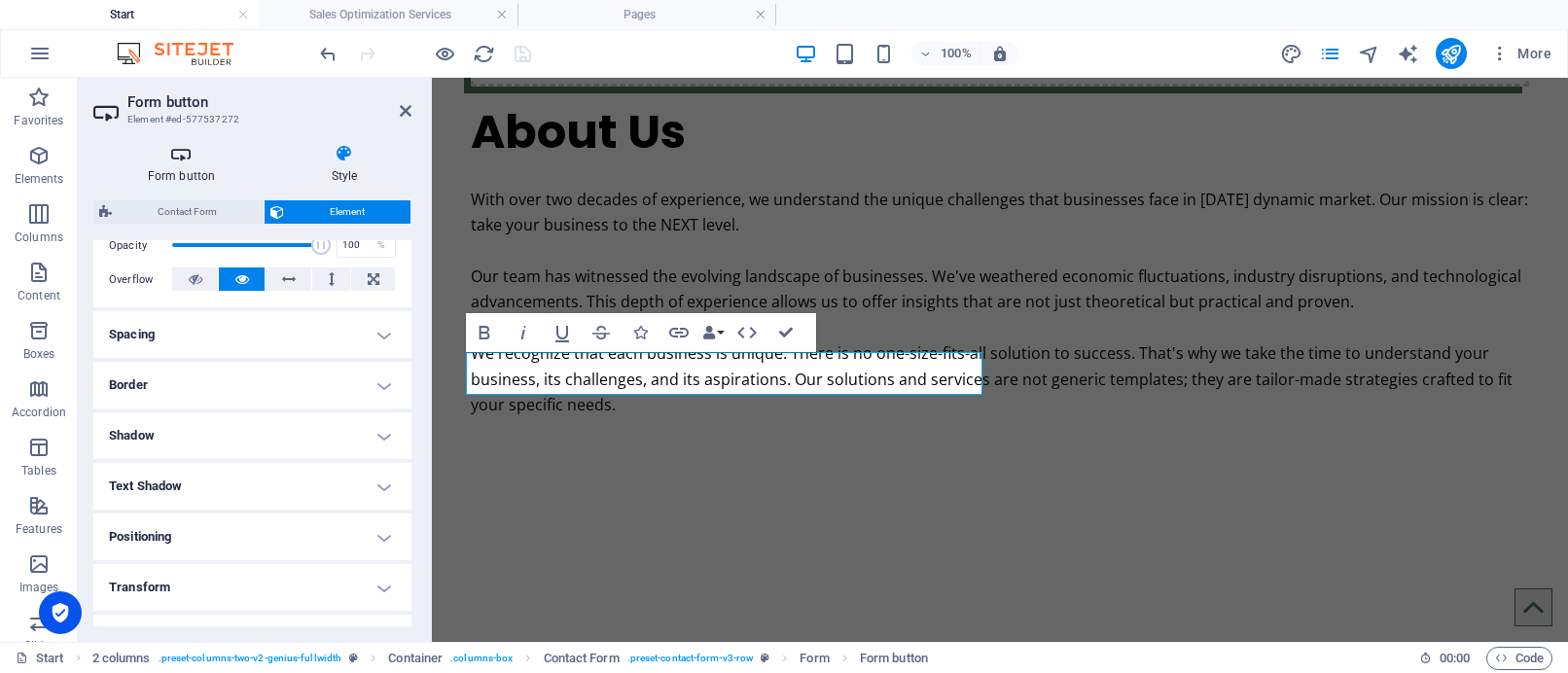 click at bounding box center [181, 154] 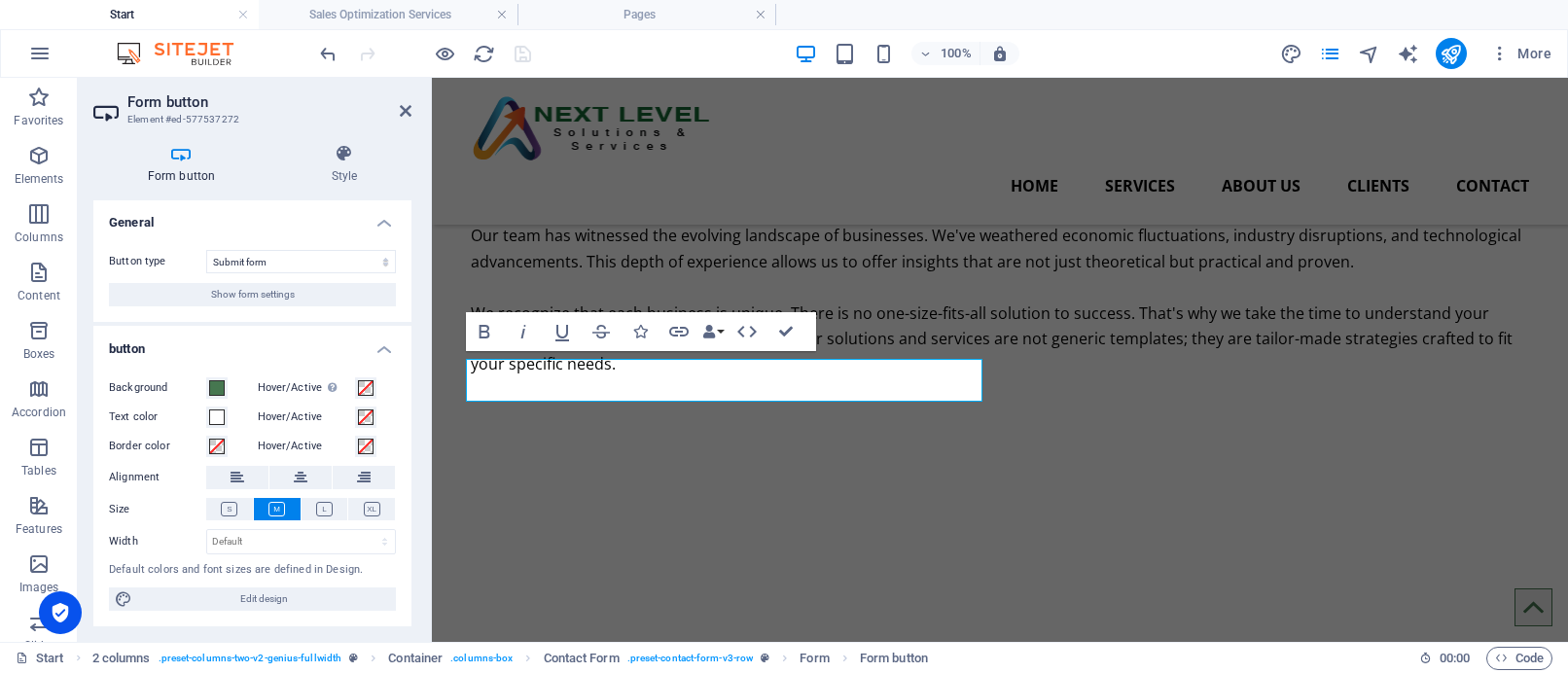 scroll, scrollTop: 2993, scrollLeft: 0, axis: vertical 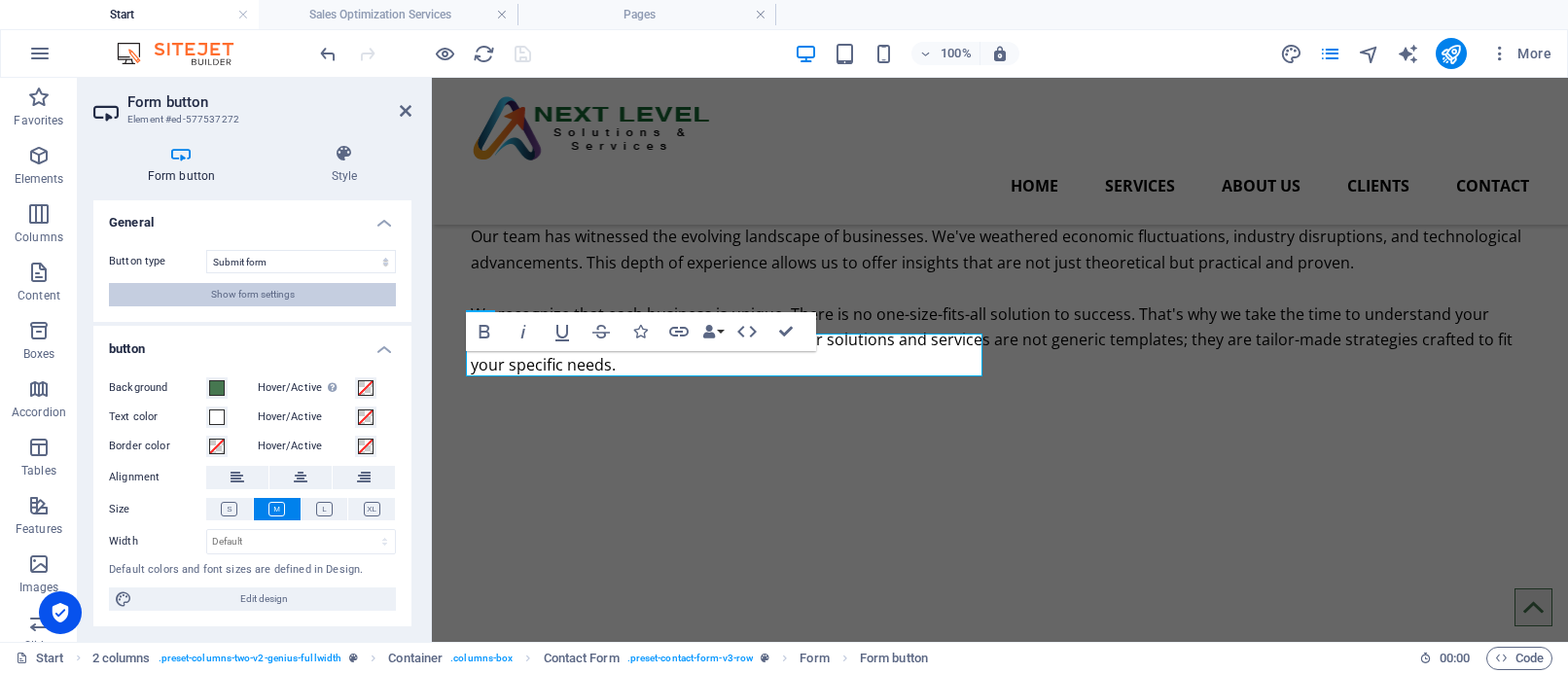 click on "Show form settings" at bounding box center [252, 295] 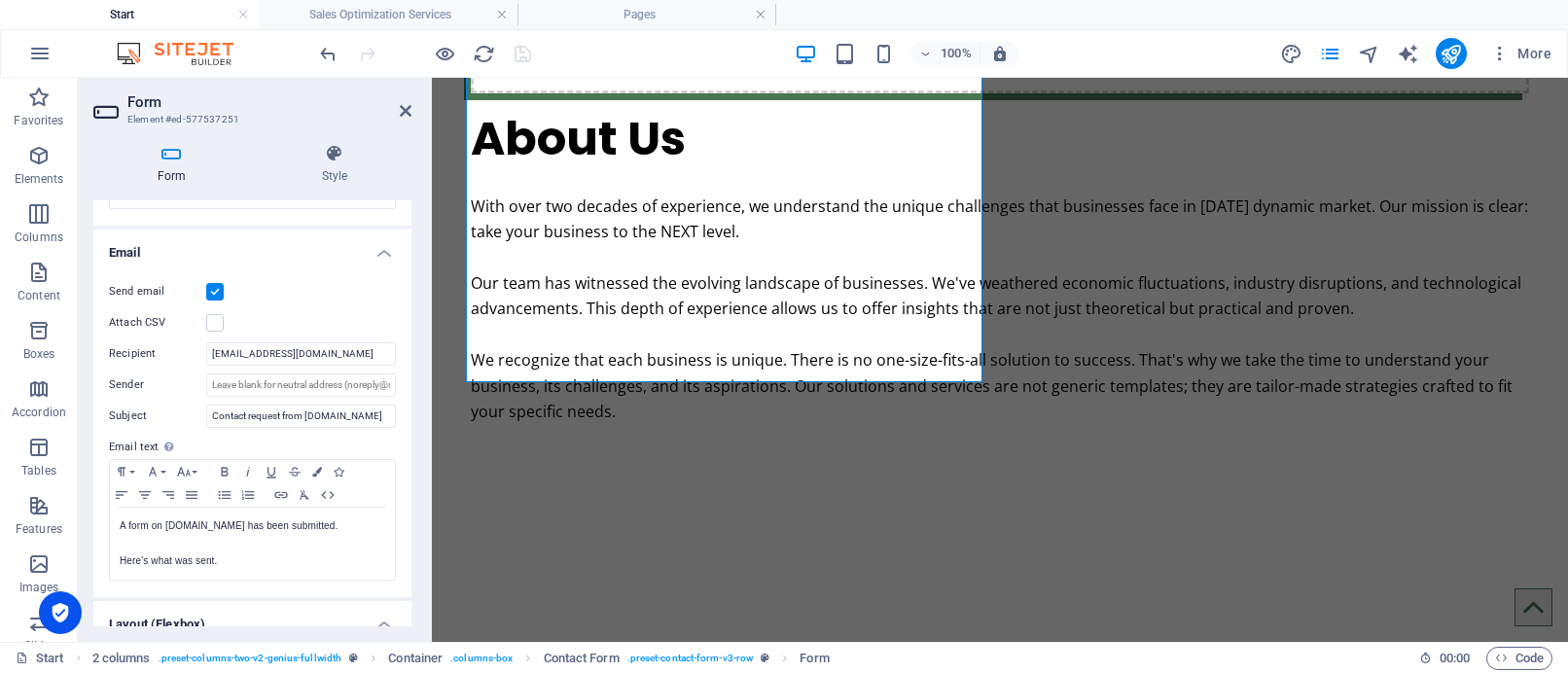 scroll, scrollTop: 492, scrollLeft: 0, axis: vertical 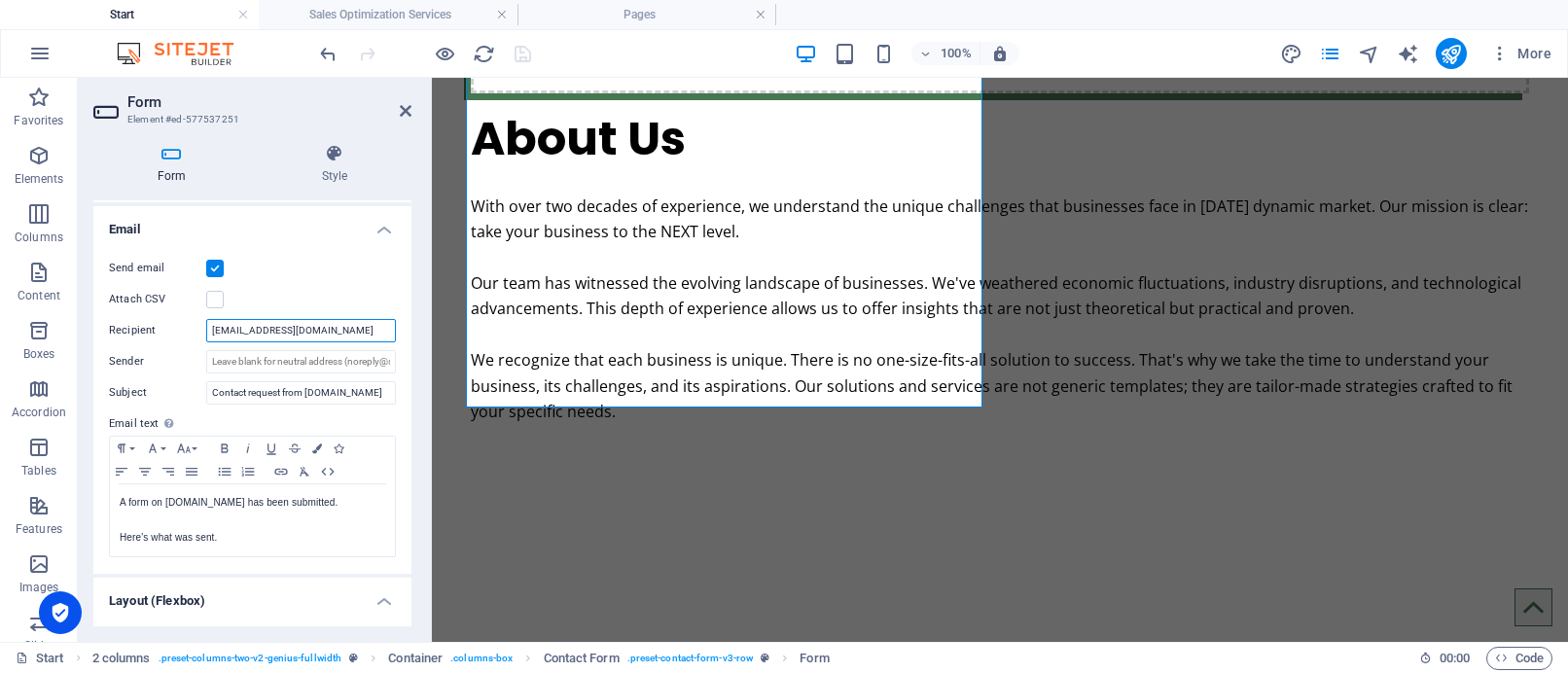 drag, startPoint x: 316, startPoint y: 333, endPoint x: 203, endPoint y: 318, distance: 113.991228 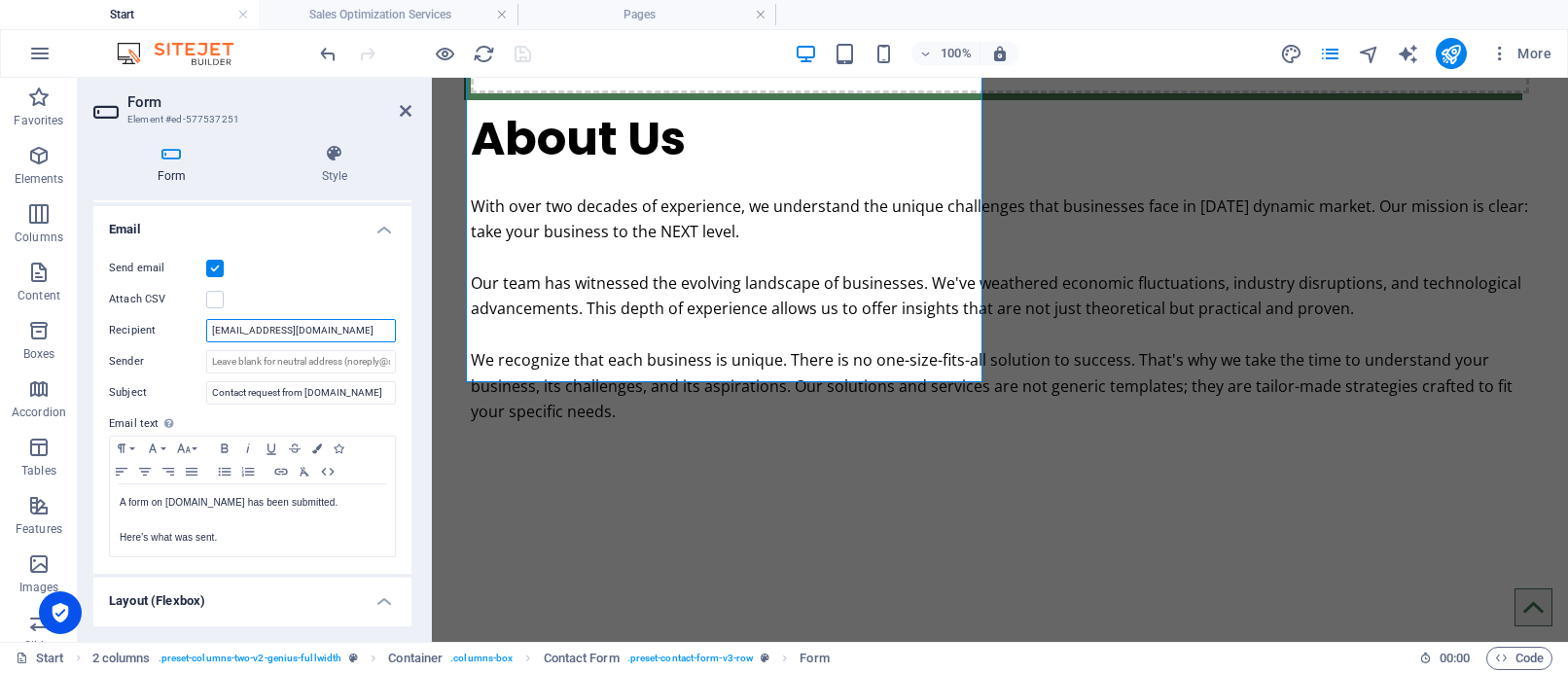 drag, startPoint x: 315, startPoint y: 330, endPoint x: 199, endPoint y: 317, distance: 116.72618 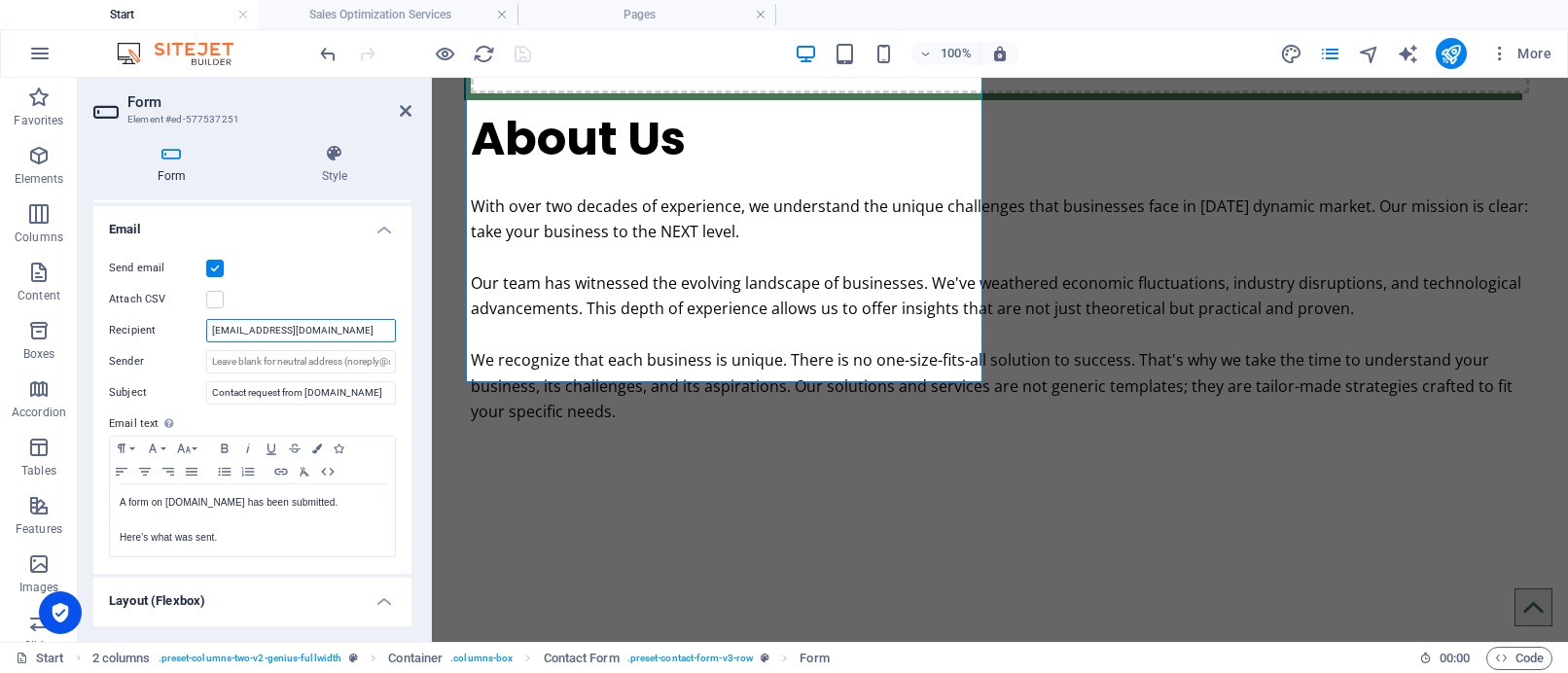 click on "[EMAIL_ADDRESS][DOMAIN_NAME]" at bounding box center (301, 331) 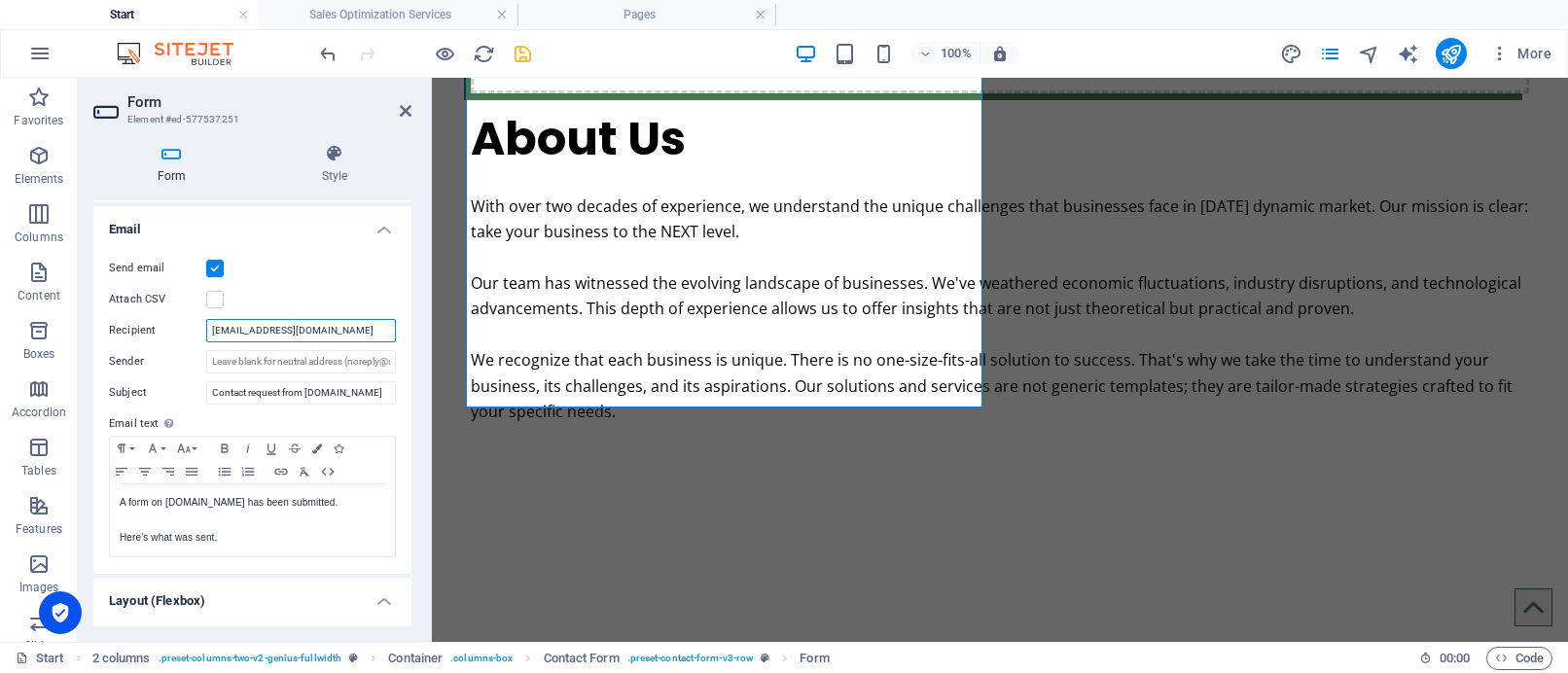drag, startPoint x: 325, startPoint y: 332, endPoint x: 204, endPoint y: 333, distance: 121.004132 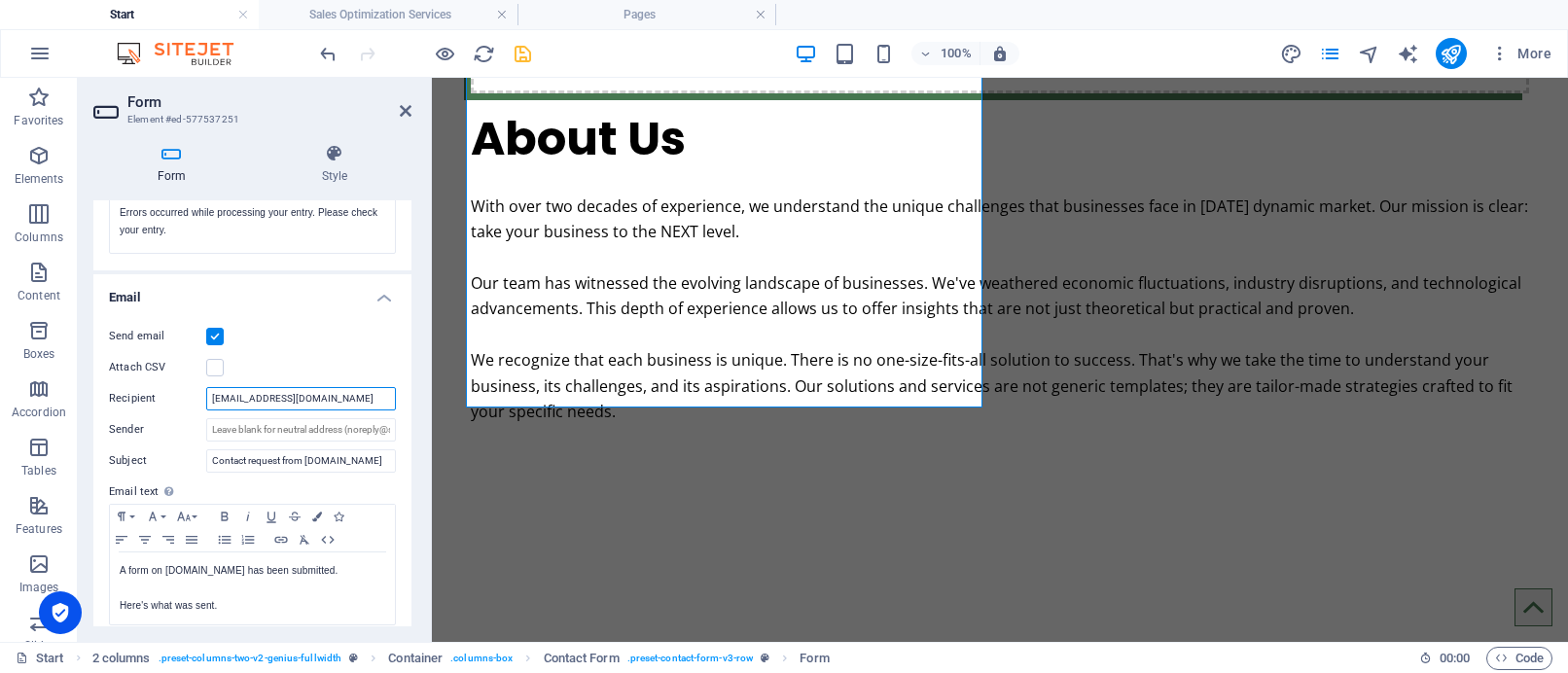 scroll, scrollTop: 425, scrollLeft: 0, axis: vertical 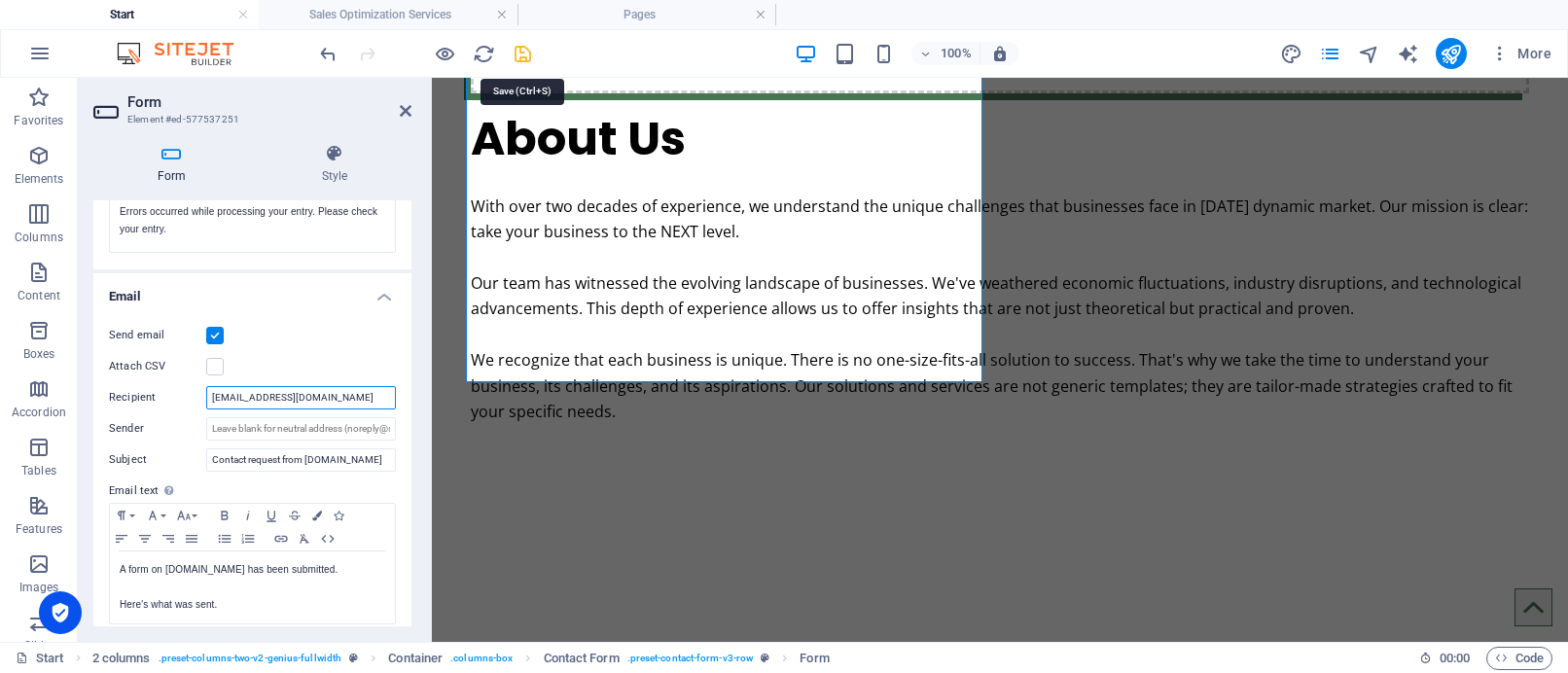 type on "[EMAIL_ADDRESS][DOMAIN_NAME]" 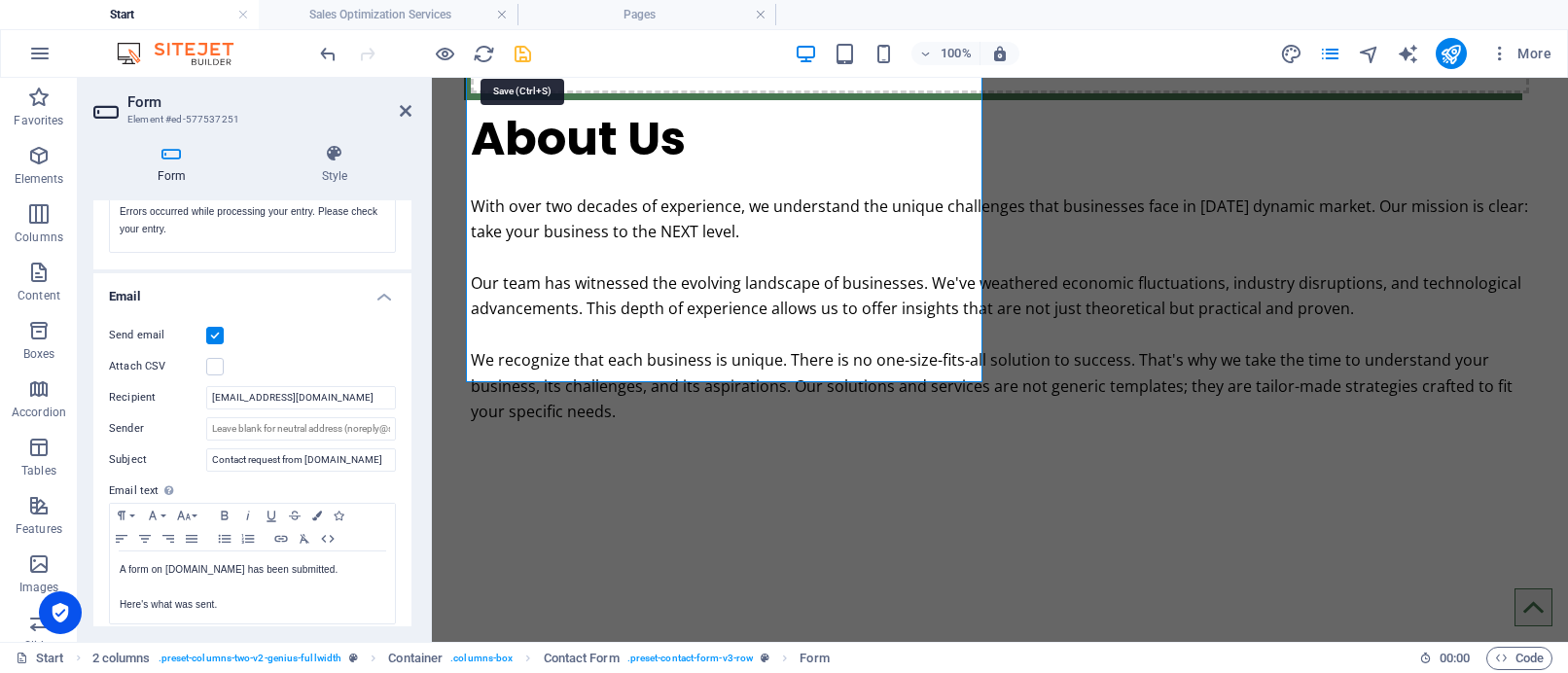 click at bounding box center (522, 53) 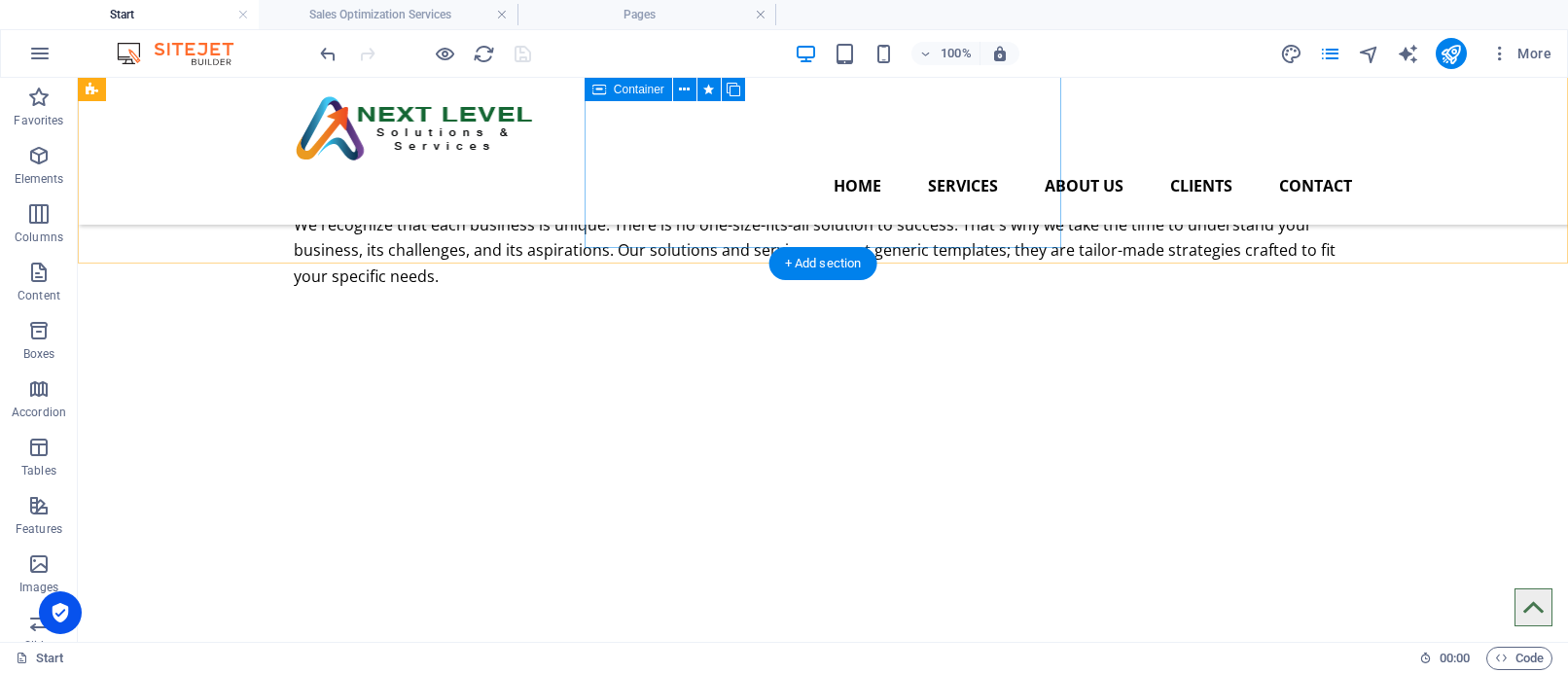 scroll, scrollTop: 731, scrollLeft: 0, axis: vertical 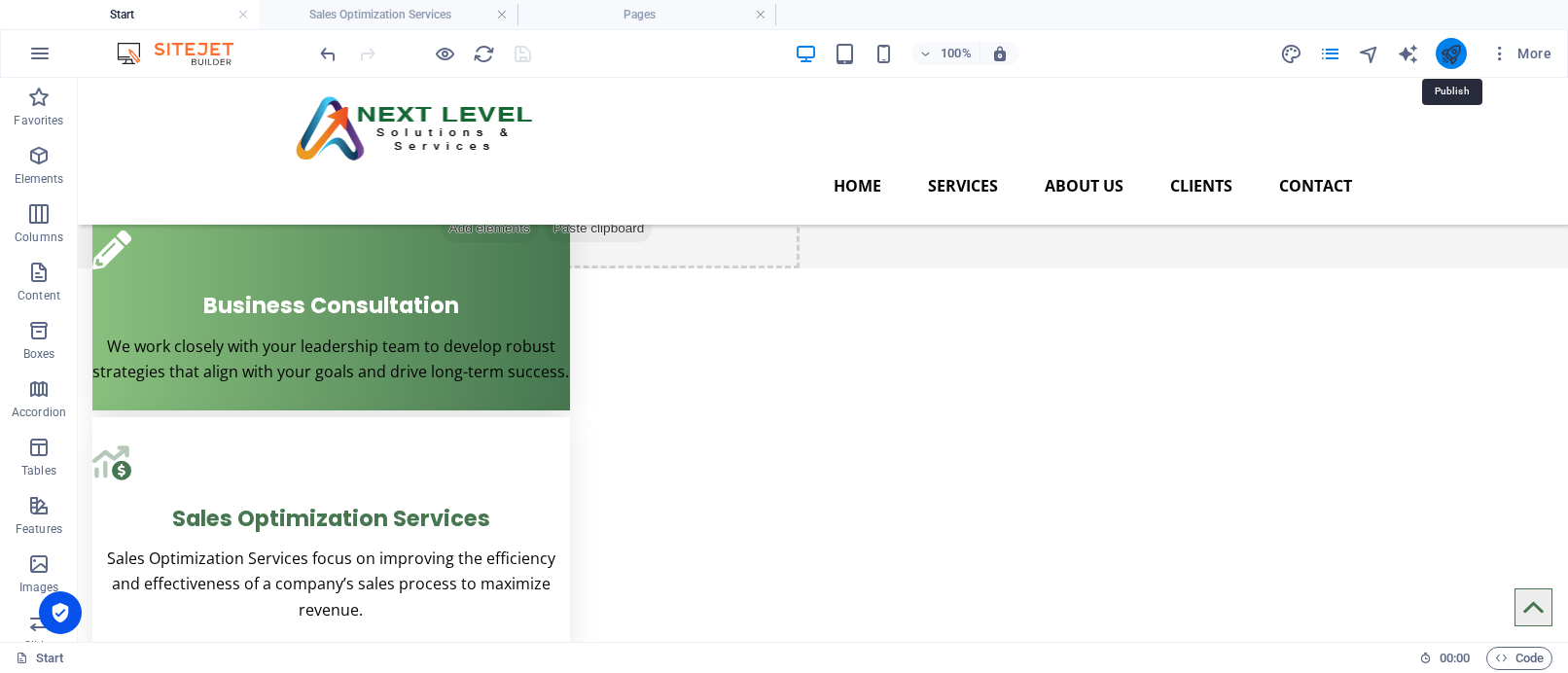 click at bounding box center [1450, 53] 